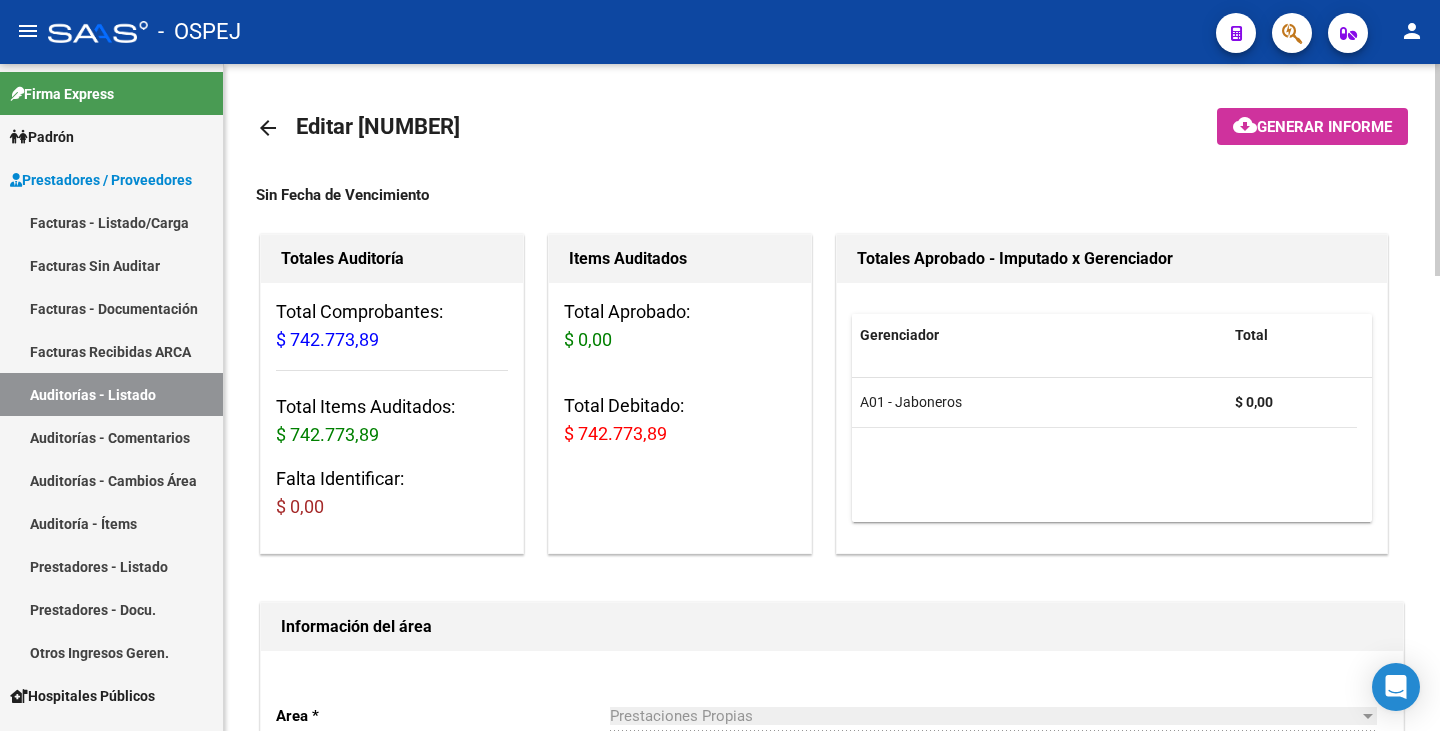scroll, scrollTop: 0, scrollLeft: 0, axis: both 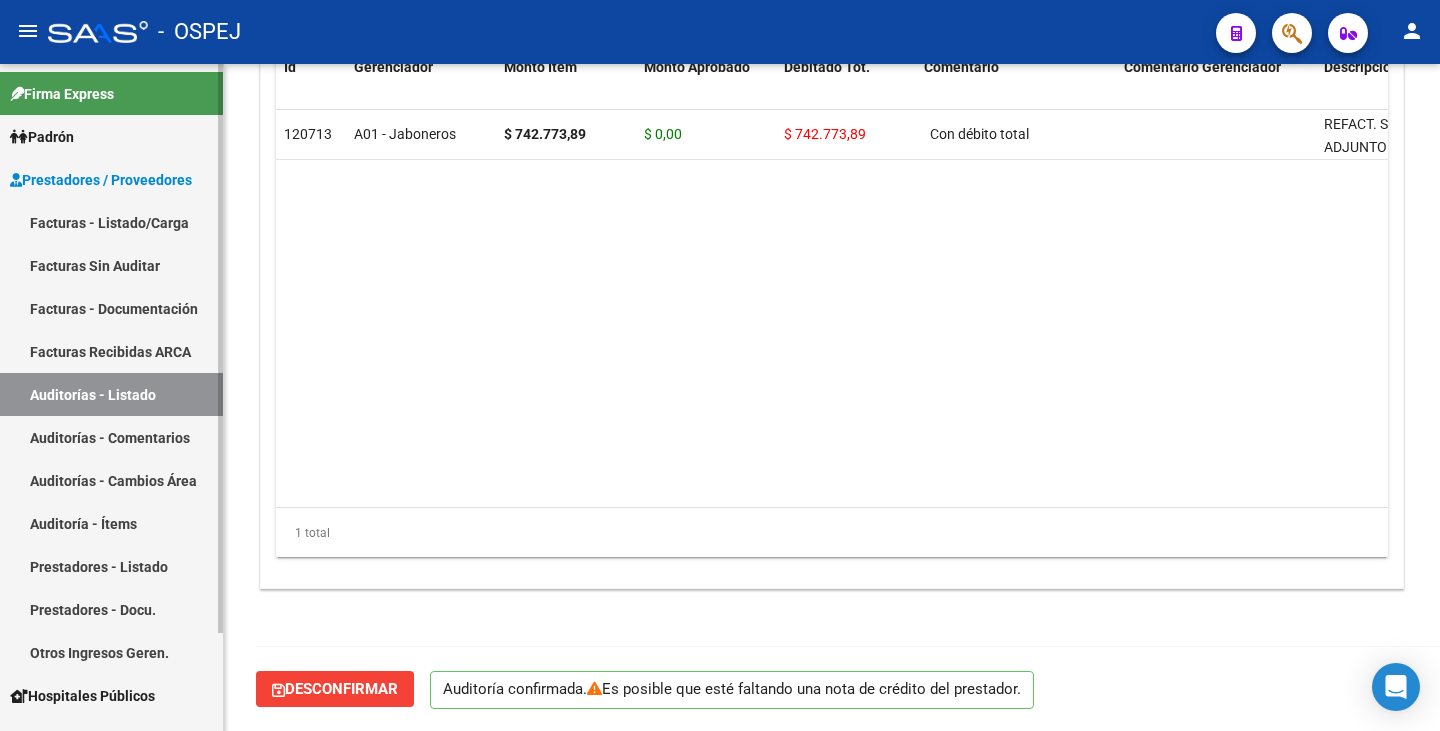 click on "Facturas - Listado/Carga" at bounding box center (111, 222) 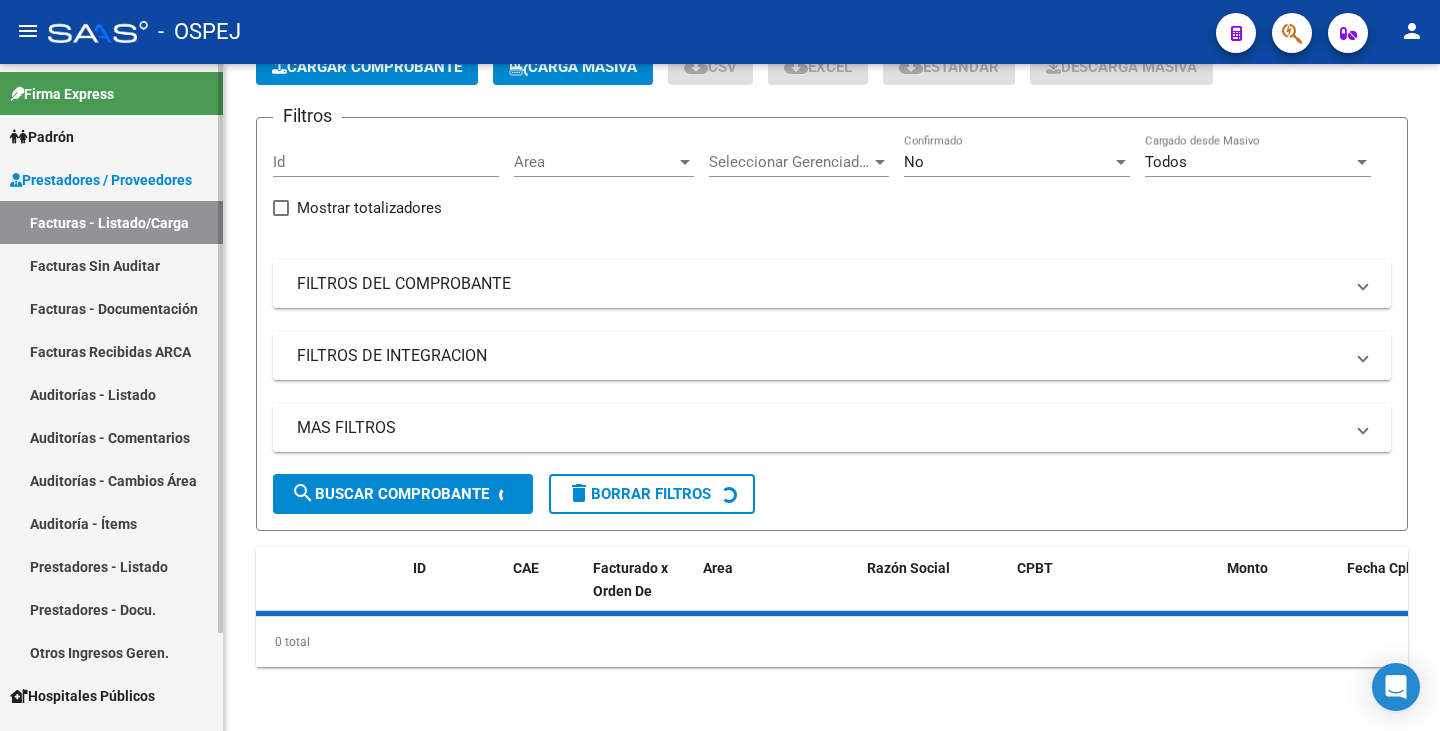 scroll, scrollTop: 0, scrollLeft: 0, axis: both 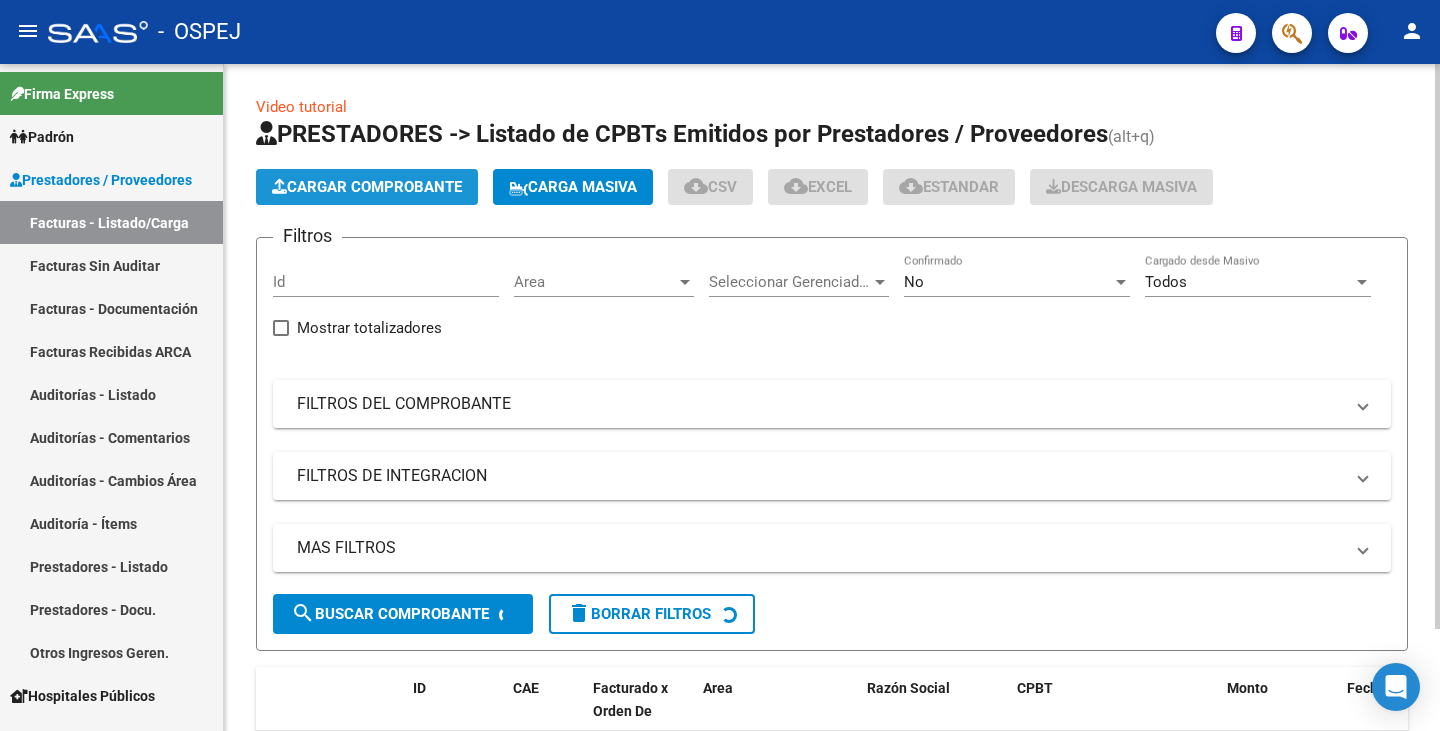 click on "Cargar Comprobante" 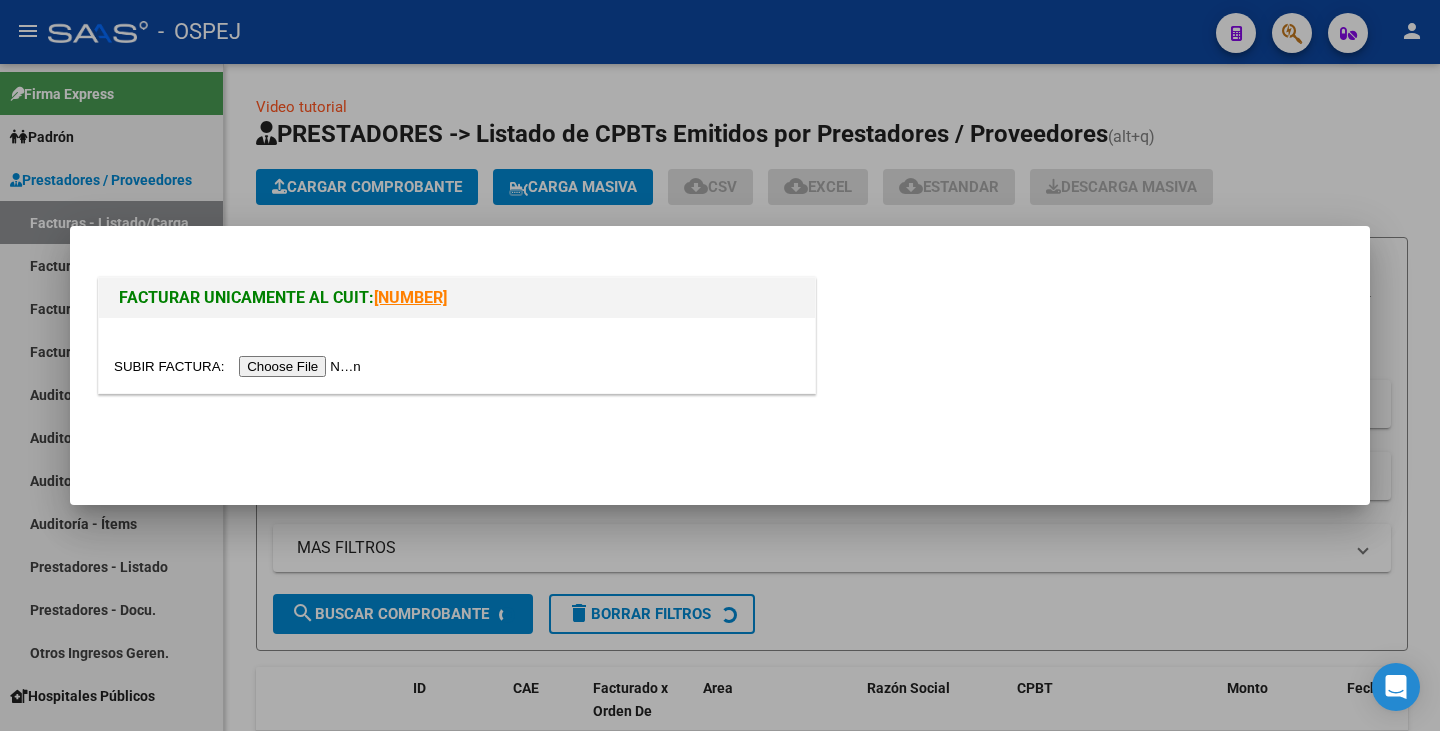 click at bounding box center [240, 366] 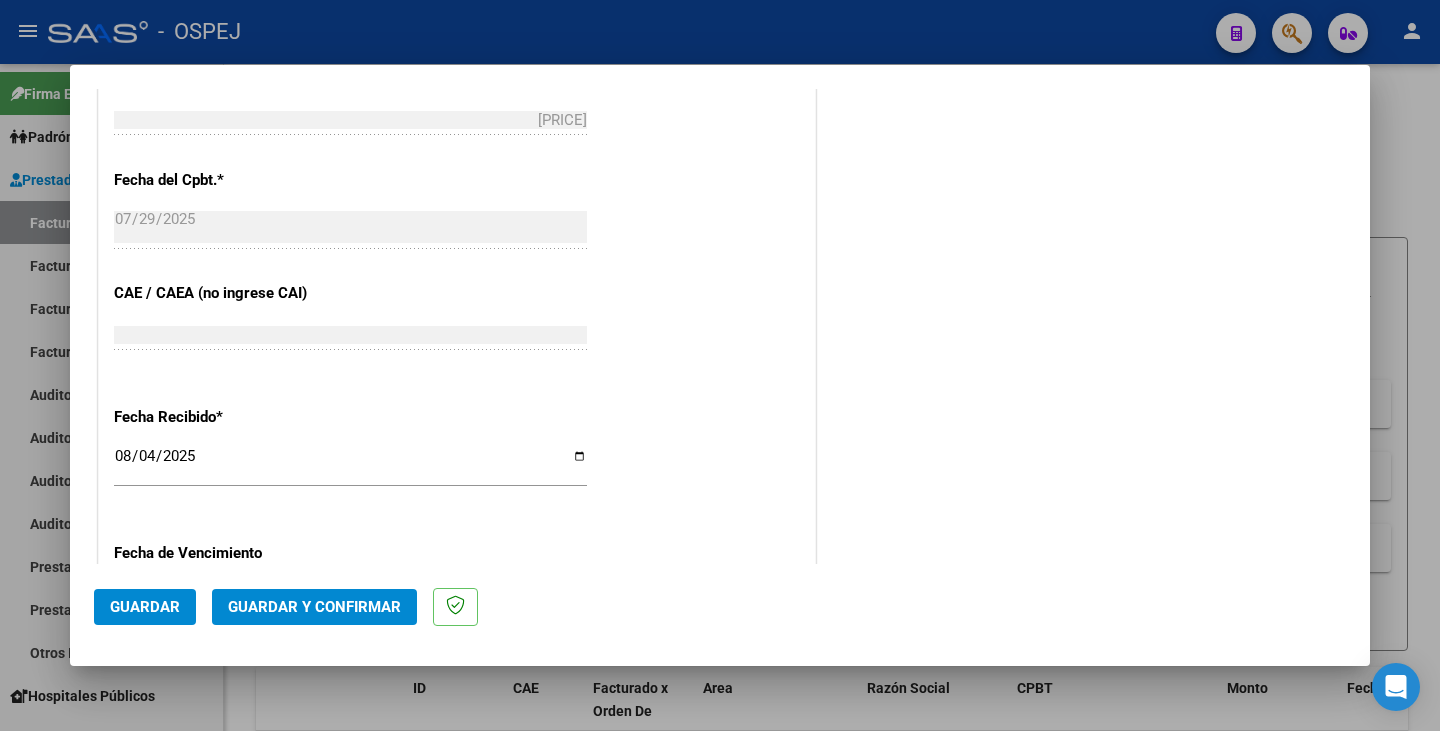 scroll, scrollTop: 998, scrollLeft: 0, axis: vertical 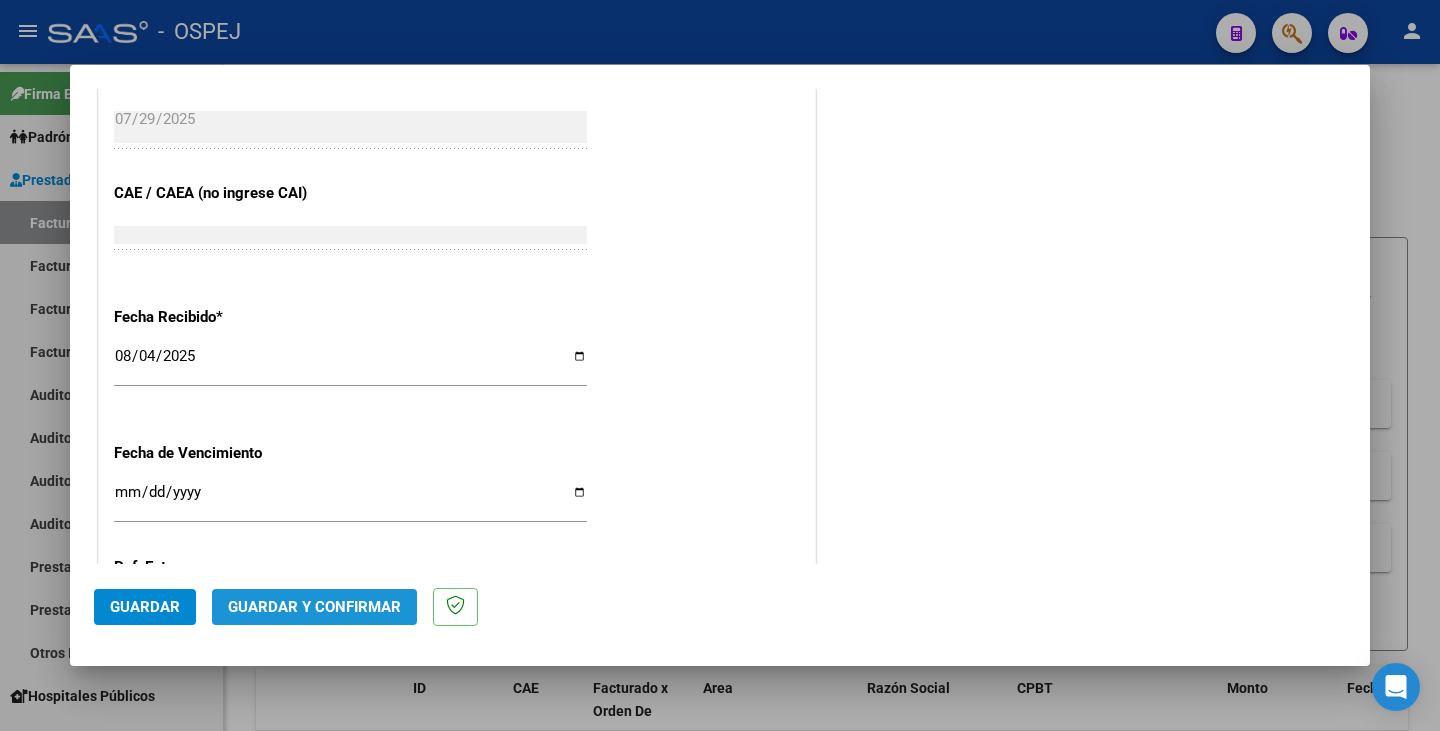 click on "Guardar y Confirmar" 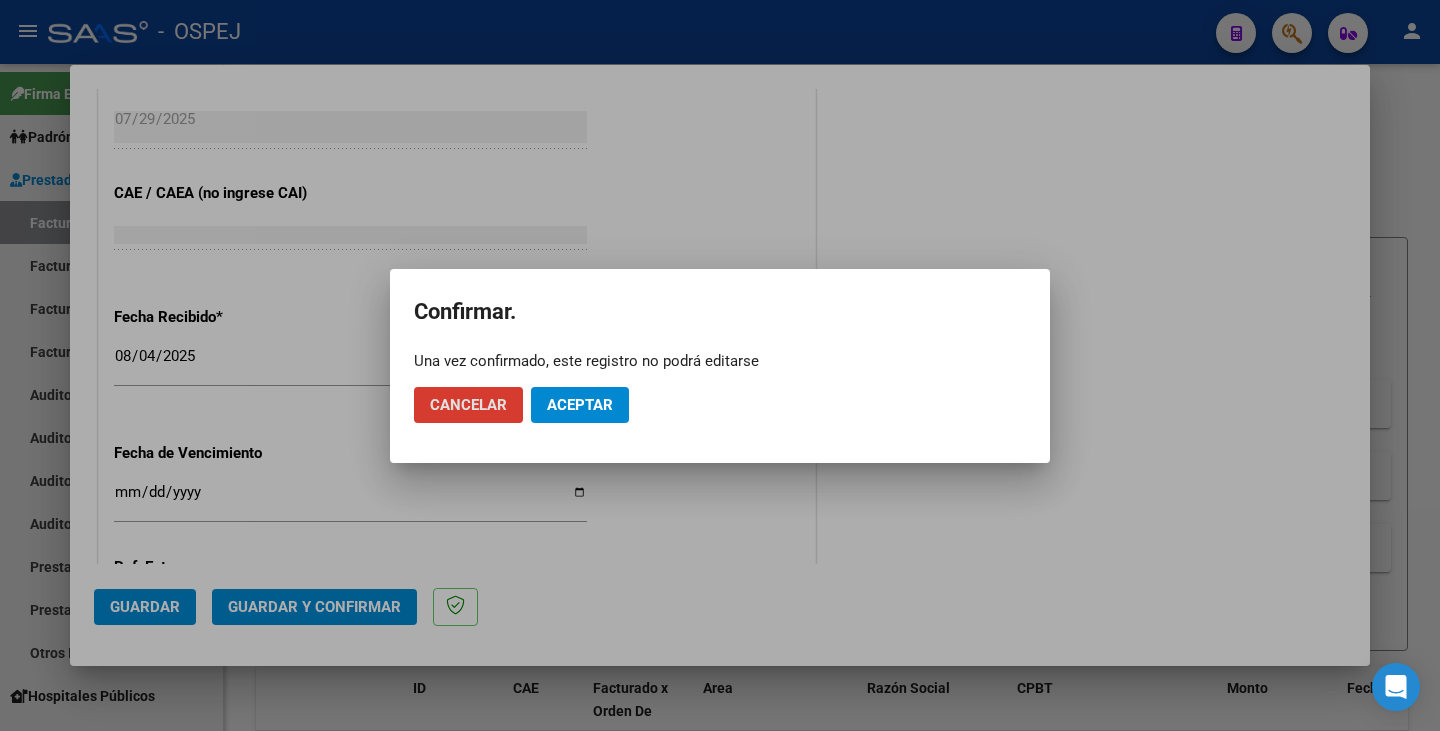click on "Aceptar" 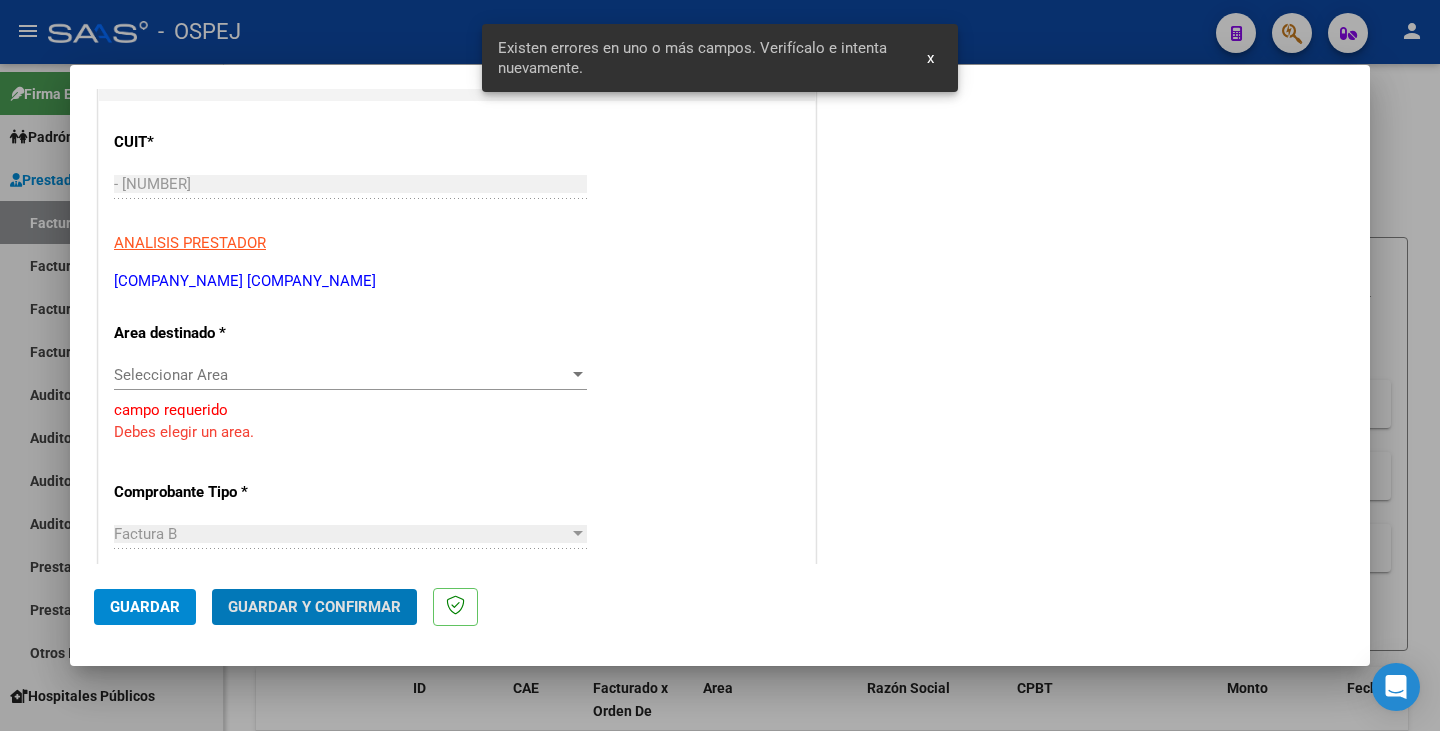 scroll, scrollTop: 177, scrollLeft: 0, axis: vertical 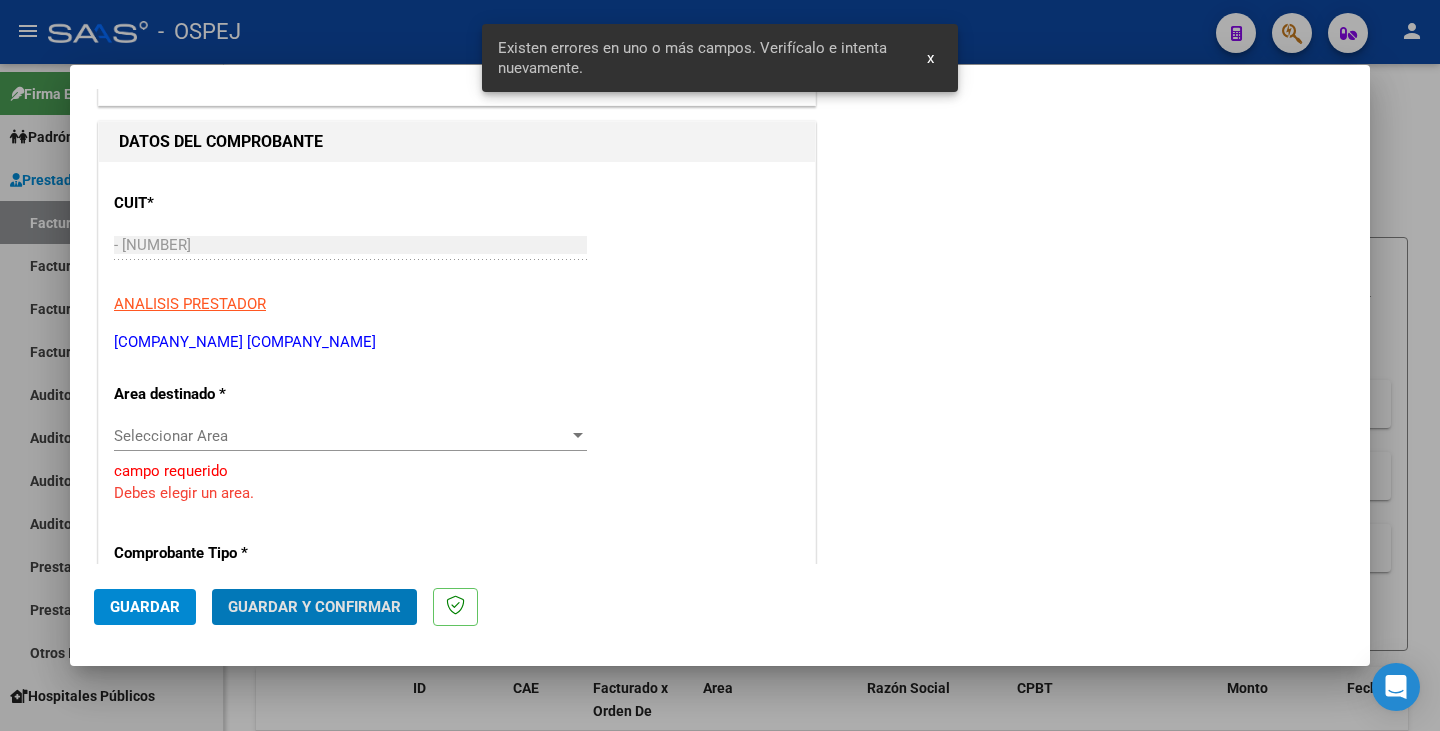click on "Seleccionar Area" at bounding box center [341, 436] 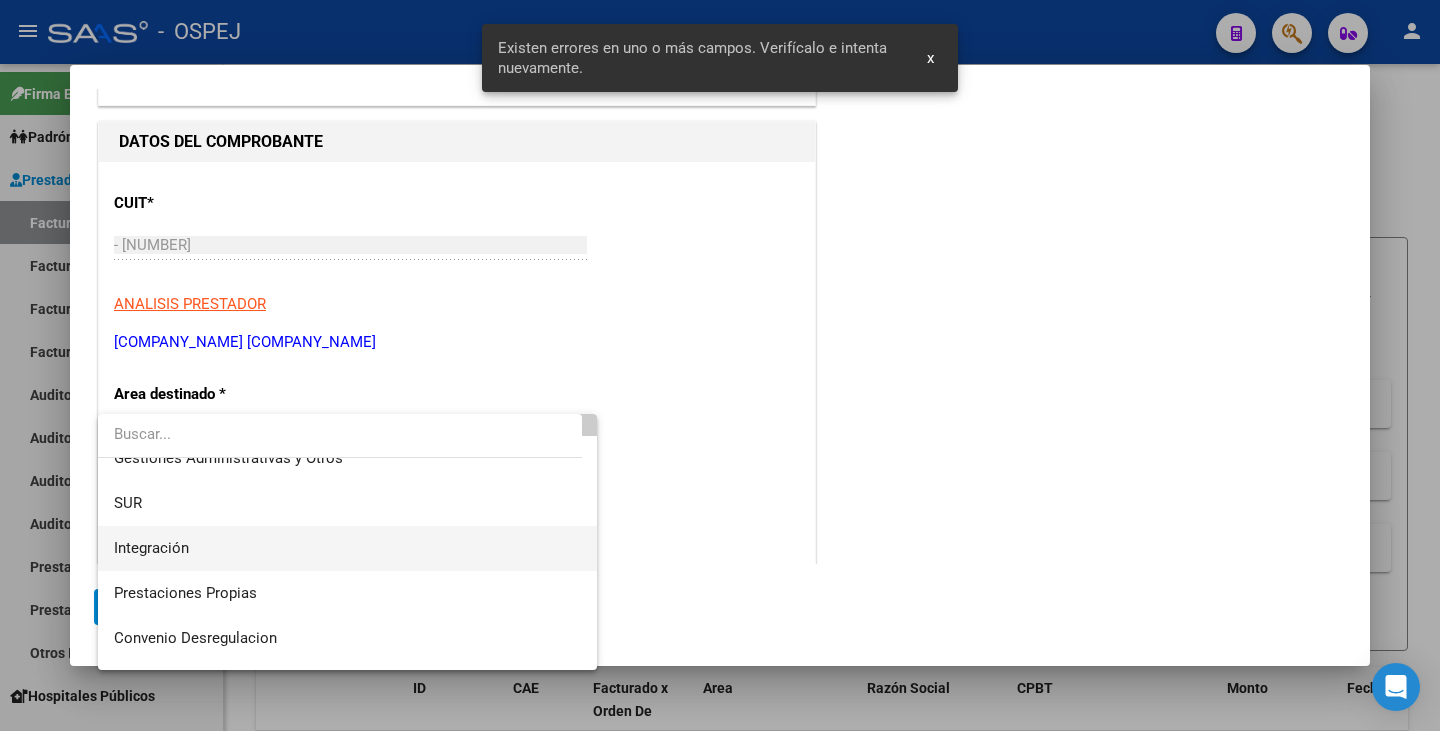 scroll, scrollTop: 100, scrollLeft: 0, axis: vertical 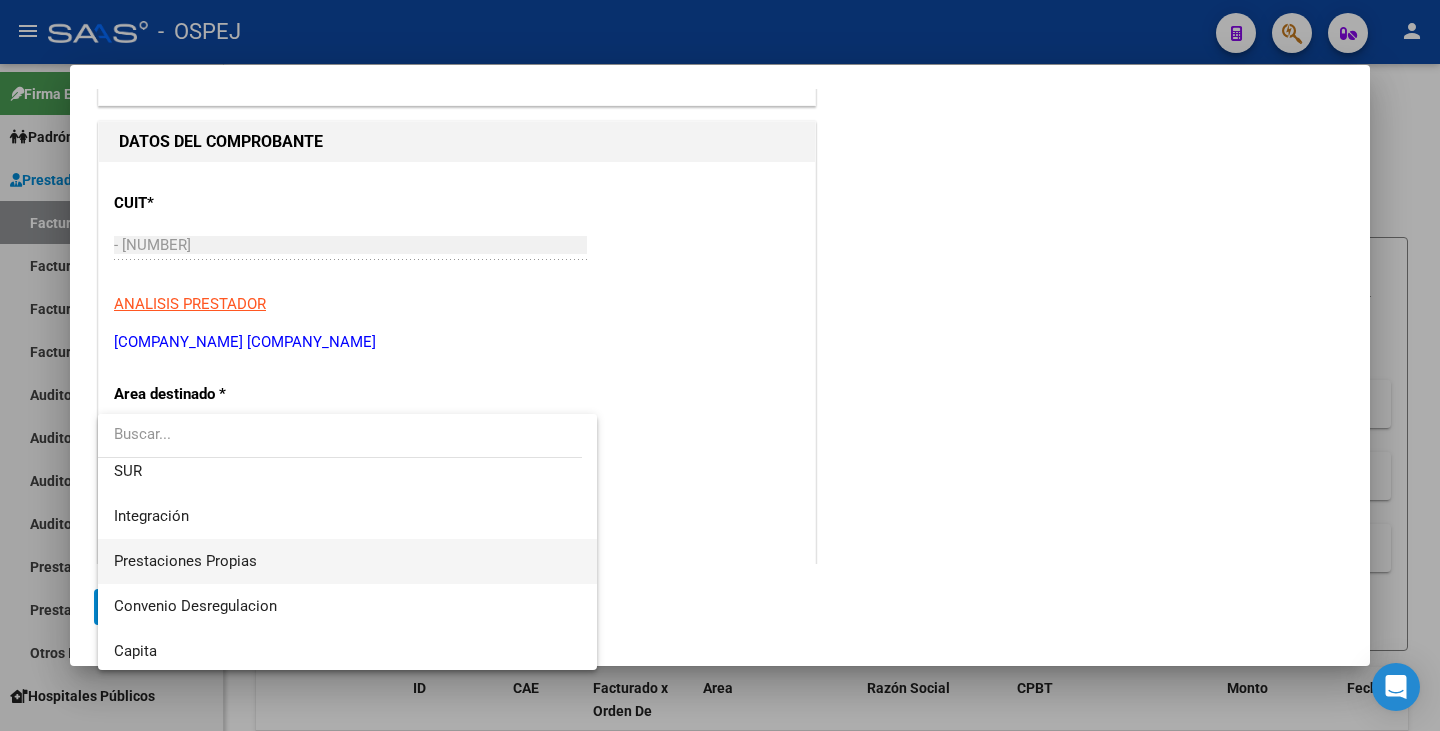 click on "Prestaciones Propias" at bounding box center [347, 561] 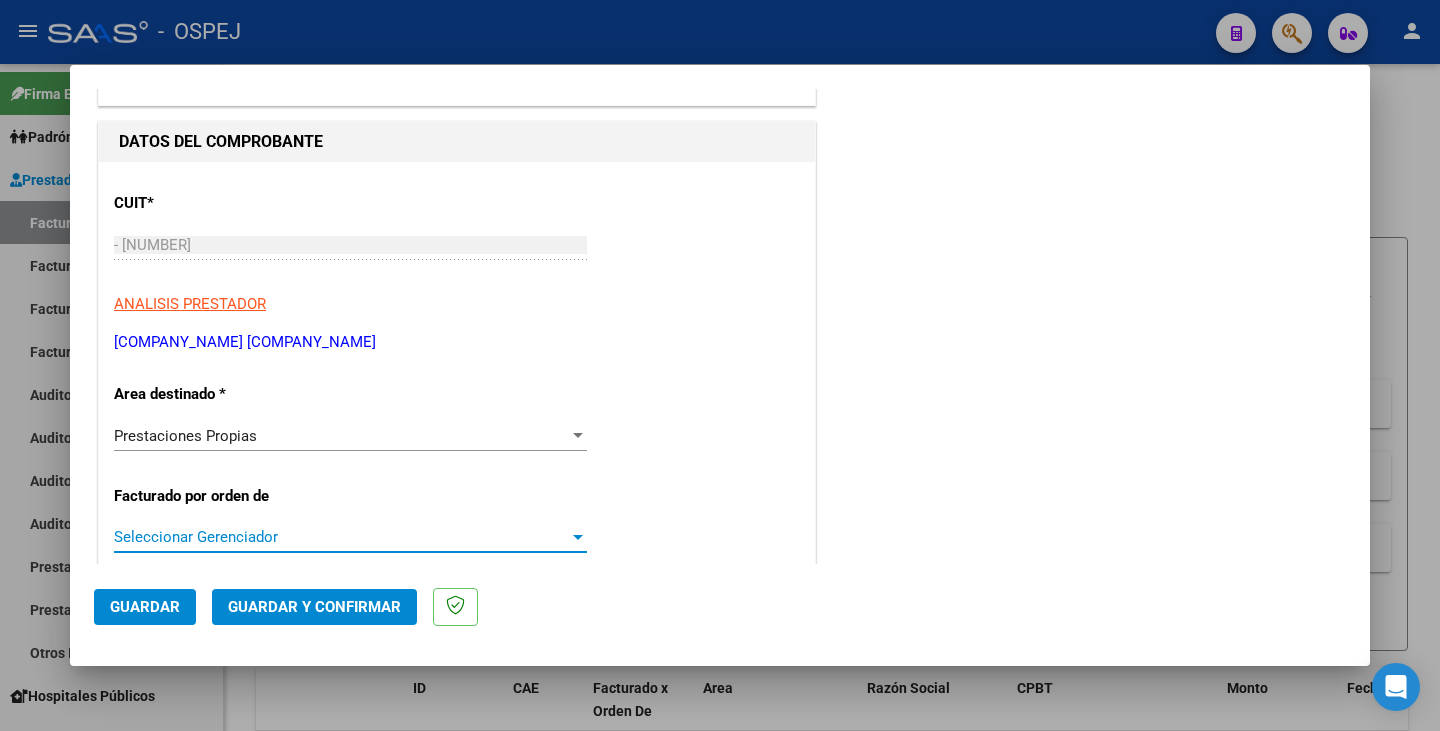 click on "Seleccionar Gerenciador" at bounding box center [341, 537] 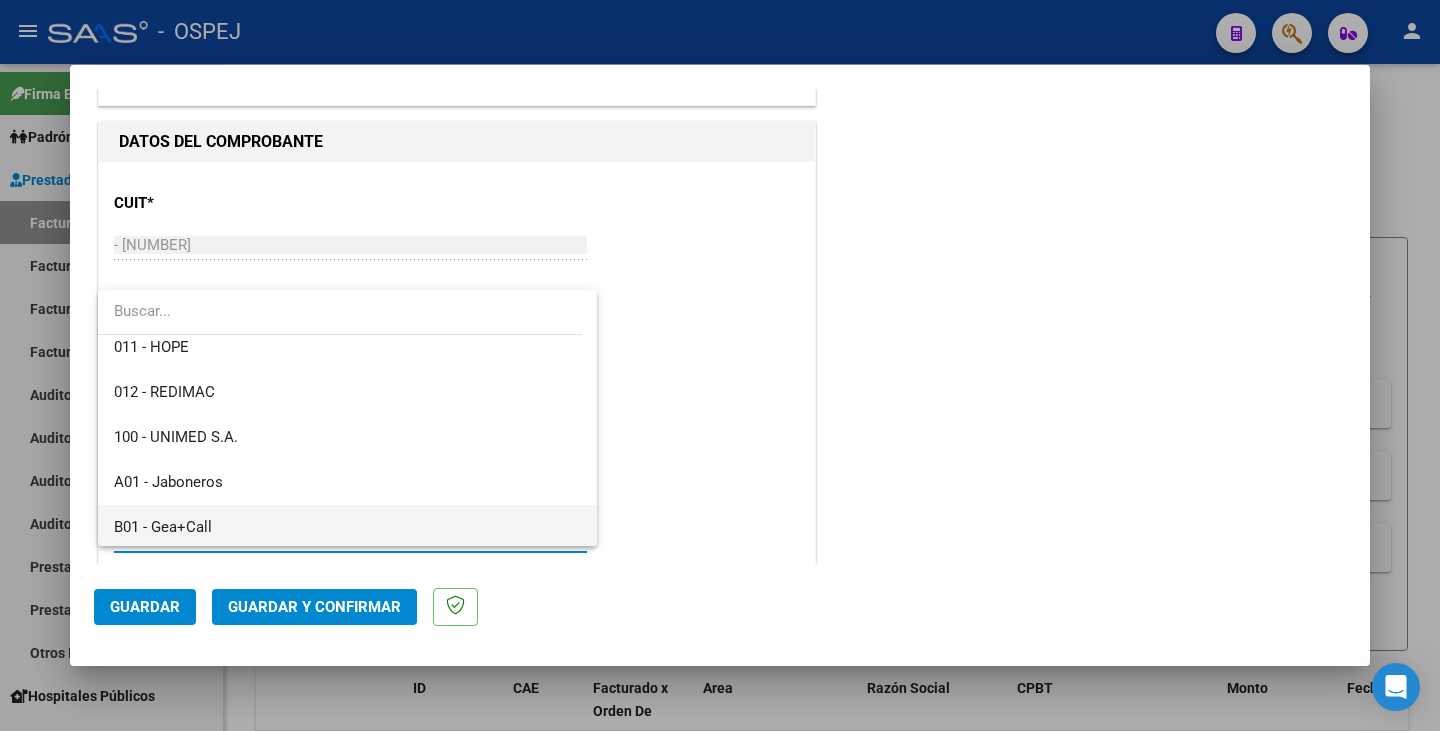 scroll, scrollTop: 200, scrollLeft: 0, axis: vertical 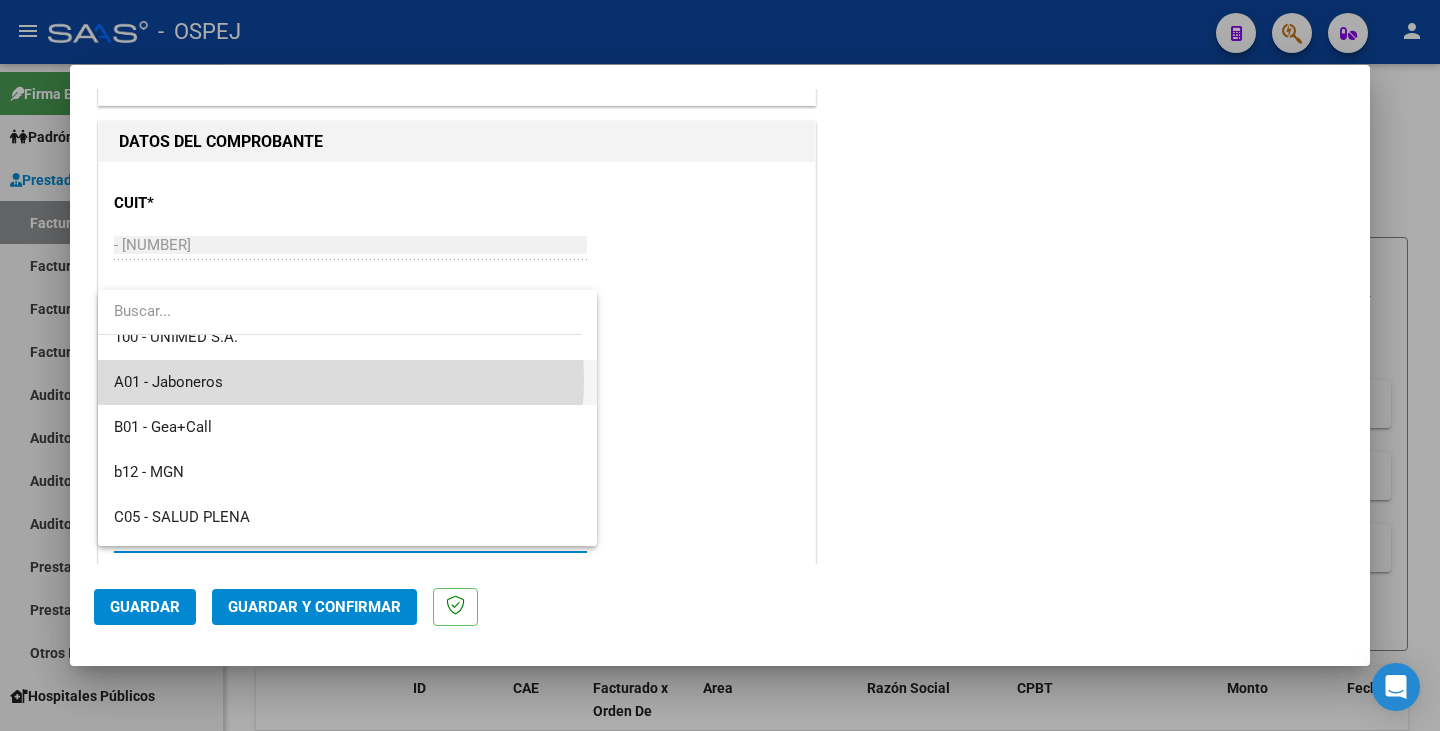 click on "A01 - Jaboneros" at bounding box center (347, 382) 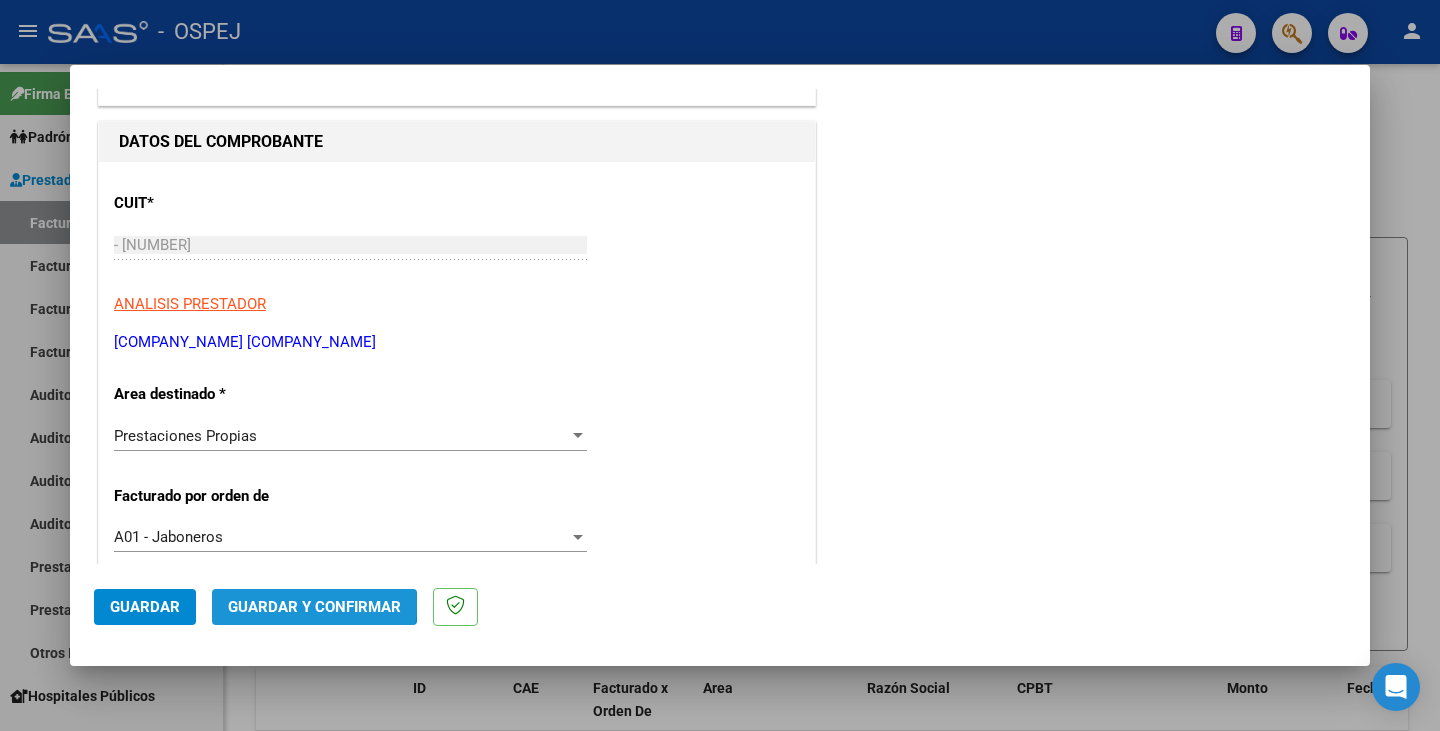 click on "Guardar y Confirmar" 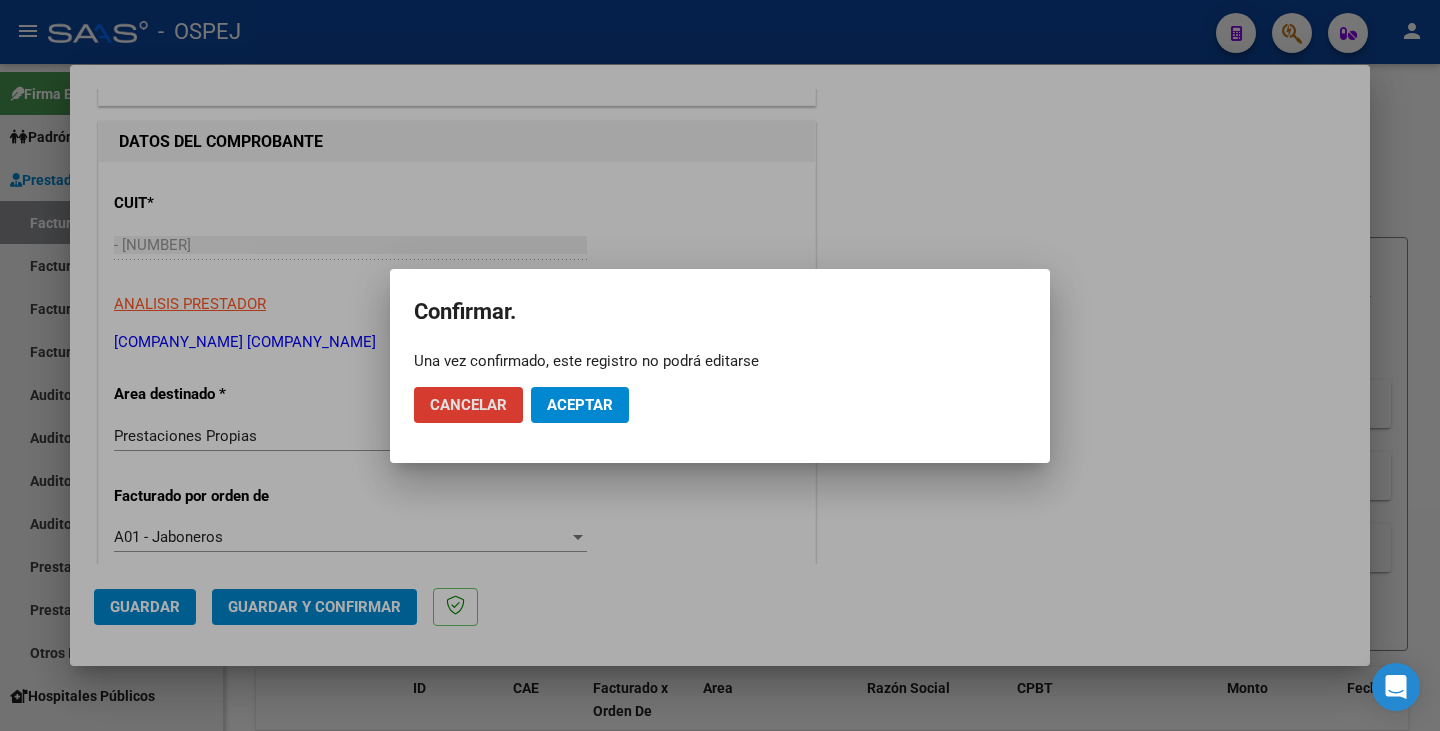 click on "Aceptar" 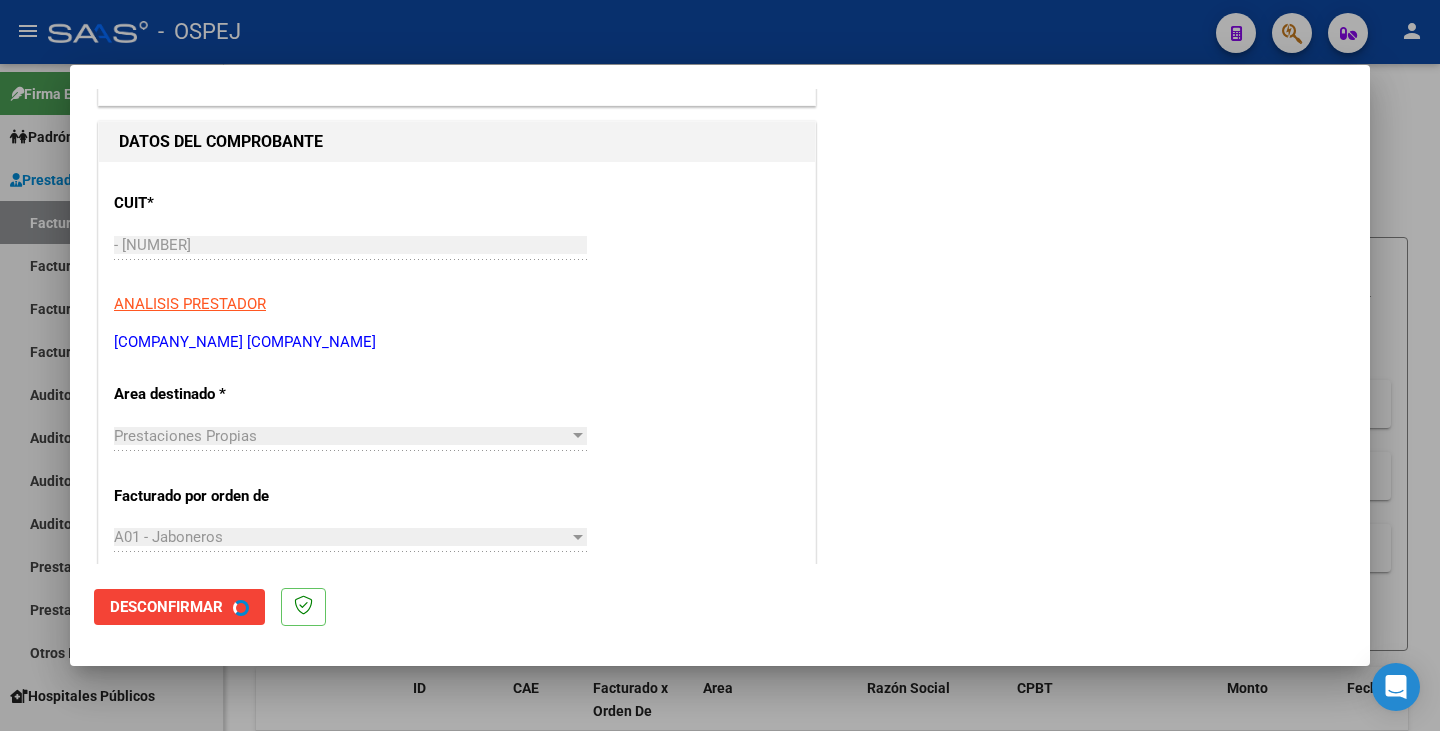 scroll, scrollTop: 0, scrollLeft: 0, axis: both 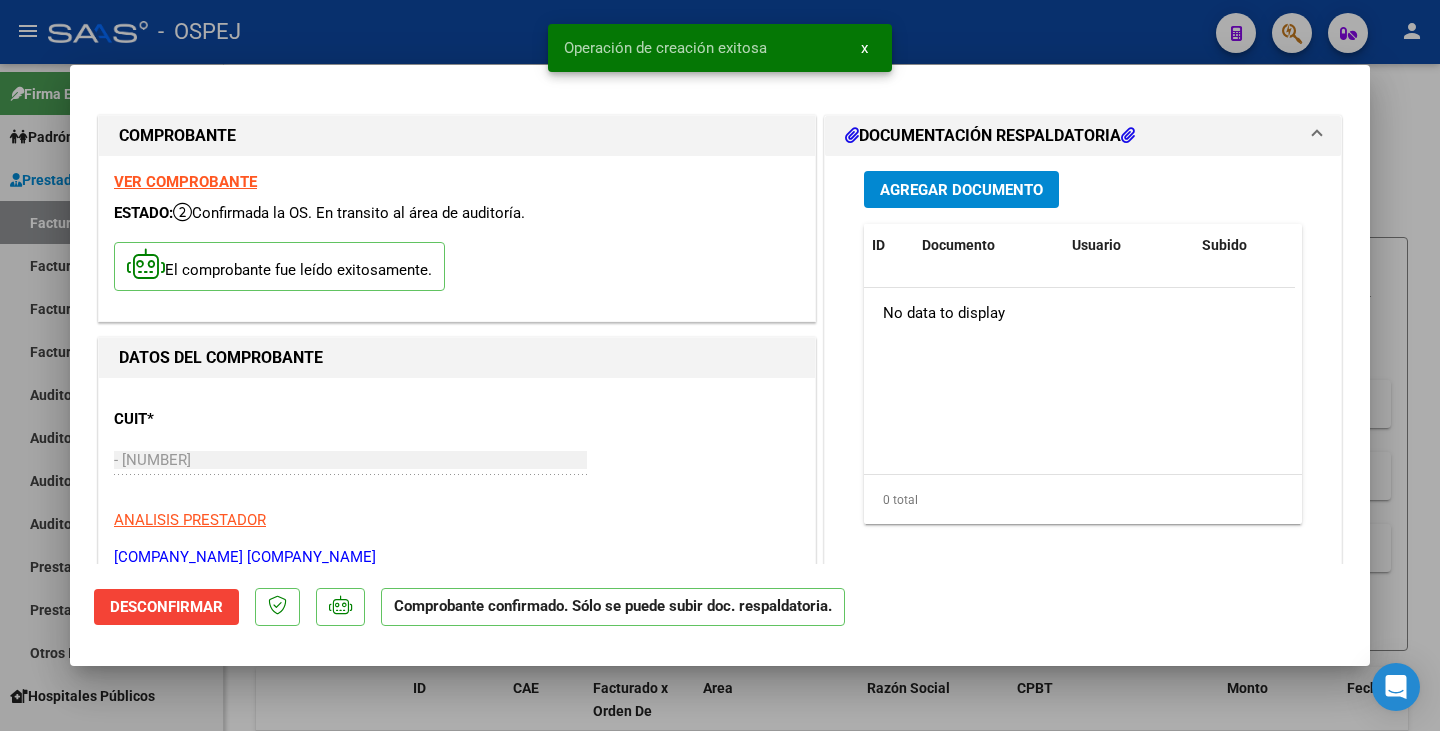 click at bounding box center [720, 365] 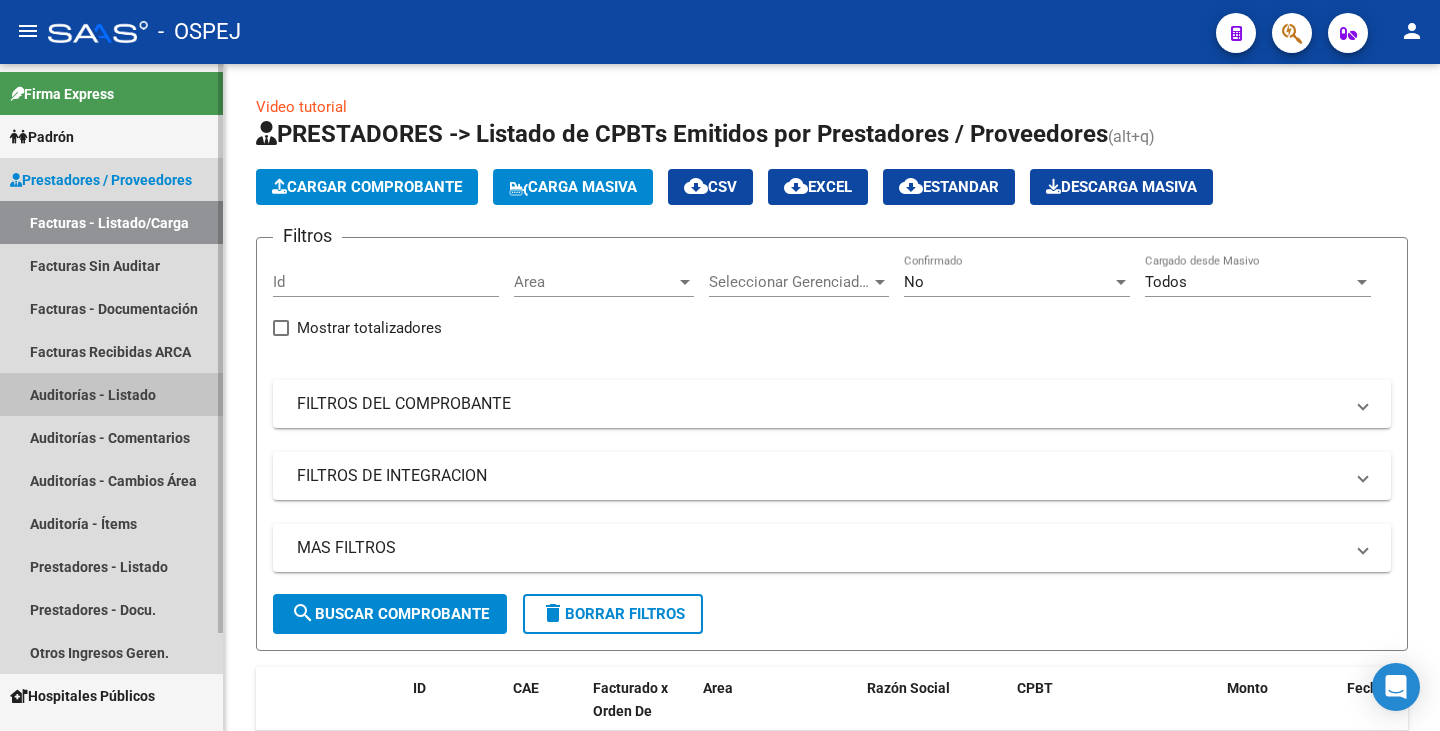 click on "Auditorías - Listado" at bounding box center (111, 394) 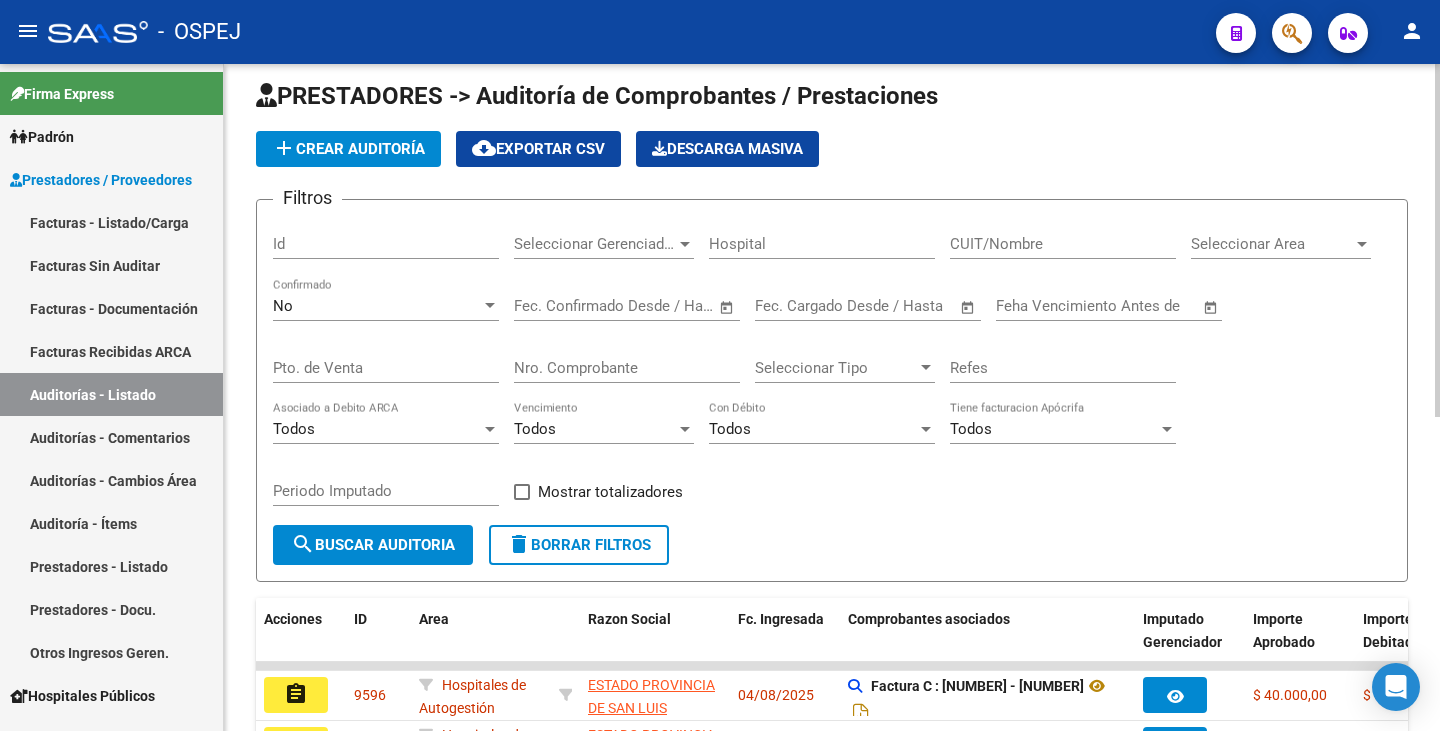 scroll, scrollTop: 0, scrollLeft: 0, axis: both 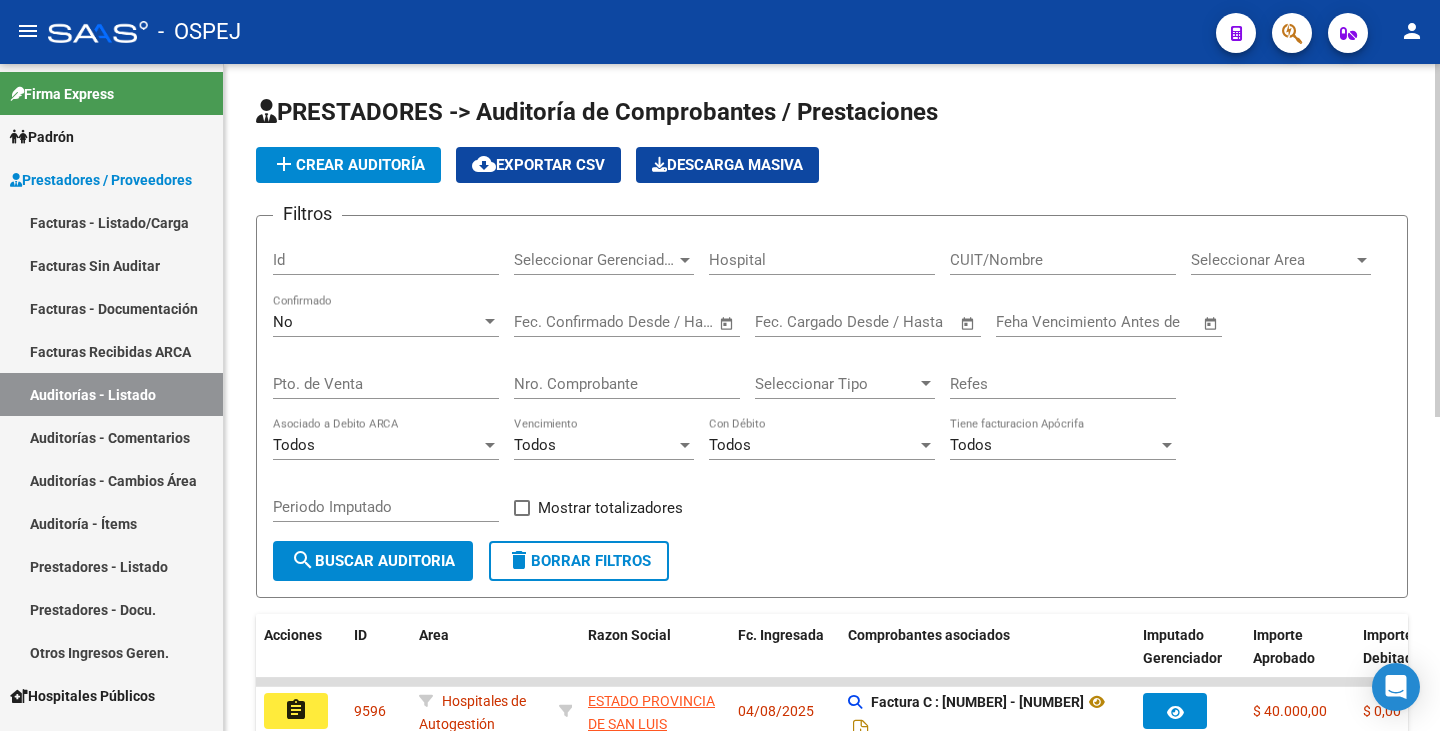click on "add  Crear Auditoría" 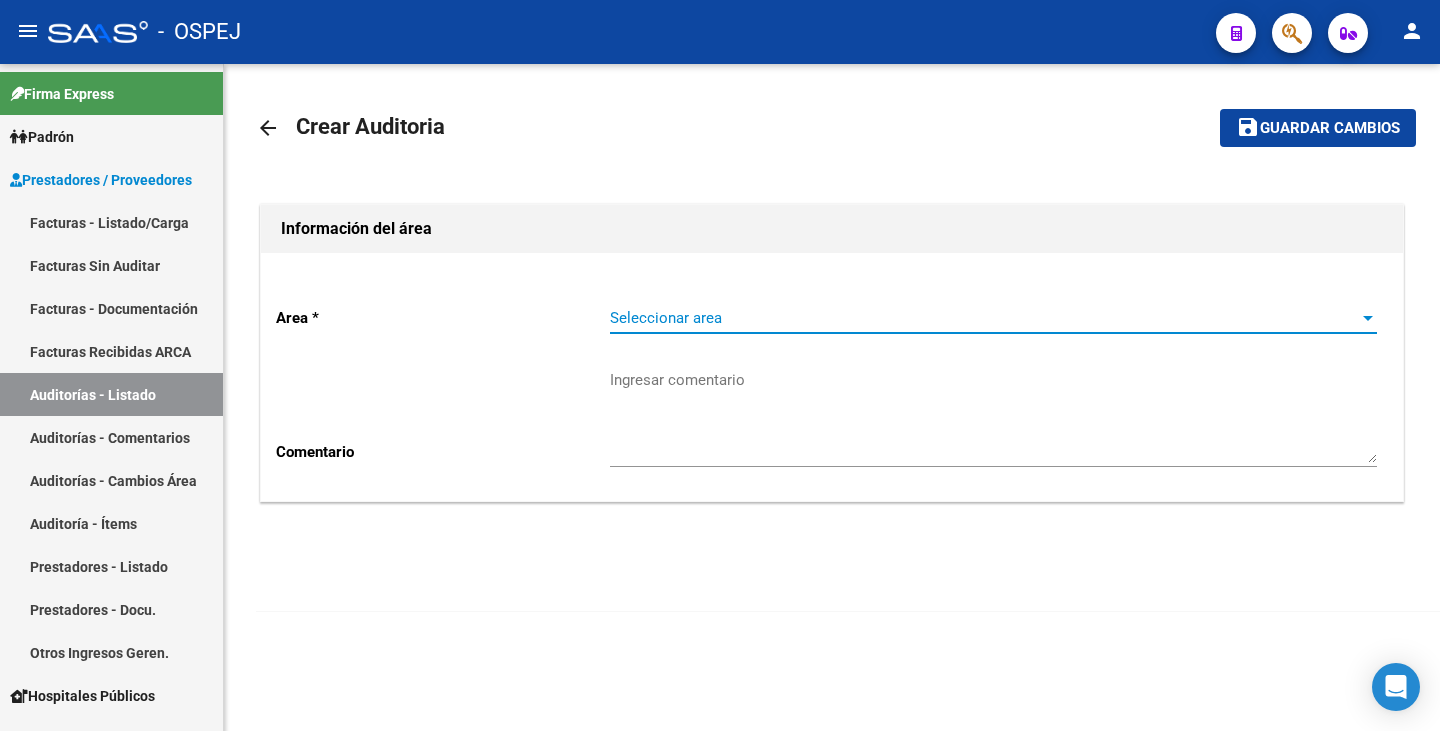 click on "Seleccionar area" at bounding box center (984, 318) 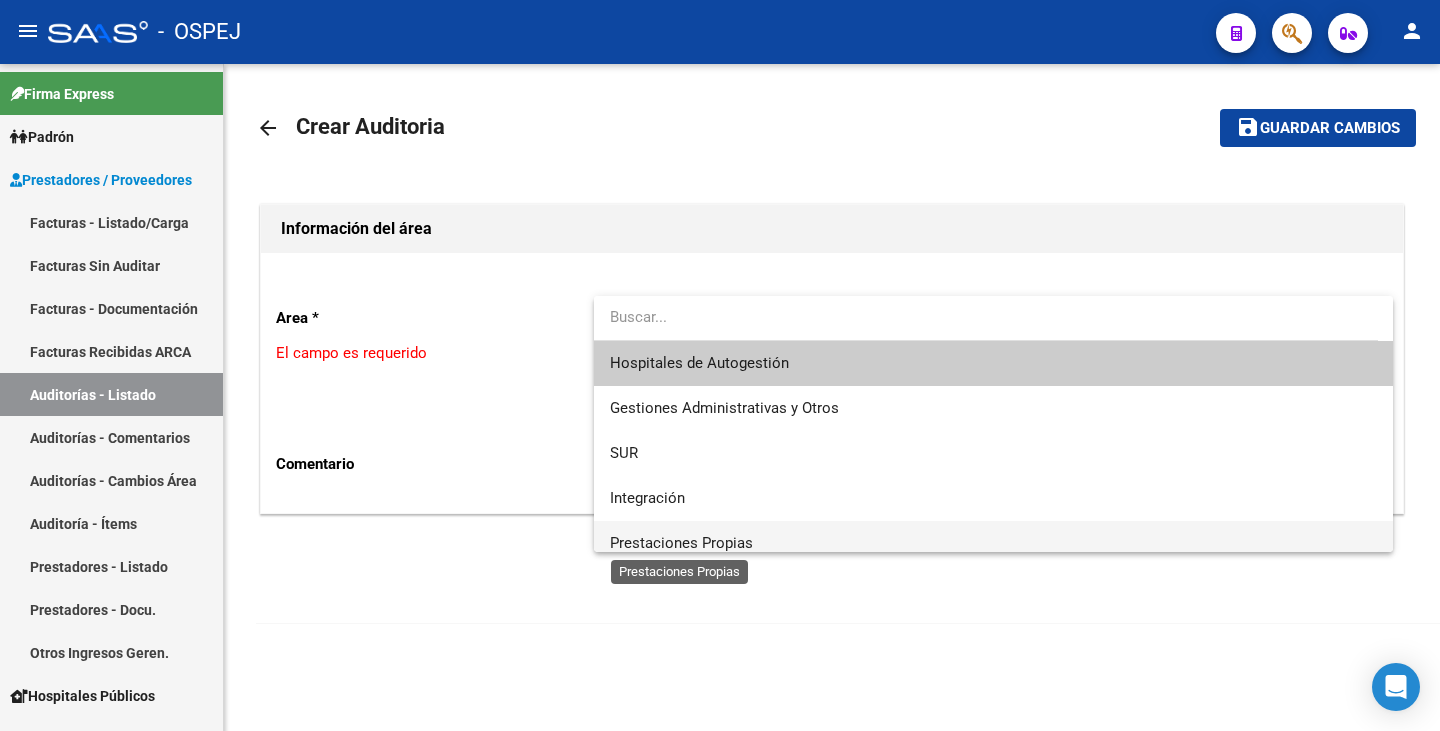 click on "Prestaciones Propias" at bounding box center [681, 543] 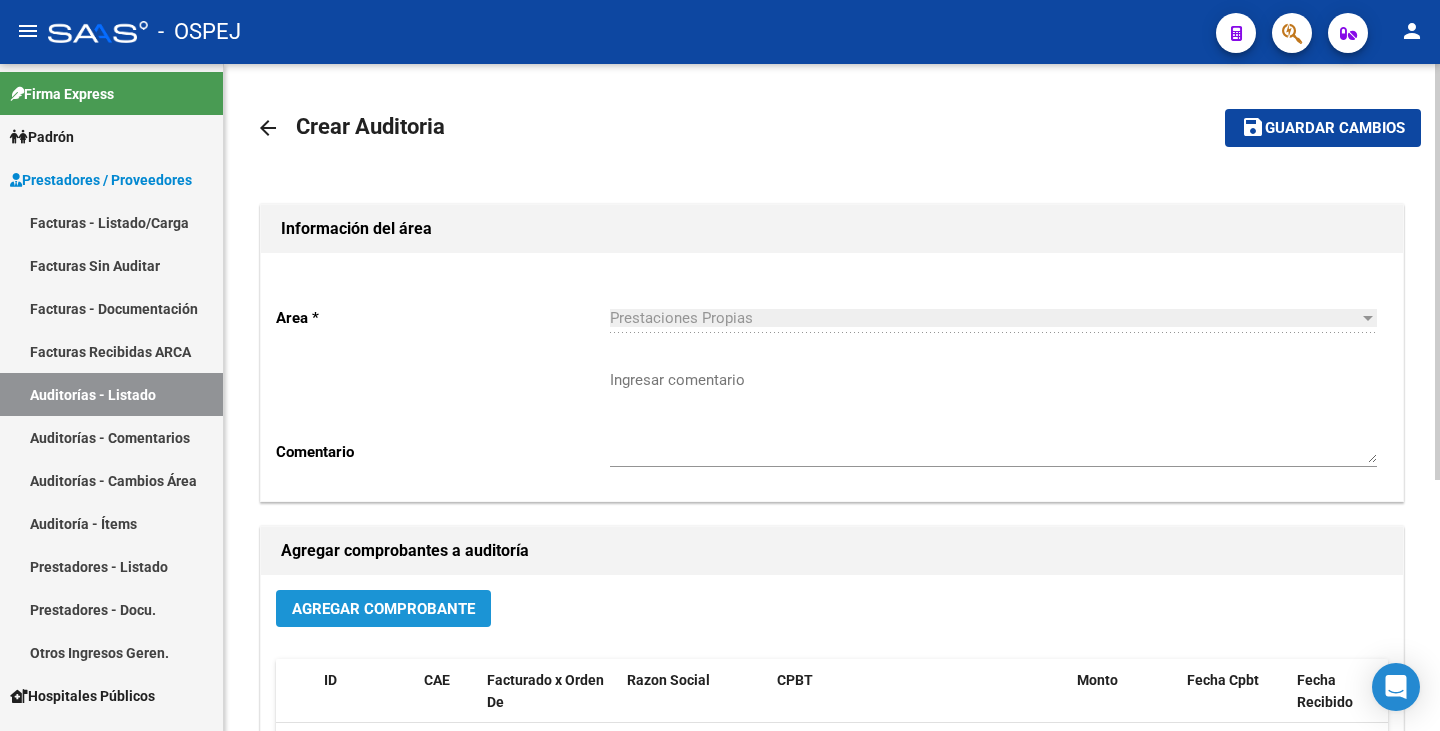 click on "Agregar Comprobante" 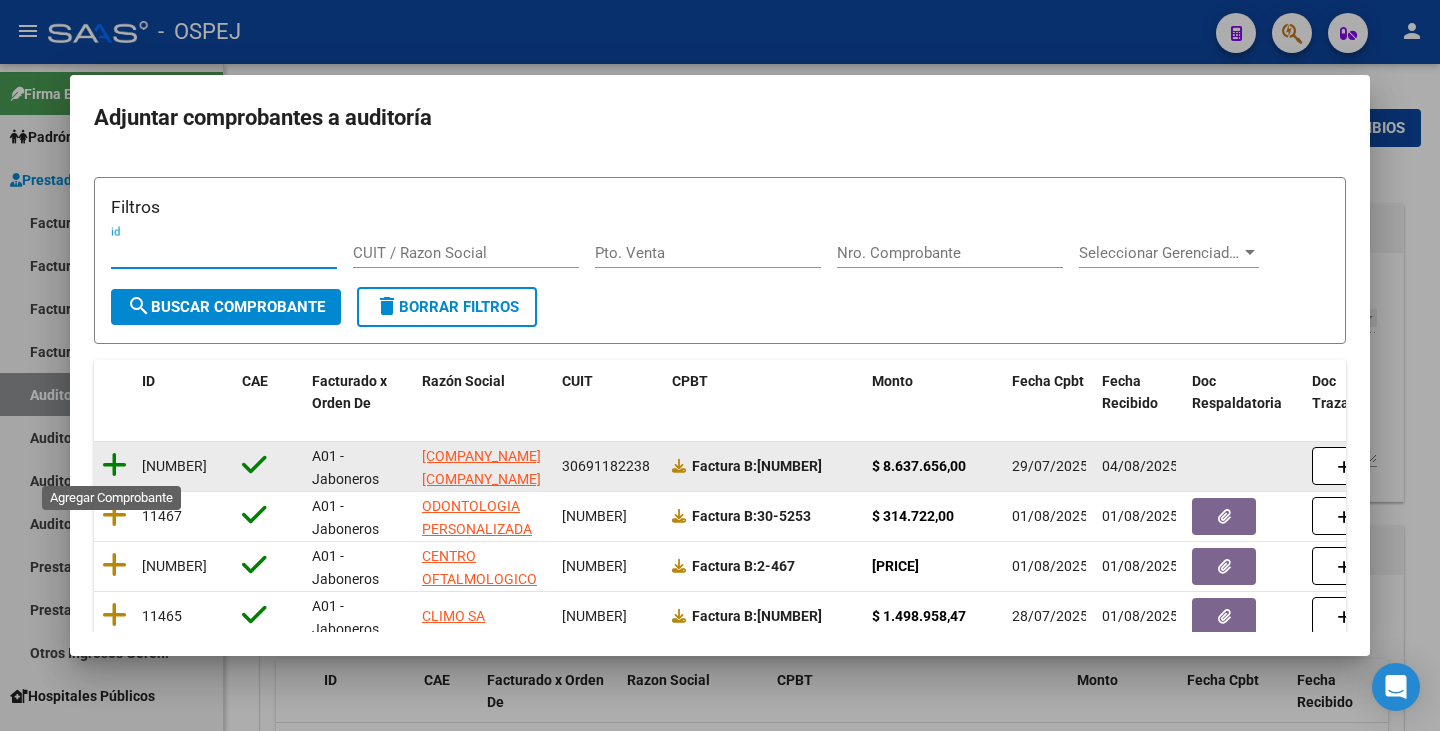 click 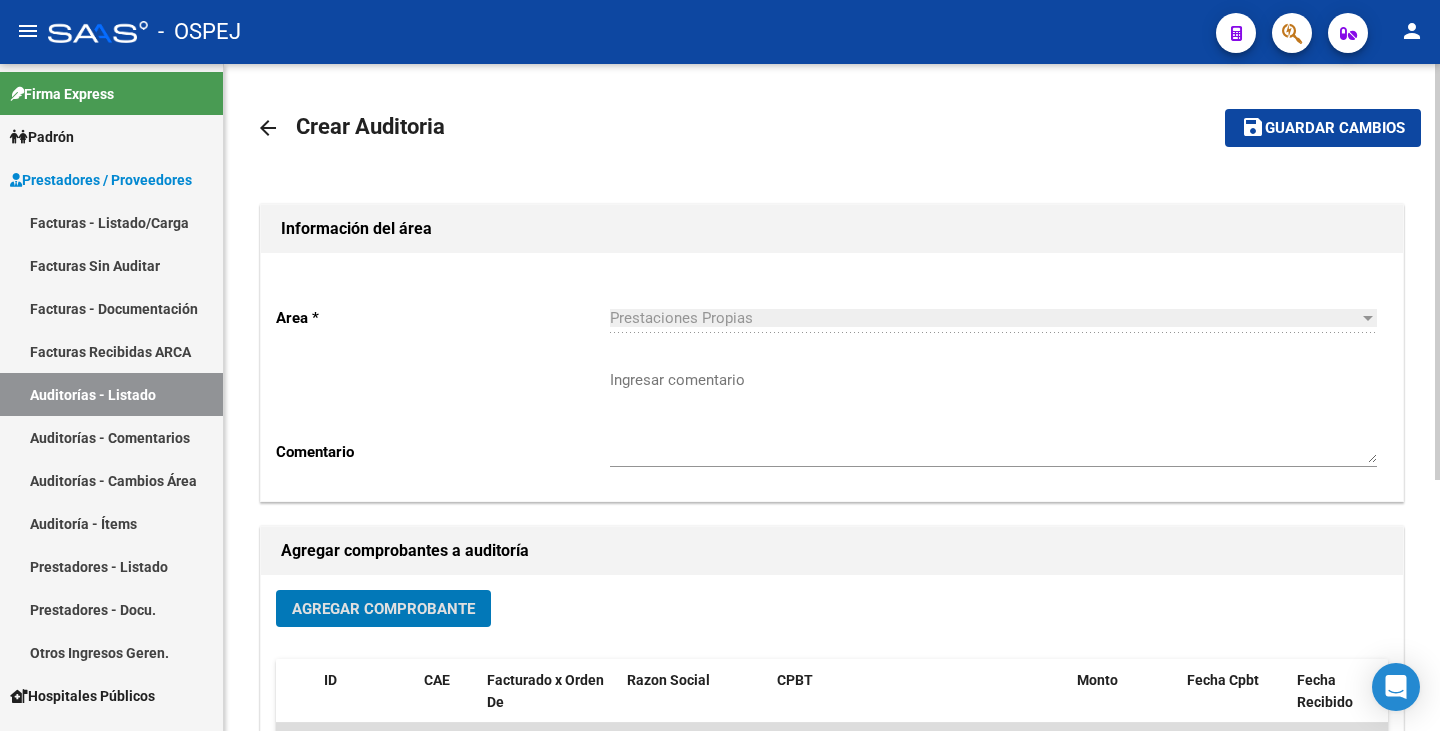 drag, startPoint x: 1272, startPoint y: 125, endPoint x: 1257, endPoint y: 126, distance: 15.033297 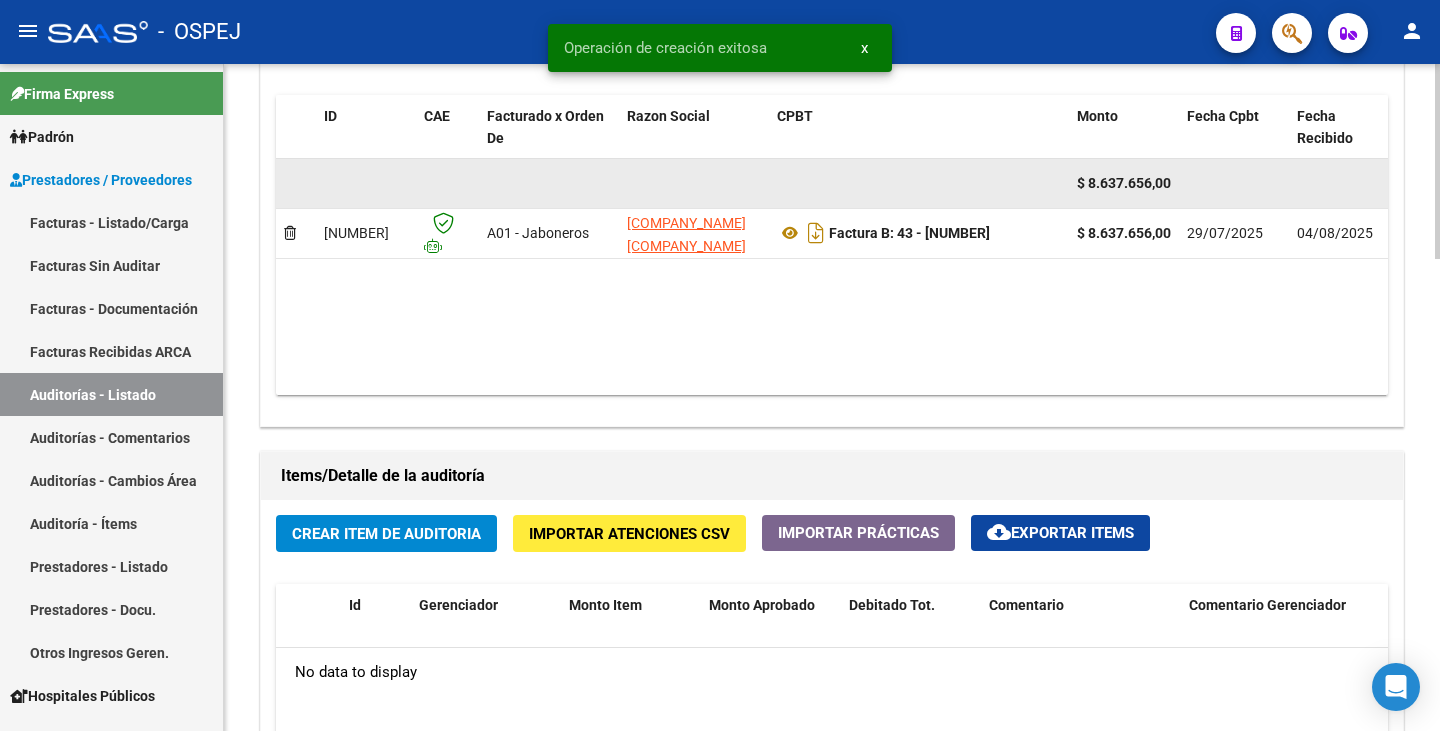 scroll, scrollTop: 1100, scrollLeft: 0, axis: vertical 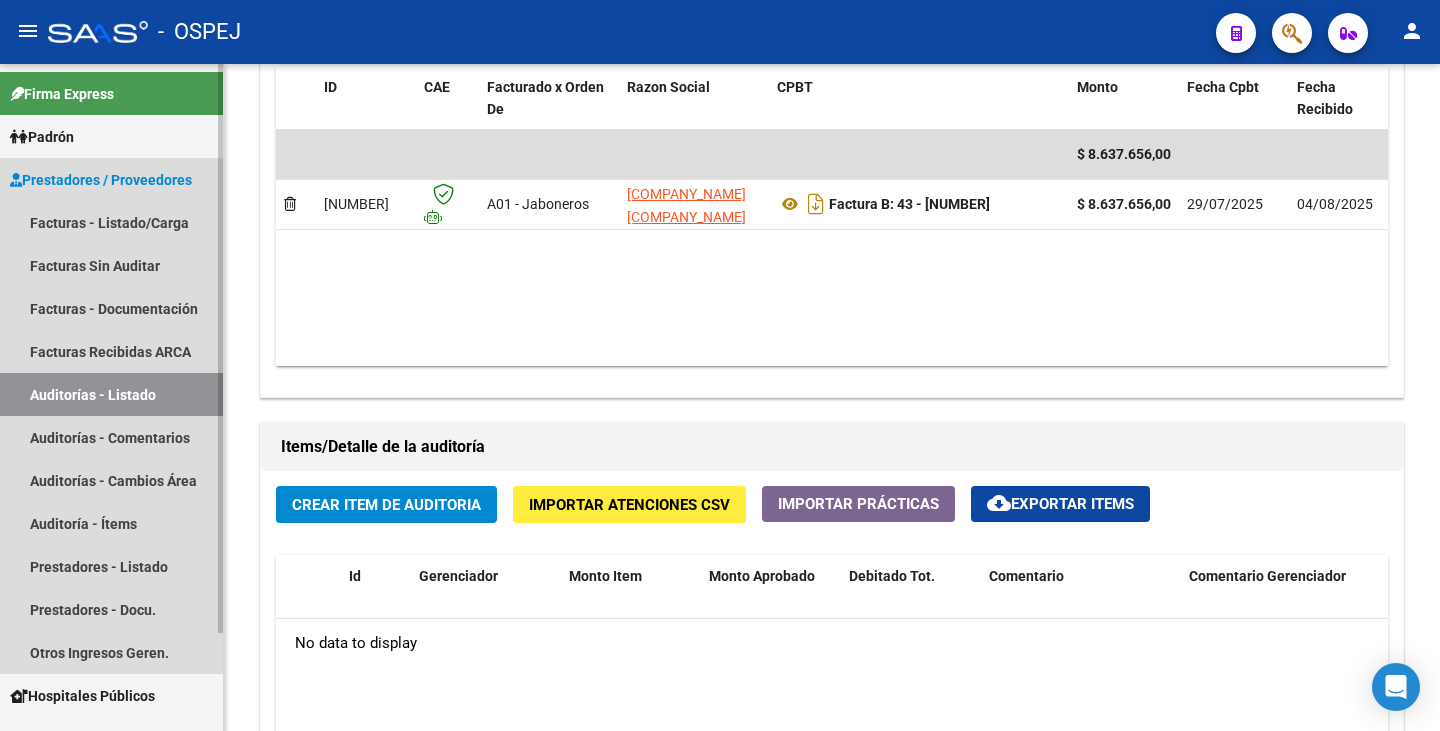 click on "Auditorías - Listado" at bounding box center (111, 394) 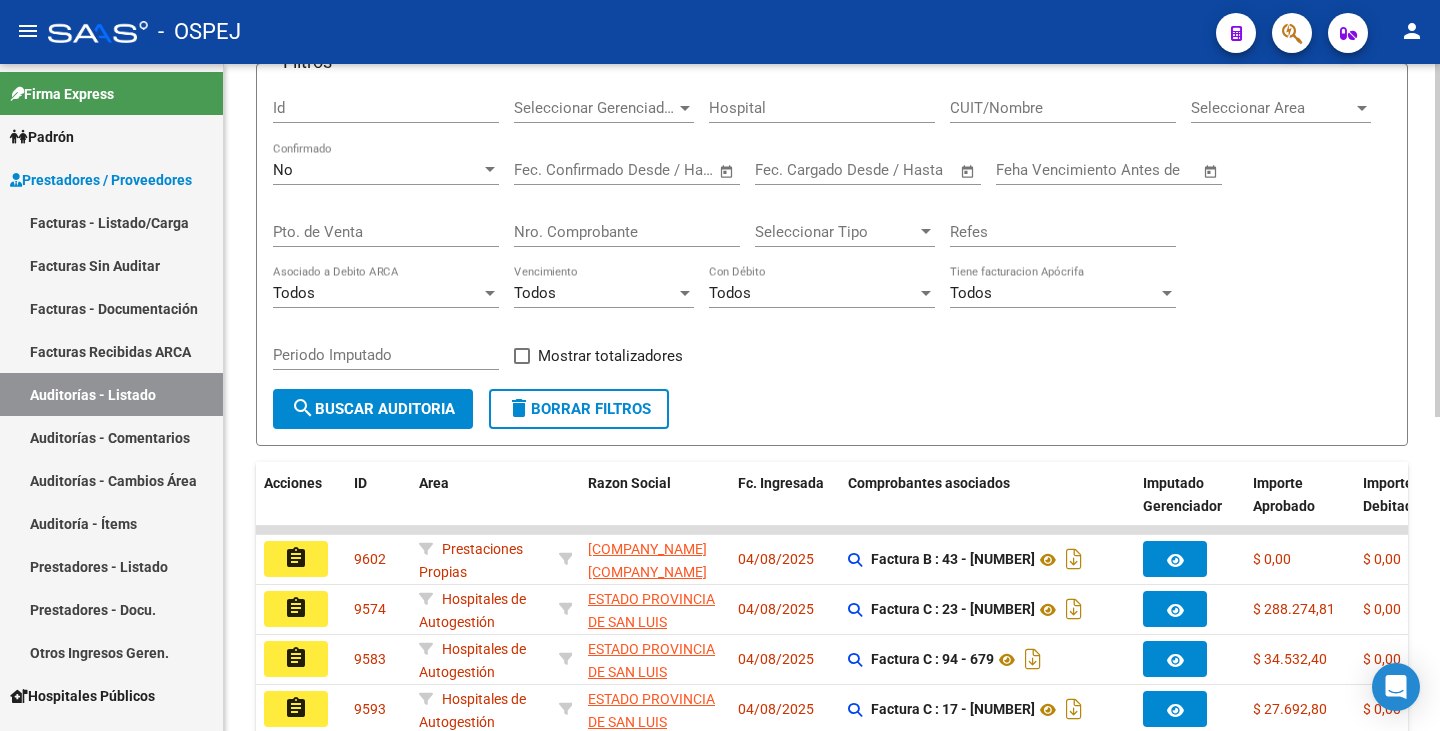 scroll, scrollTop: 92, scrollLeft: 0, axis: vertical 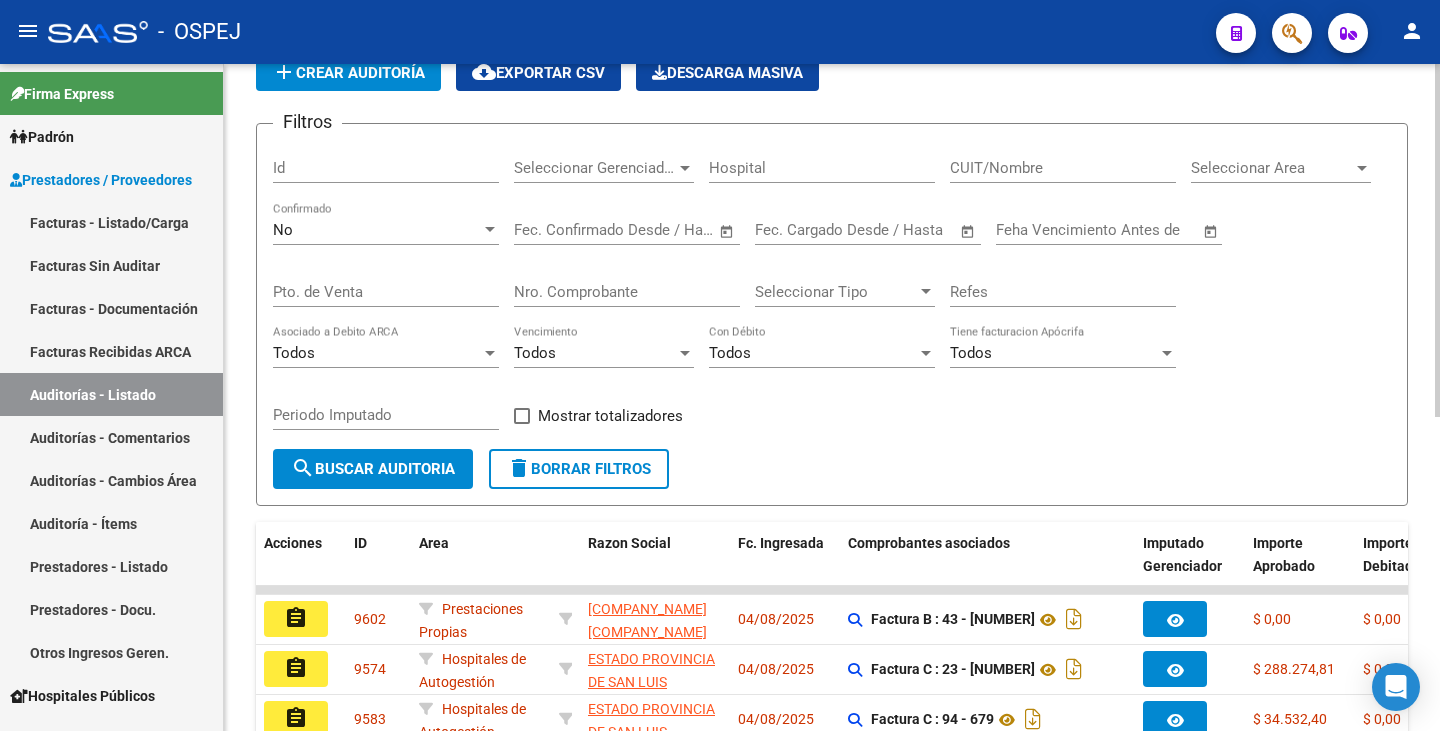click on "Nro. Comprobante" at bounding box center [627, 292] 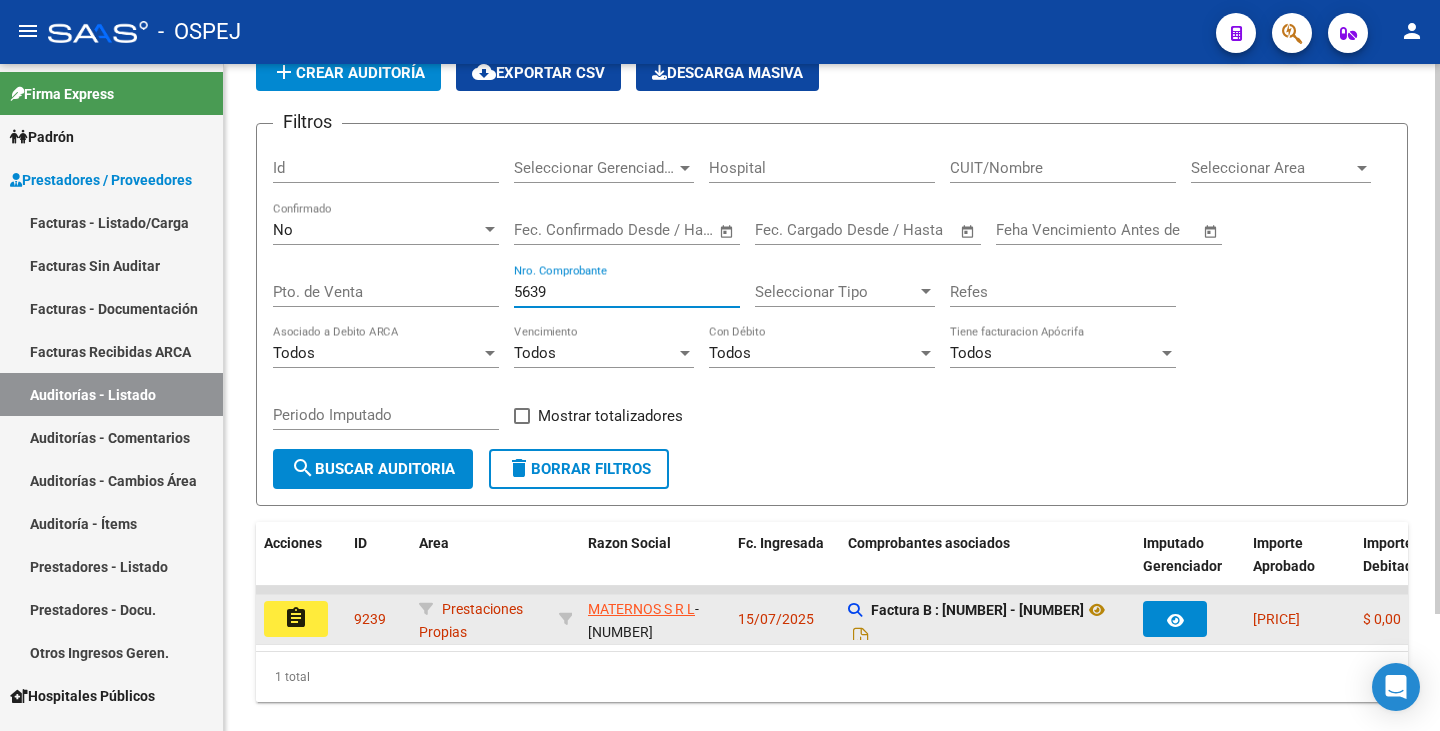 type on "5639" 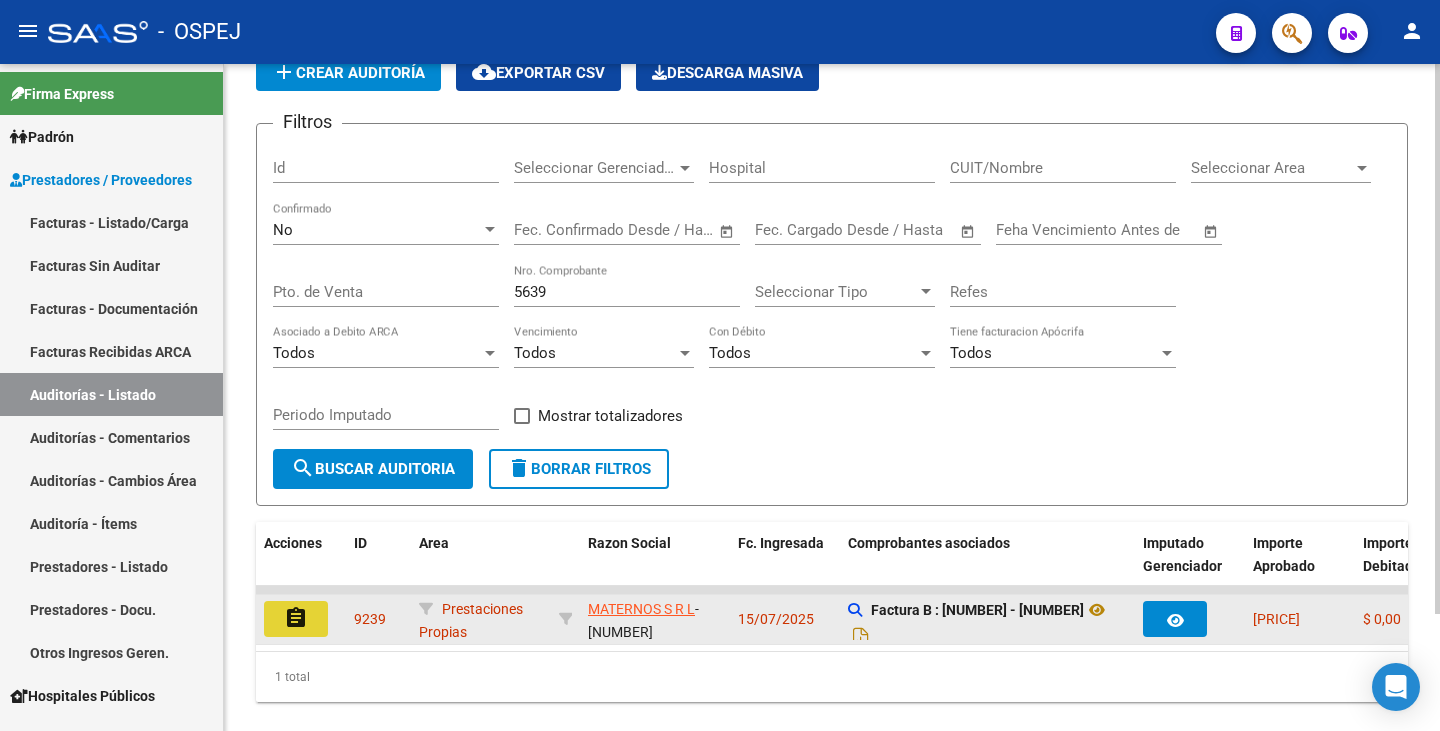 click on "assignment" 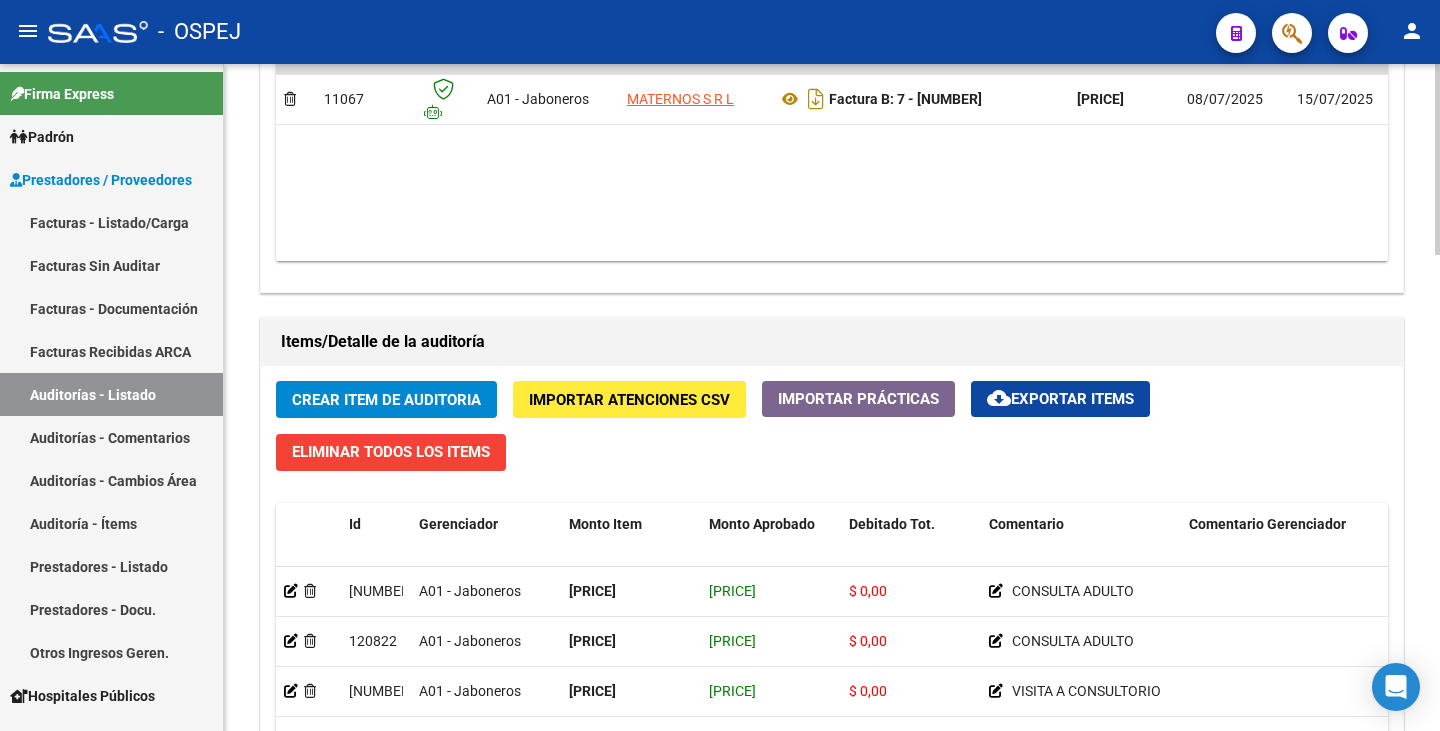scroll, scrollTop: 1400, scrollLeft: 0, axis: vertical 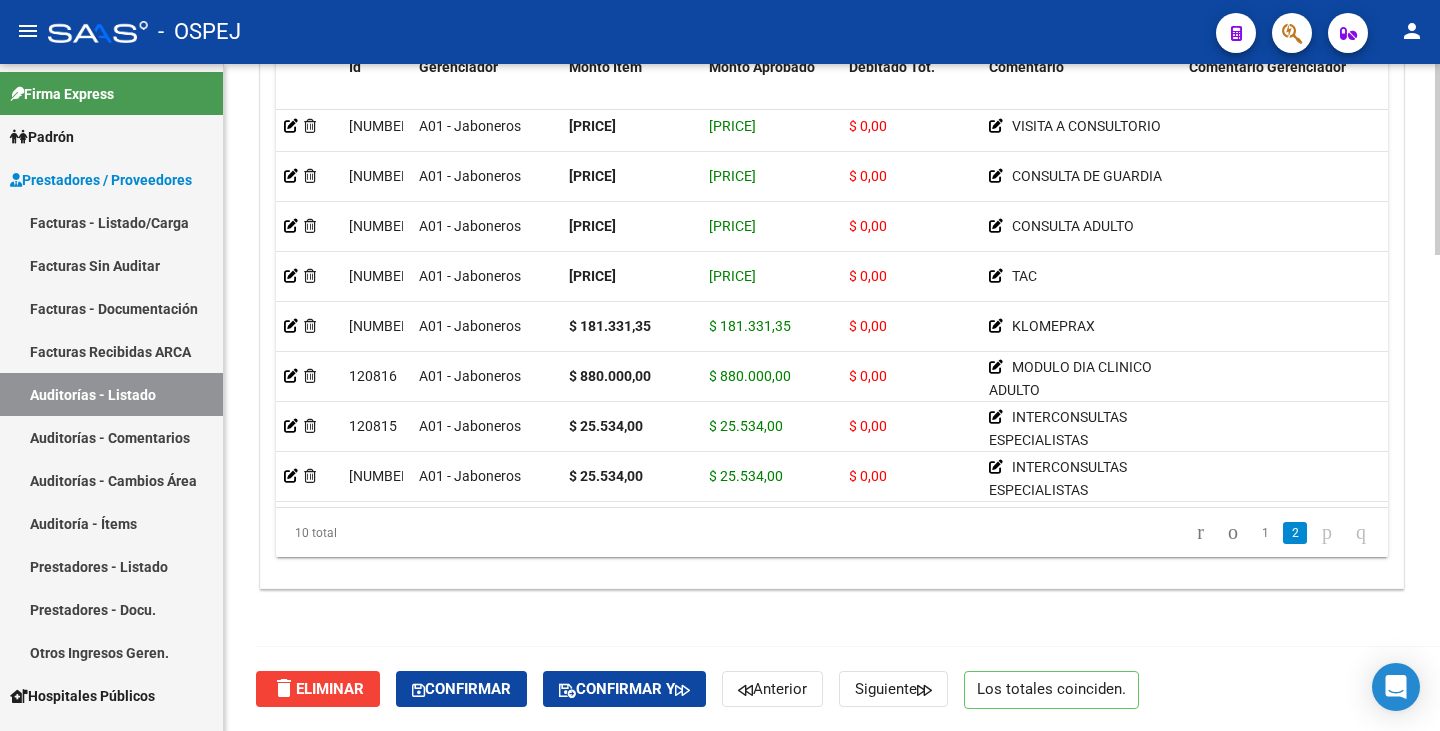 click on "[NUMBER]  A01 - Jaboneros [LAST] S R L  Factura B: 7 - [NUMBER]  [PRICE] [DATE] [DATE] [DATE] Id CUIL" 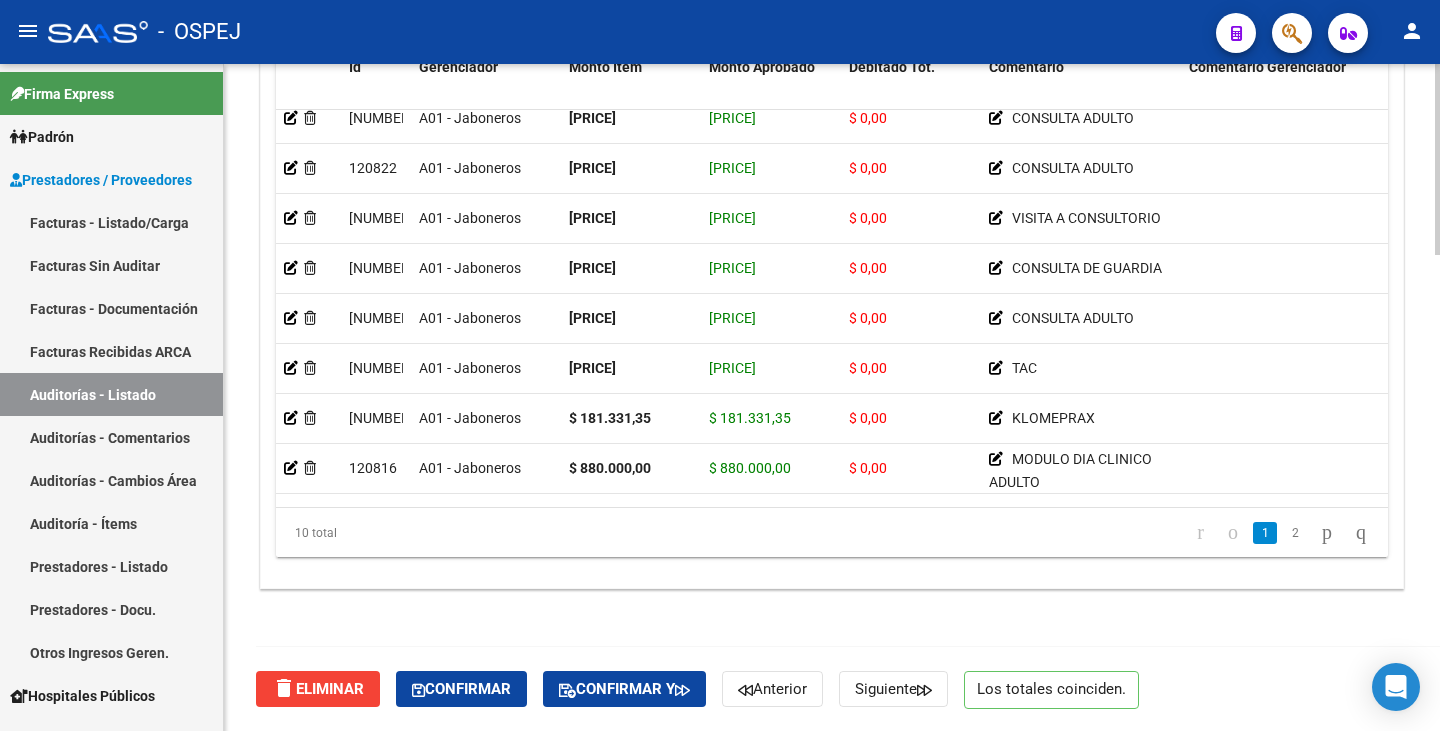 scroll, scrollTop: 0, scrollLeft: 0, axis: both 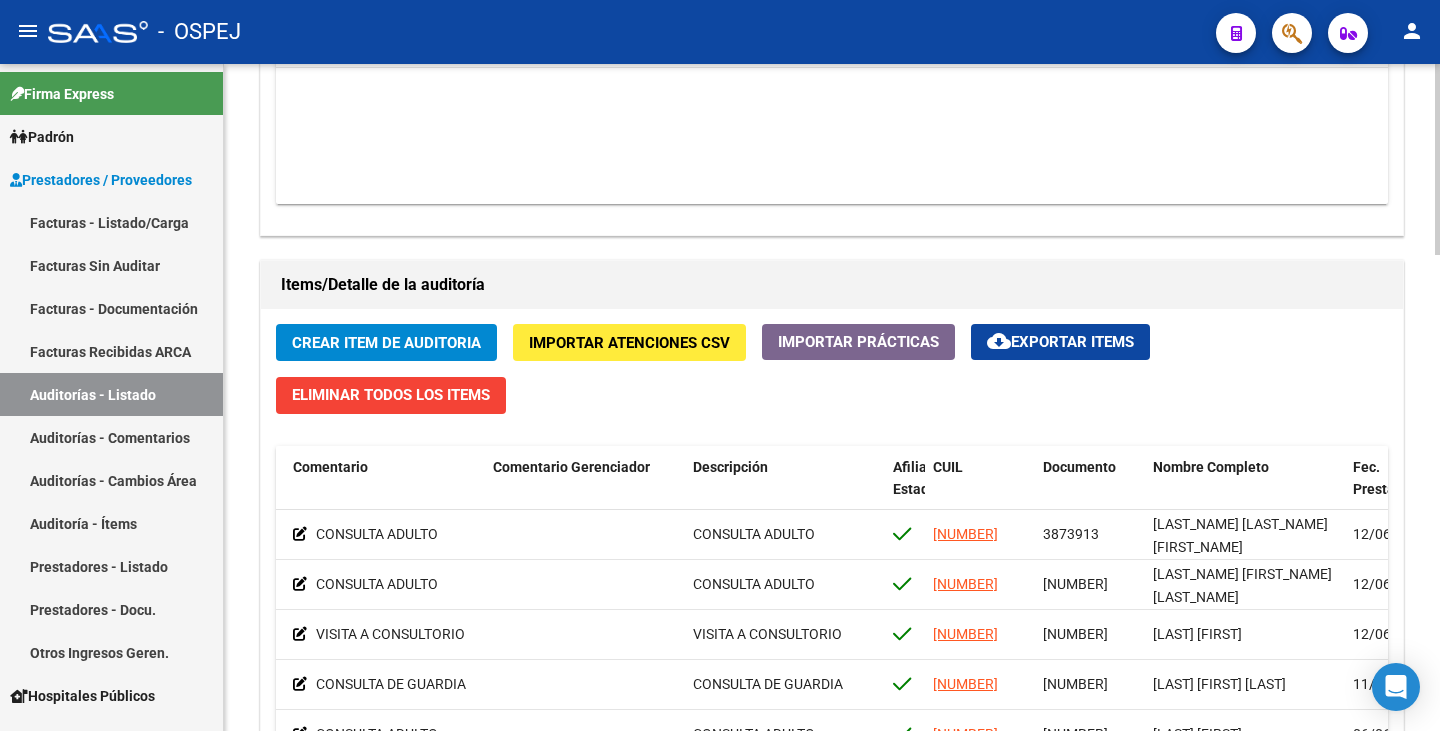 click on "Editar [NUMBER] A01 - Jaboneros CONSULTA ADULTO CONSULTA ADULTO [NUMBER] [NUMBER] [LAST_NAME] [LAST_NAME] [FIRST_NAME] [DATE] Alfredo Petre [DATE] Prestaciones Propias A01 - Jaboneros CONSULTA ADULTO CONSULTA ADULTO [NUMBER] [NUMBER] COLTELLA JUAN EDUARDO [DATE] Alfredo Petre [DATE] Prestaciones Propias A01 - Jaboneros VISITA A CONSULTORIO VISITA A CONSULTORIO [NUMBER] [NUMBER] AGUIRRE ANGEL [DATE] Alfredo Petre" 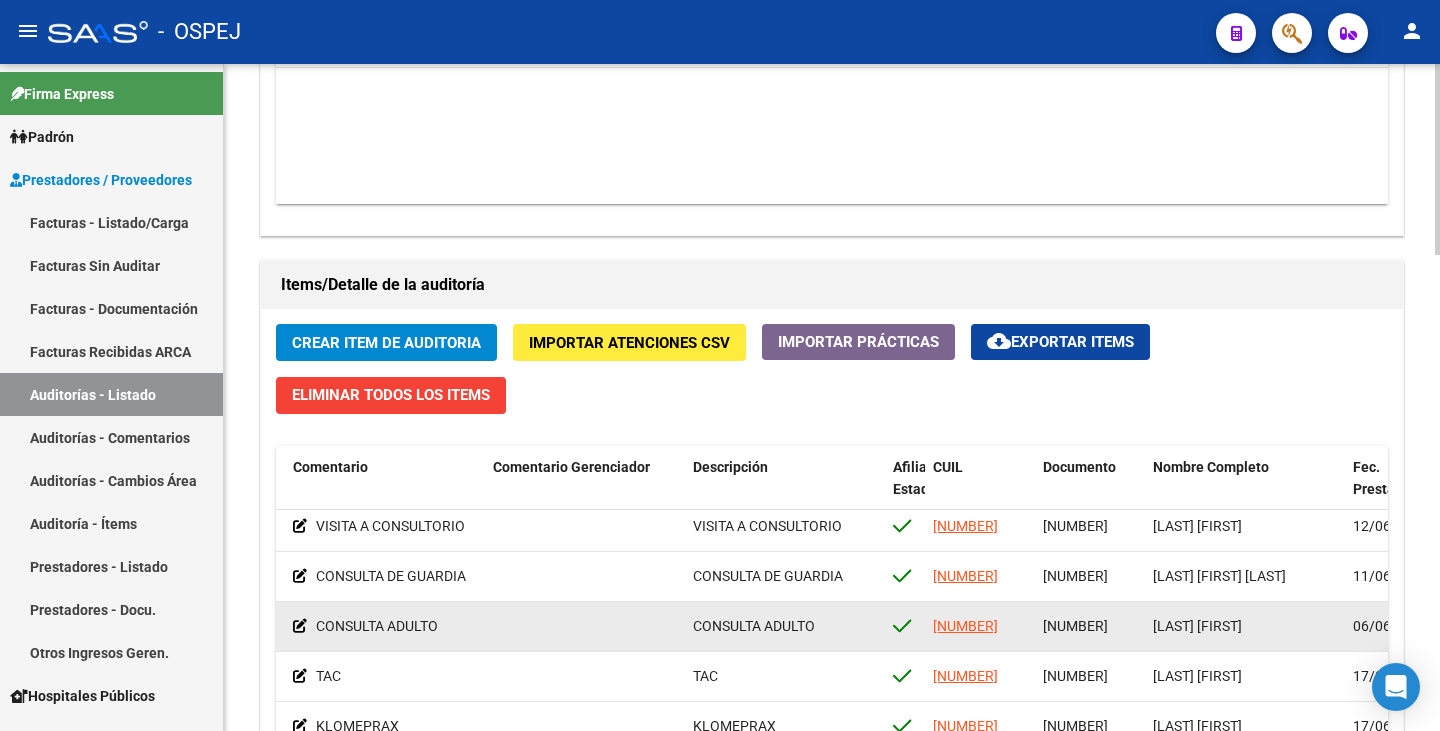 scroll, scrollTop: 123, scrollLeft: 696, axis: both 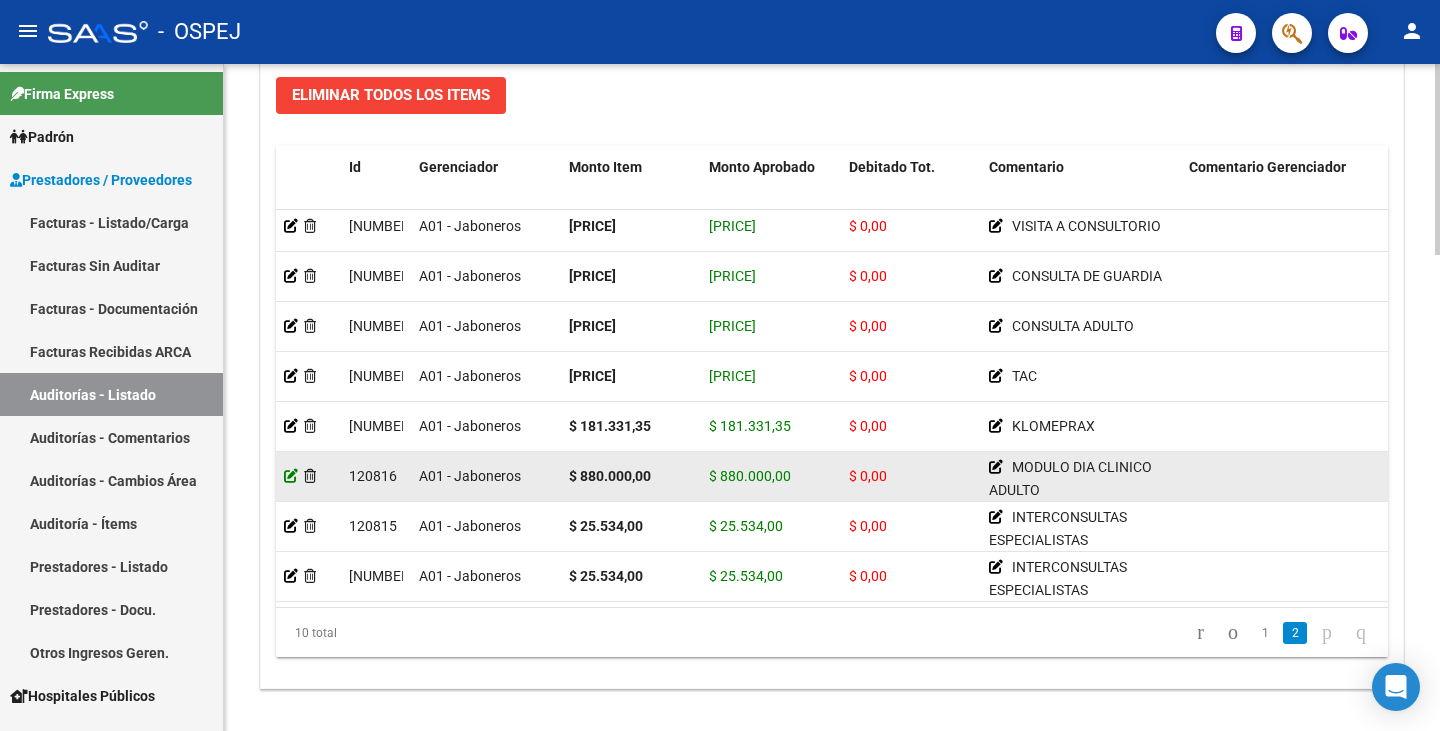 click 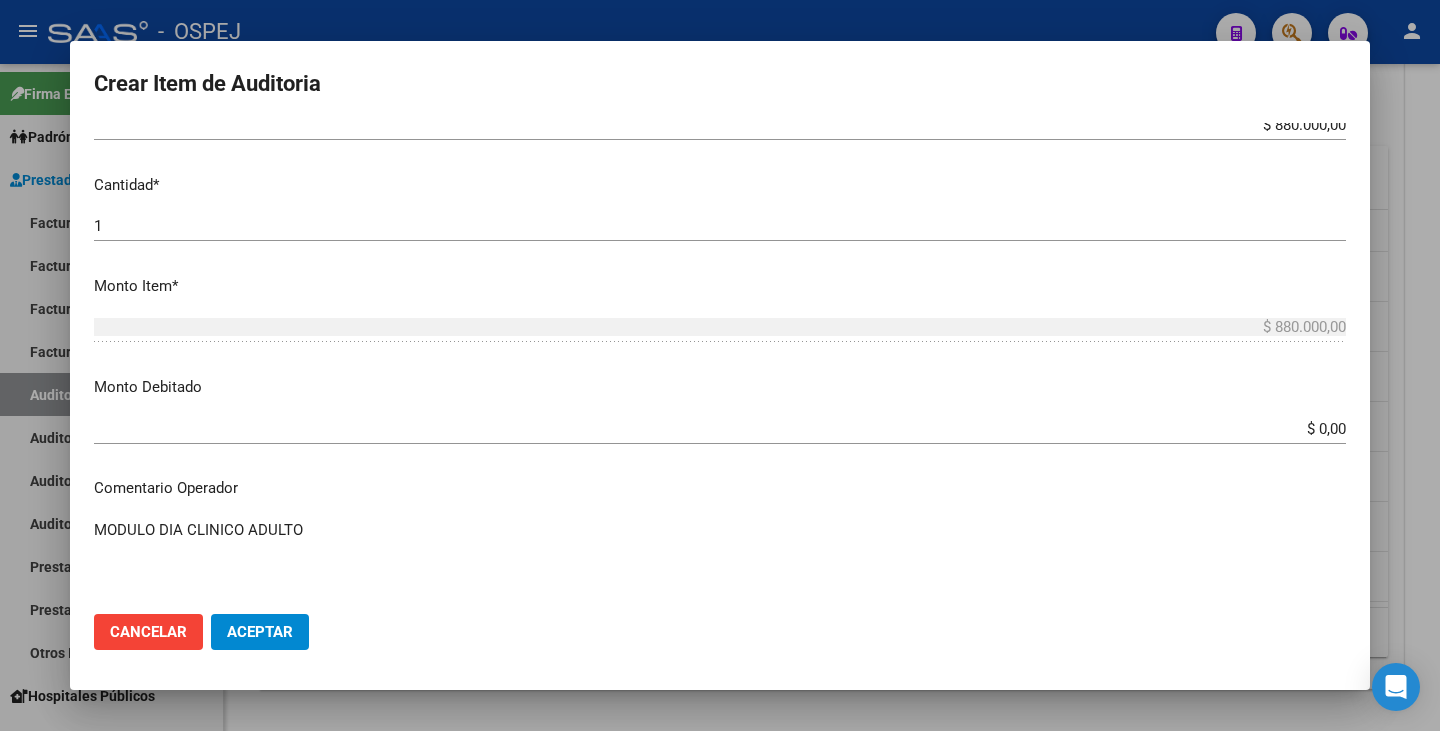 scroll, scrollTop: 554, scrollLeft: 0, axis: vertical 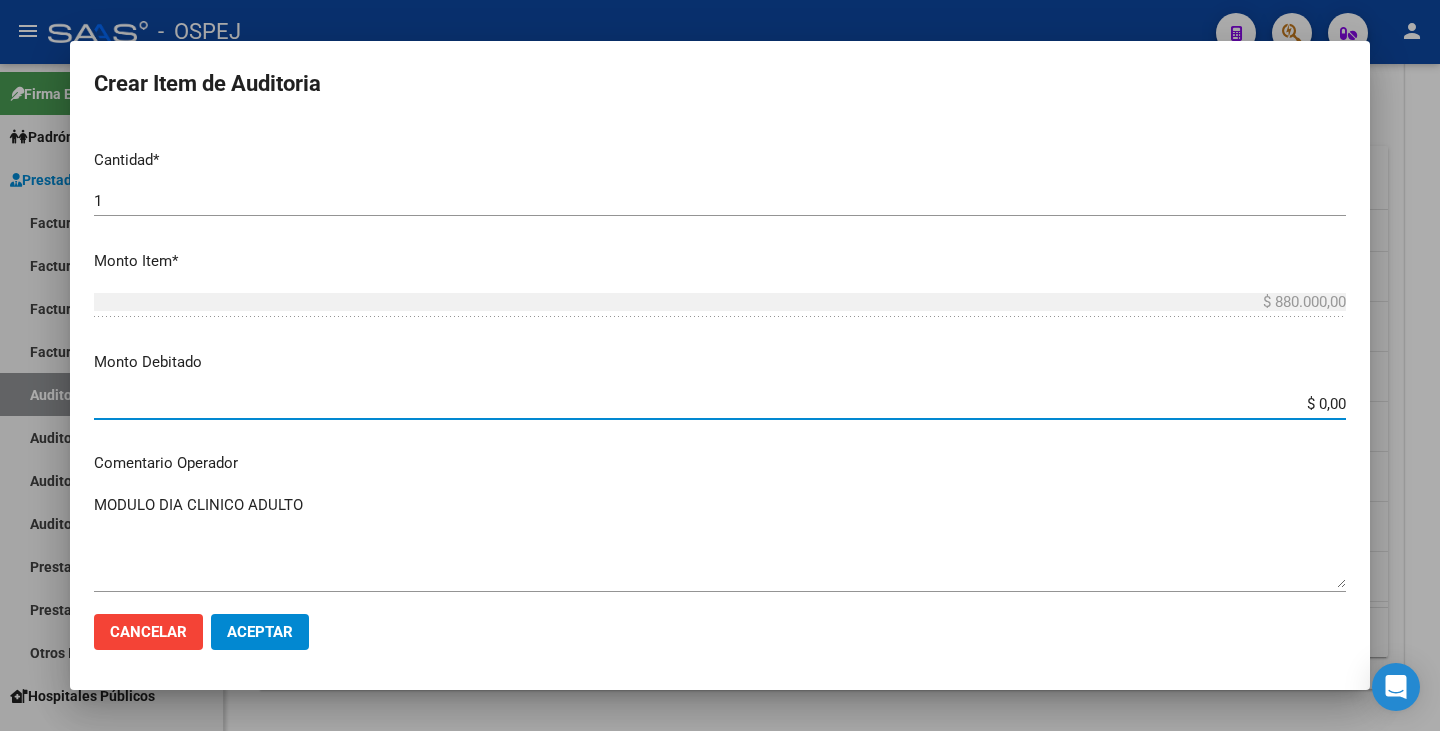 click on "$ 0,00" at bounding box center [720, 404] 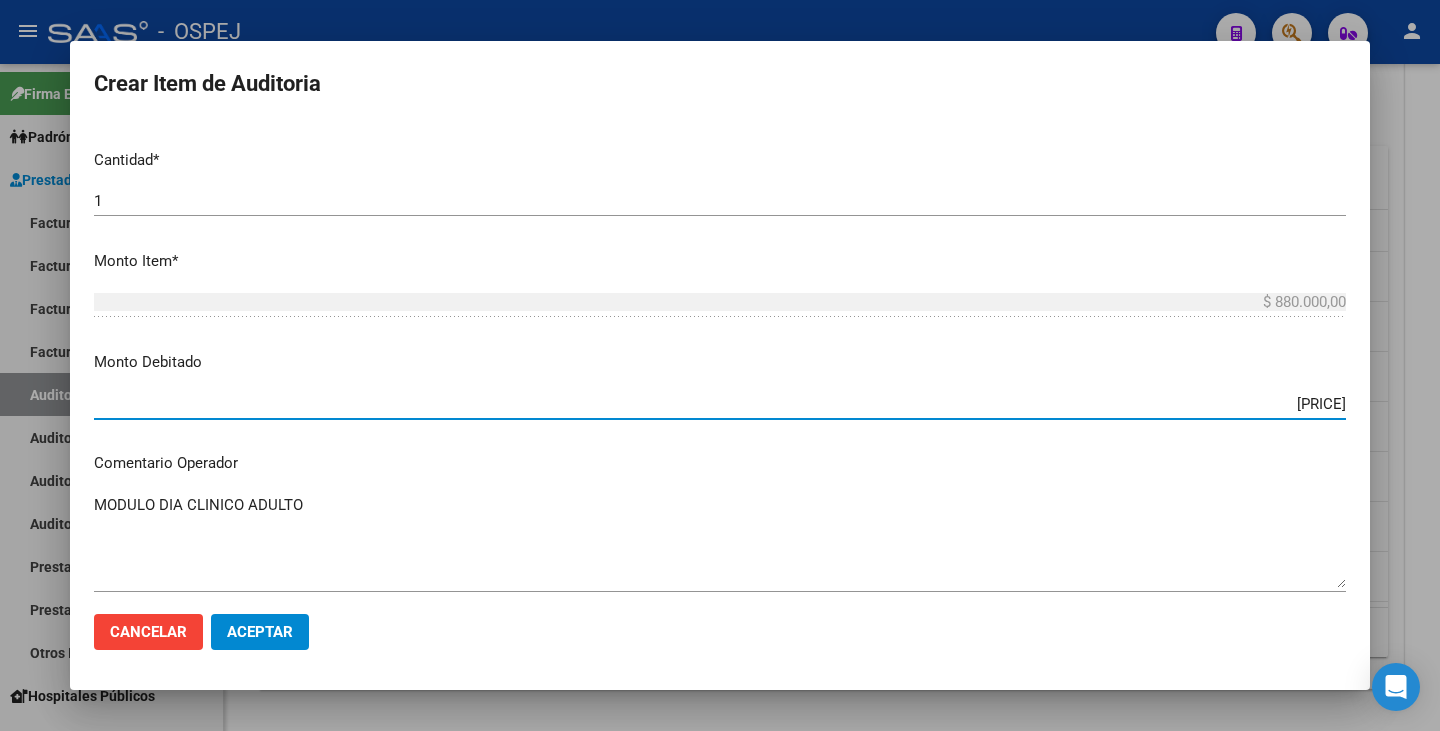 type on "[PRICE]" 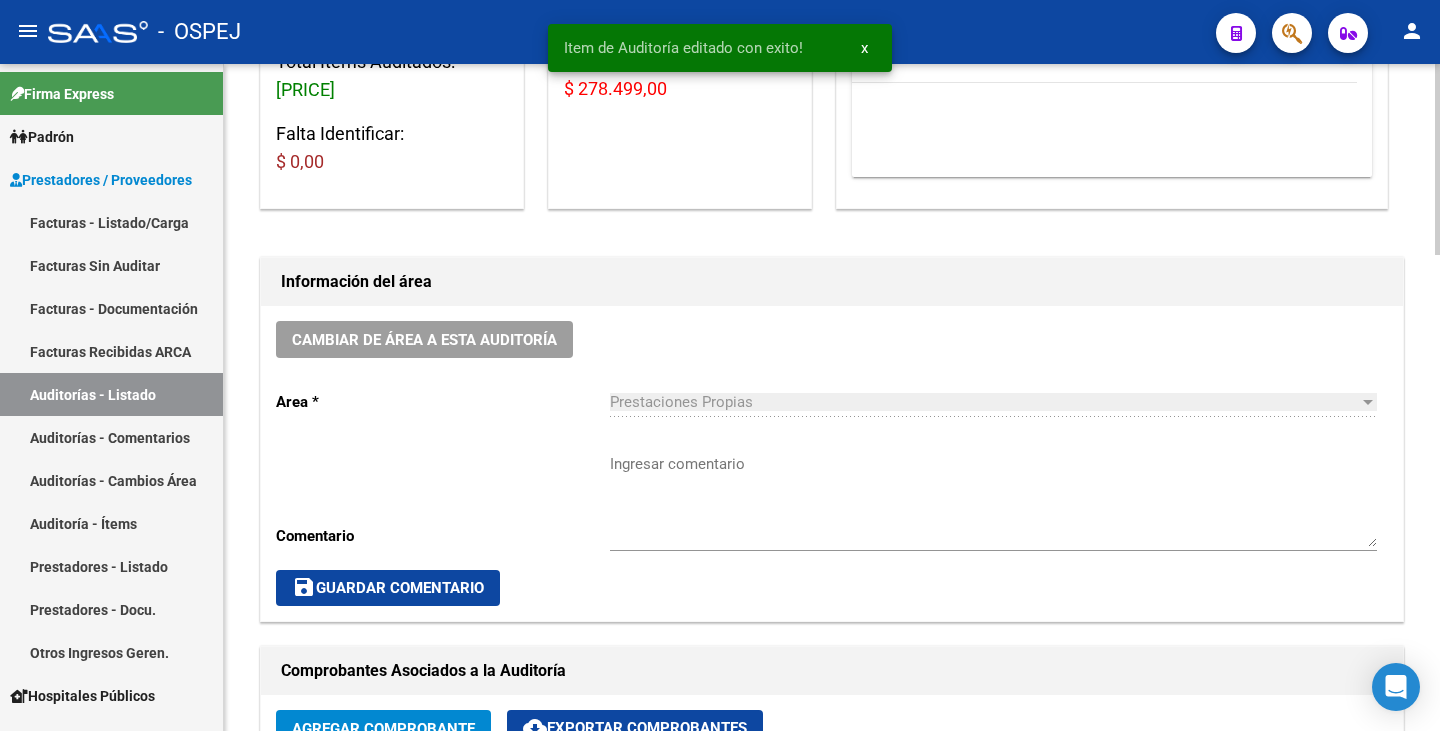 scroll, scrollTop: 500, scrollLeft: 0, axis: vertical 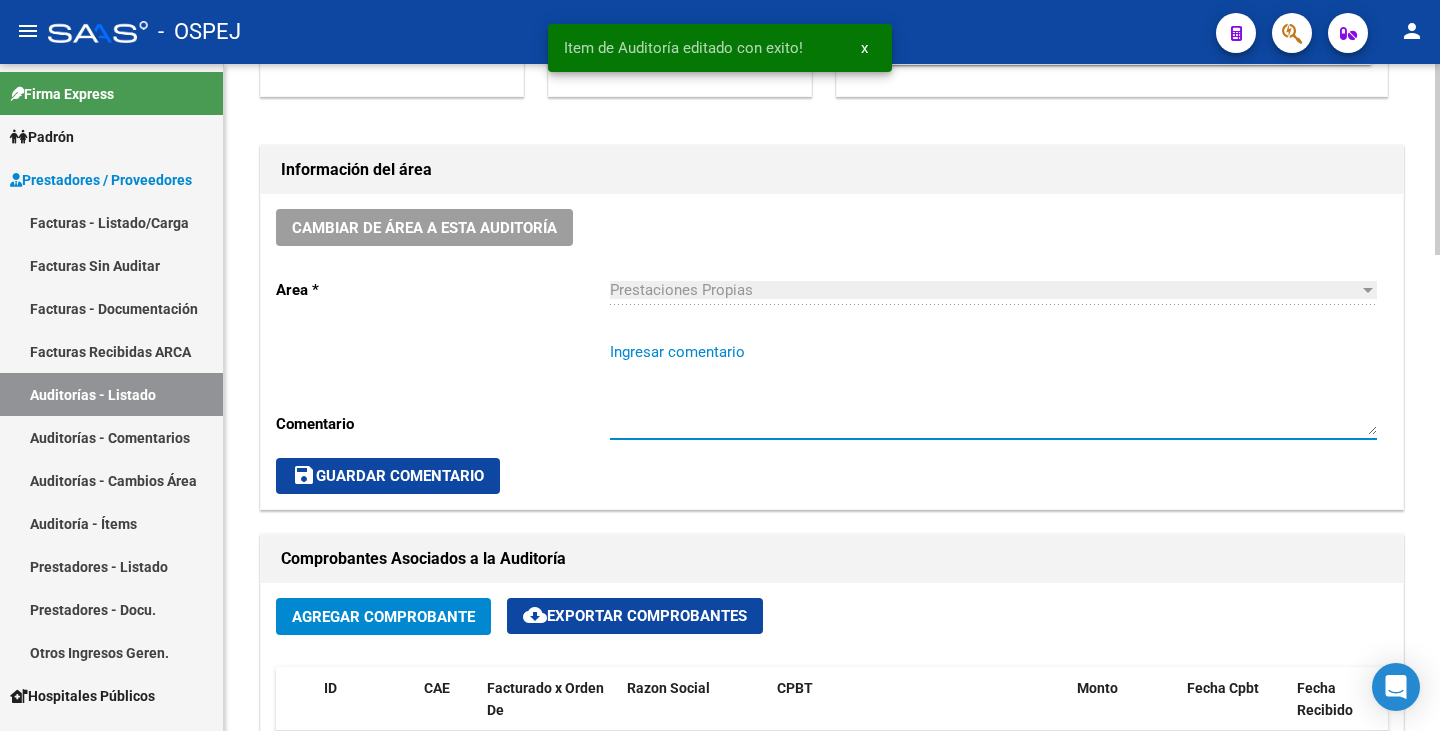 drag, startPoint x: 672, startPoint y: 369, endPoint x: 893, endPoint y: 383, distance: 221.443 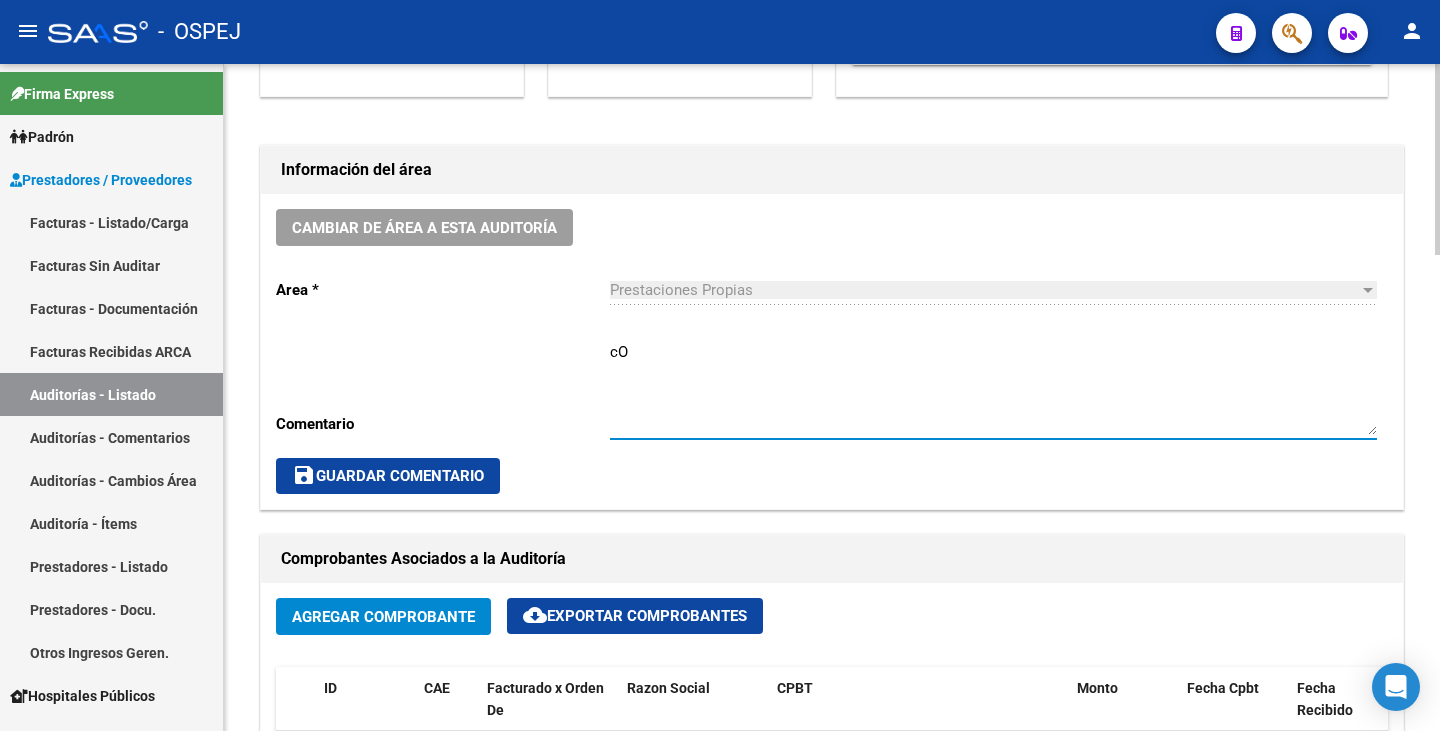 type on "c" 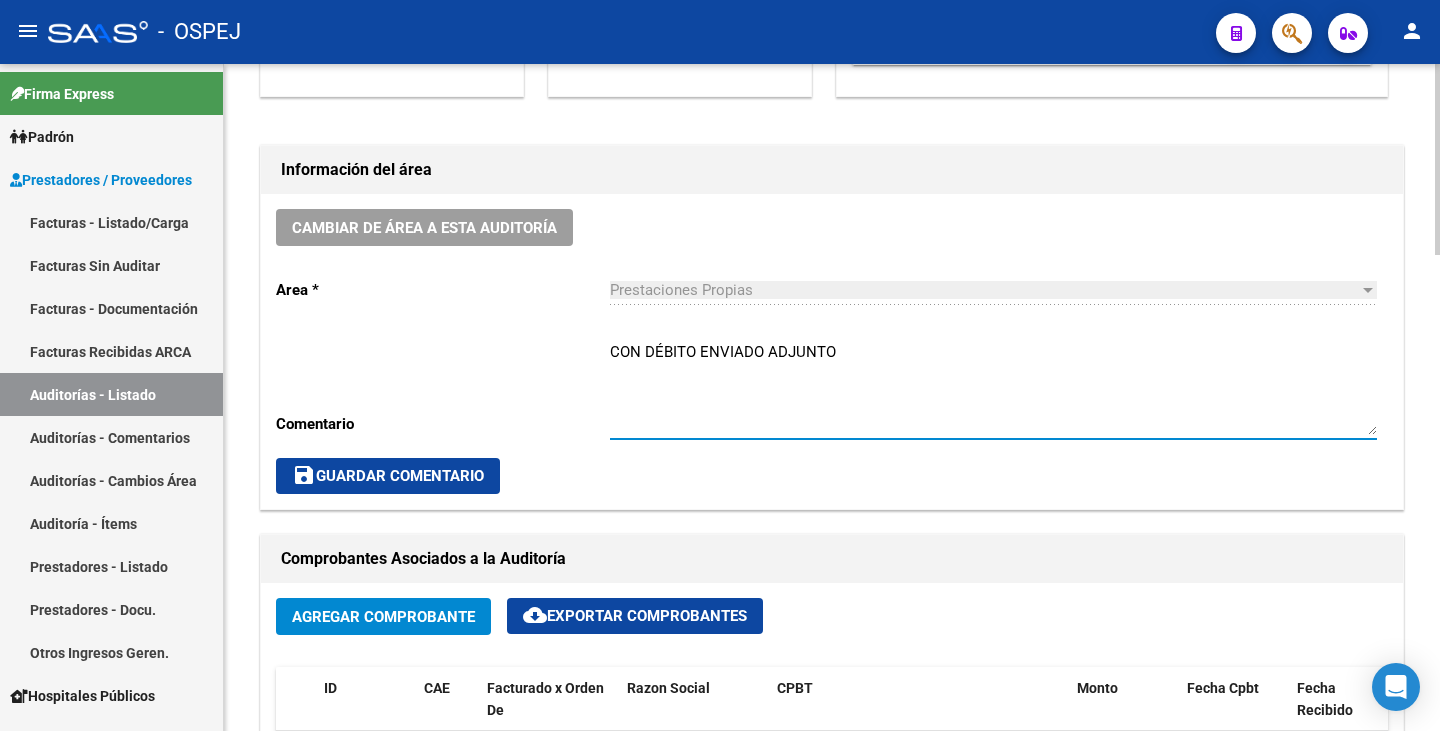 type on "CON DÉBITO ENVIADO ADJUNTO" 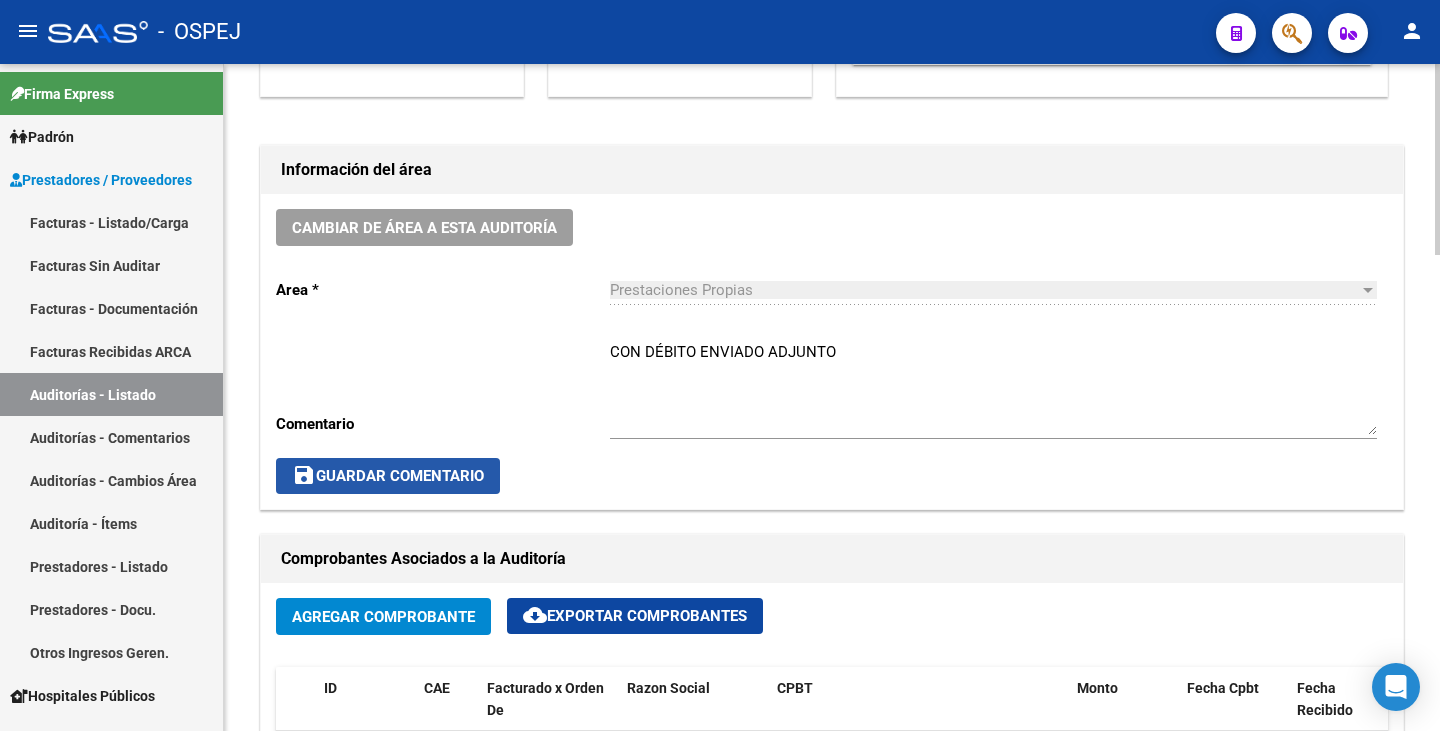 click on "save  Guardar Comentario" 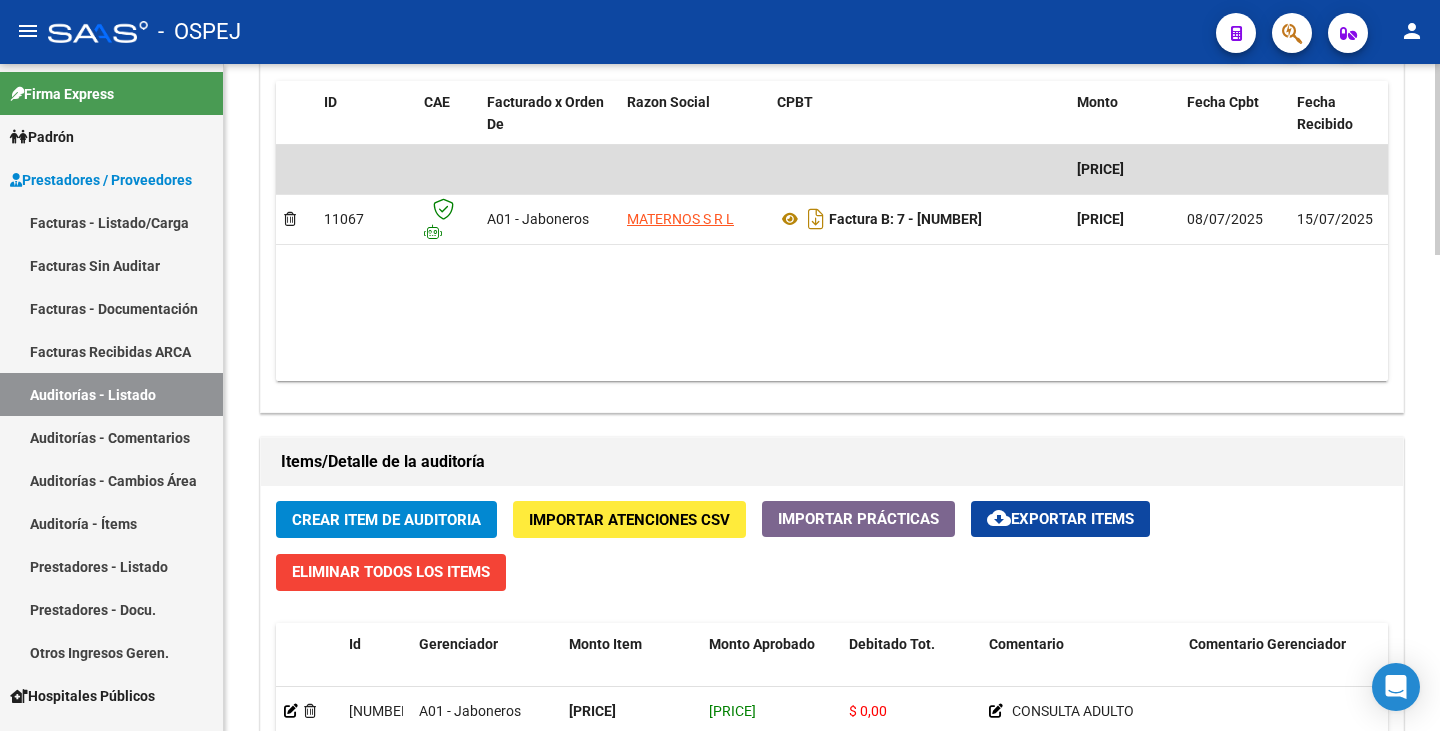 scroll, scrollTop: 1063, scrollLeft: 0, axis: vertical 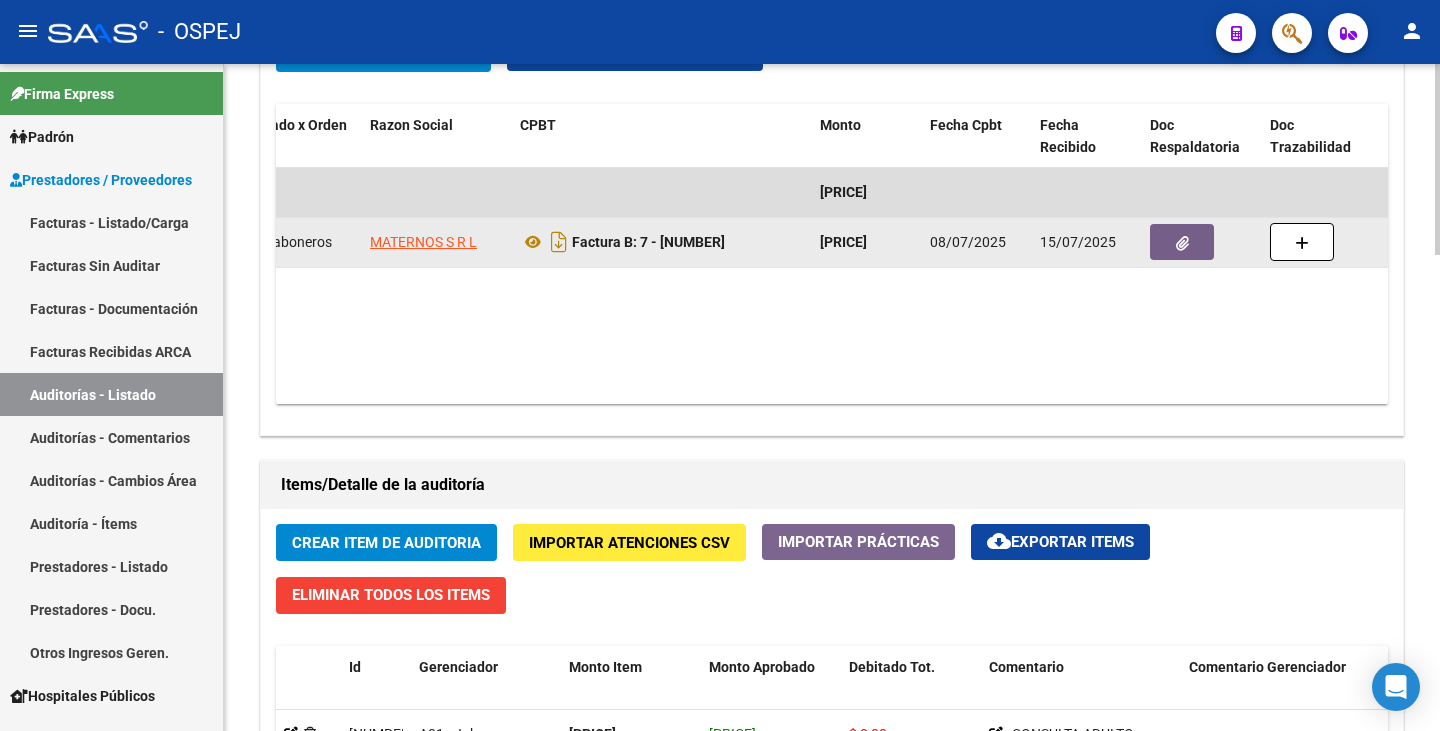 click 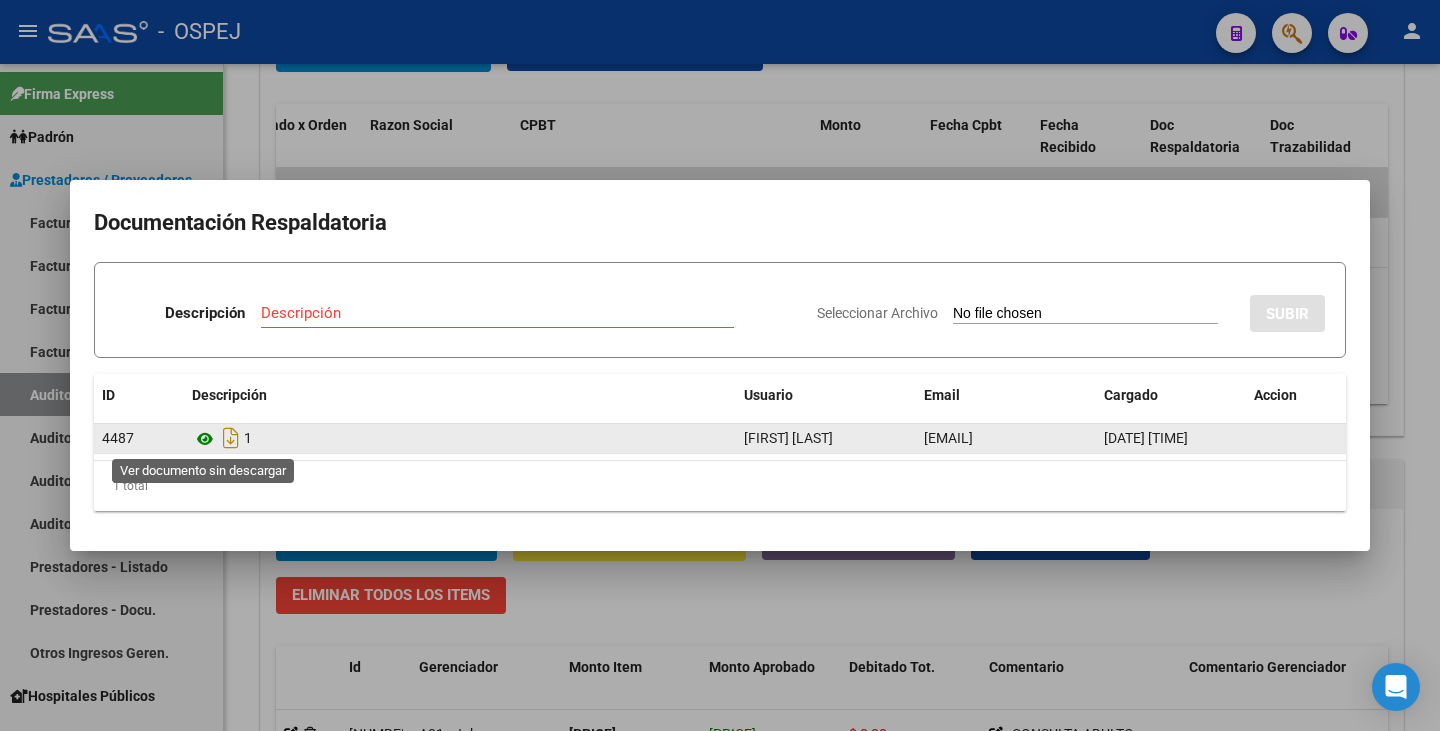 click 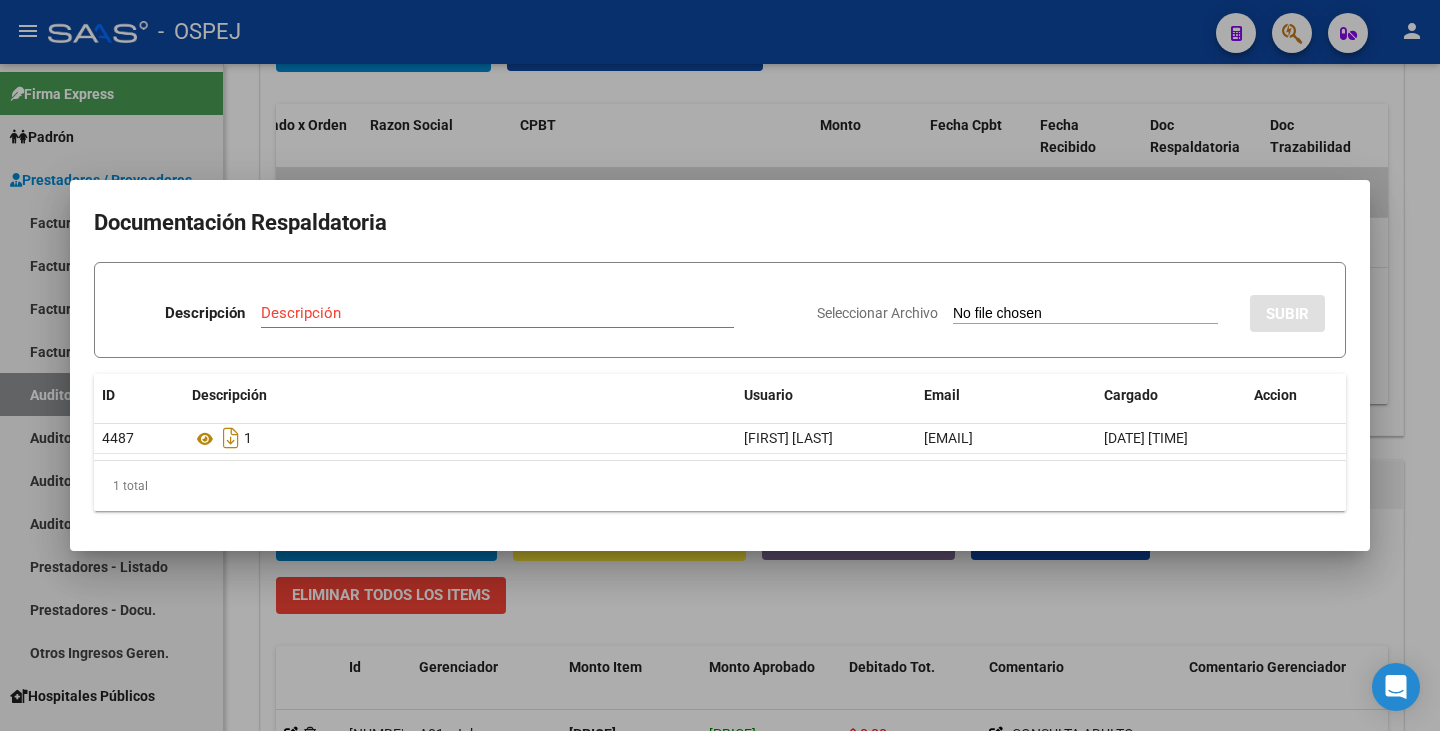 click on "Descripción" at bounding box center [497, 313] 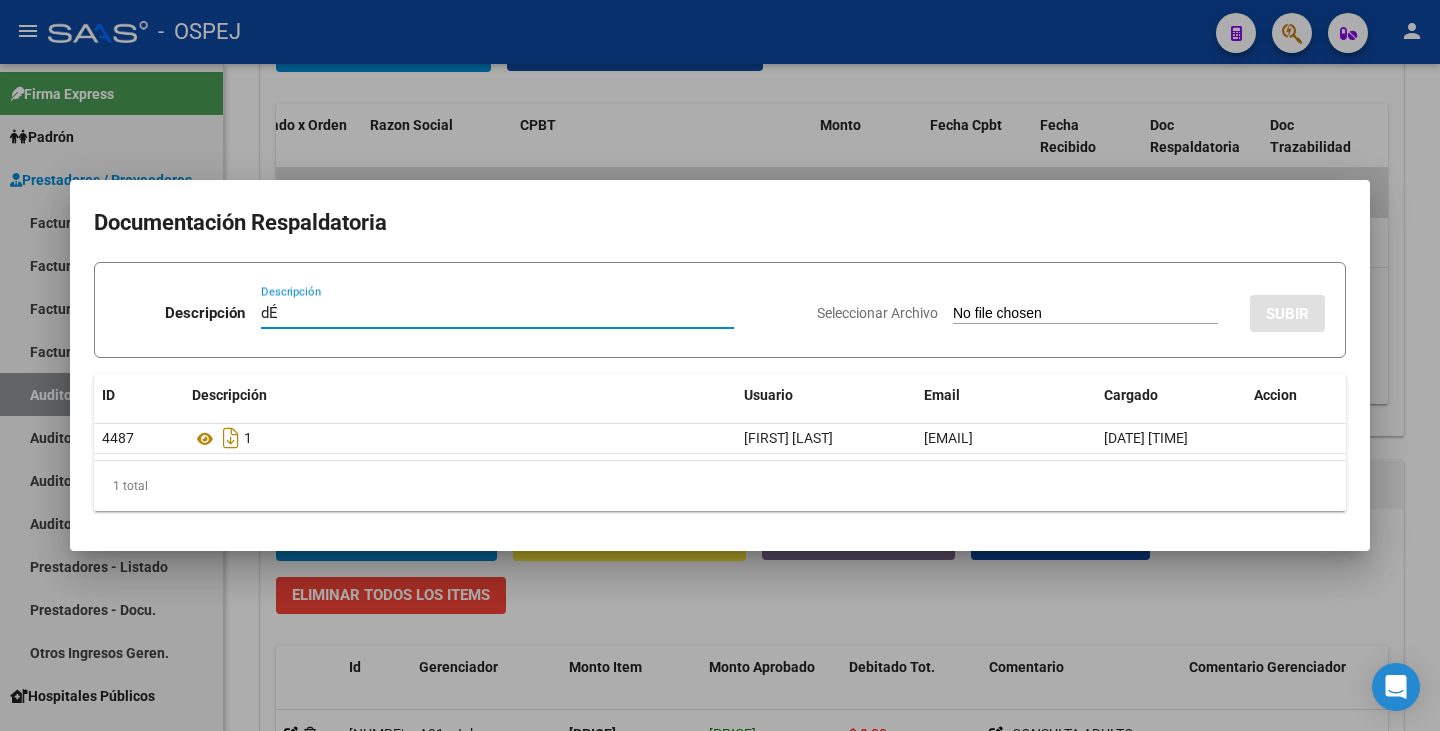 type on "d" 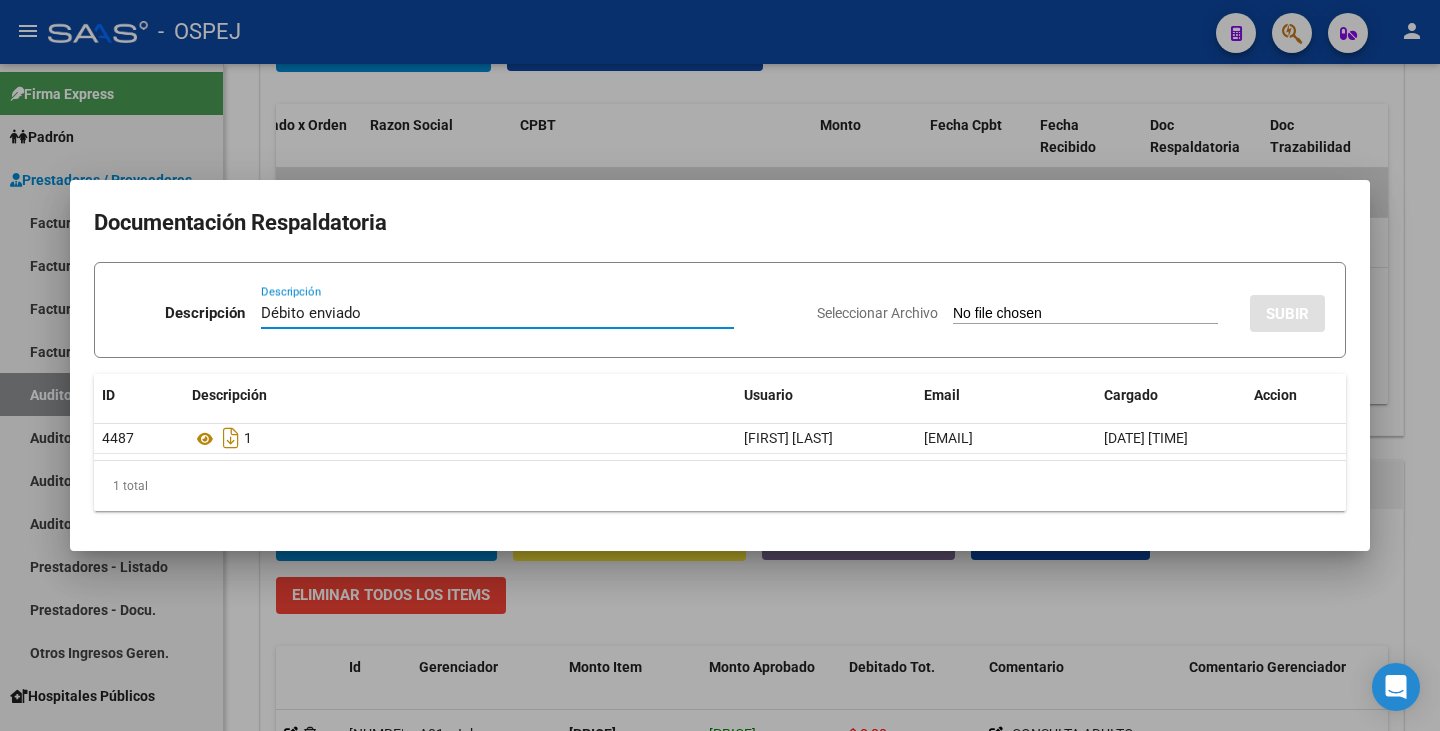 type on "Débito enviado" 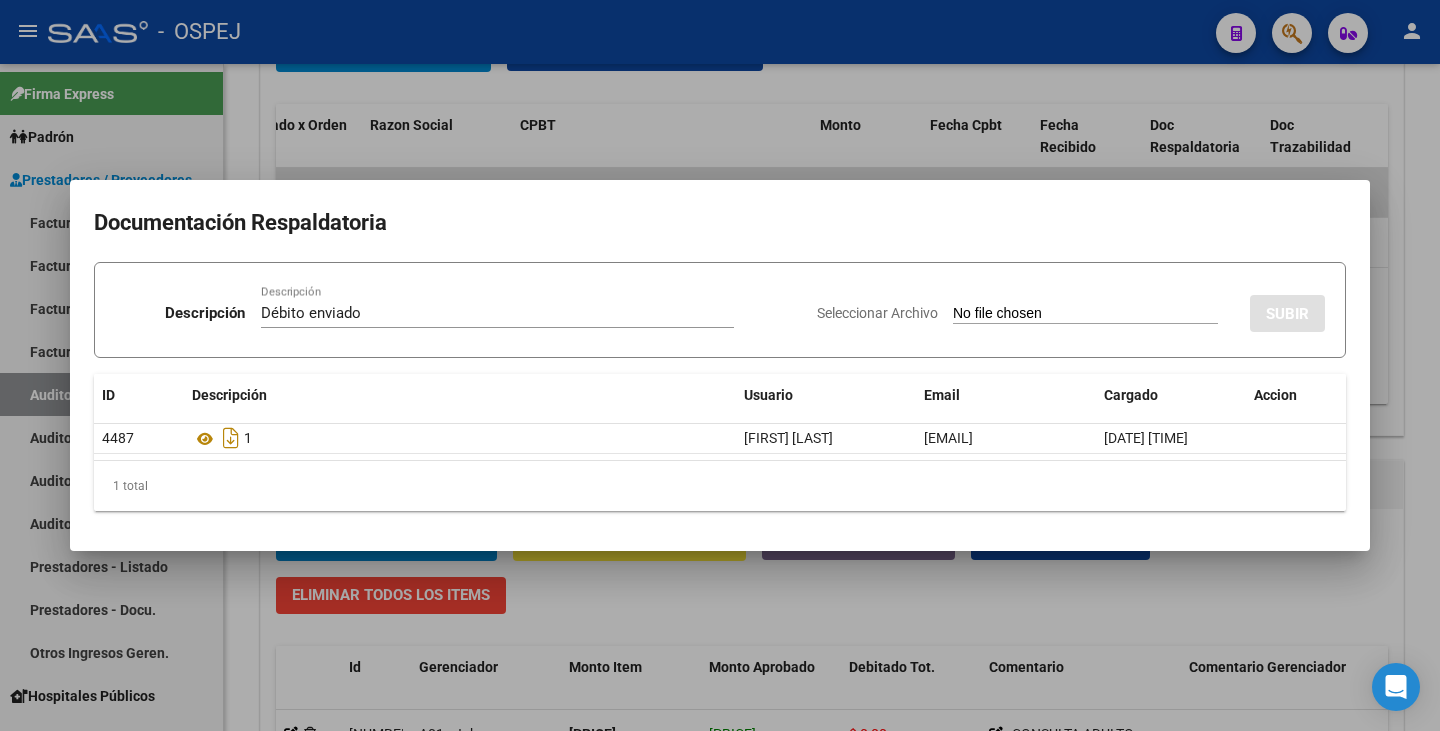 type on "C:\fakepath\Débito MATERNOS FB [NUMBER].pdf" 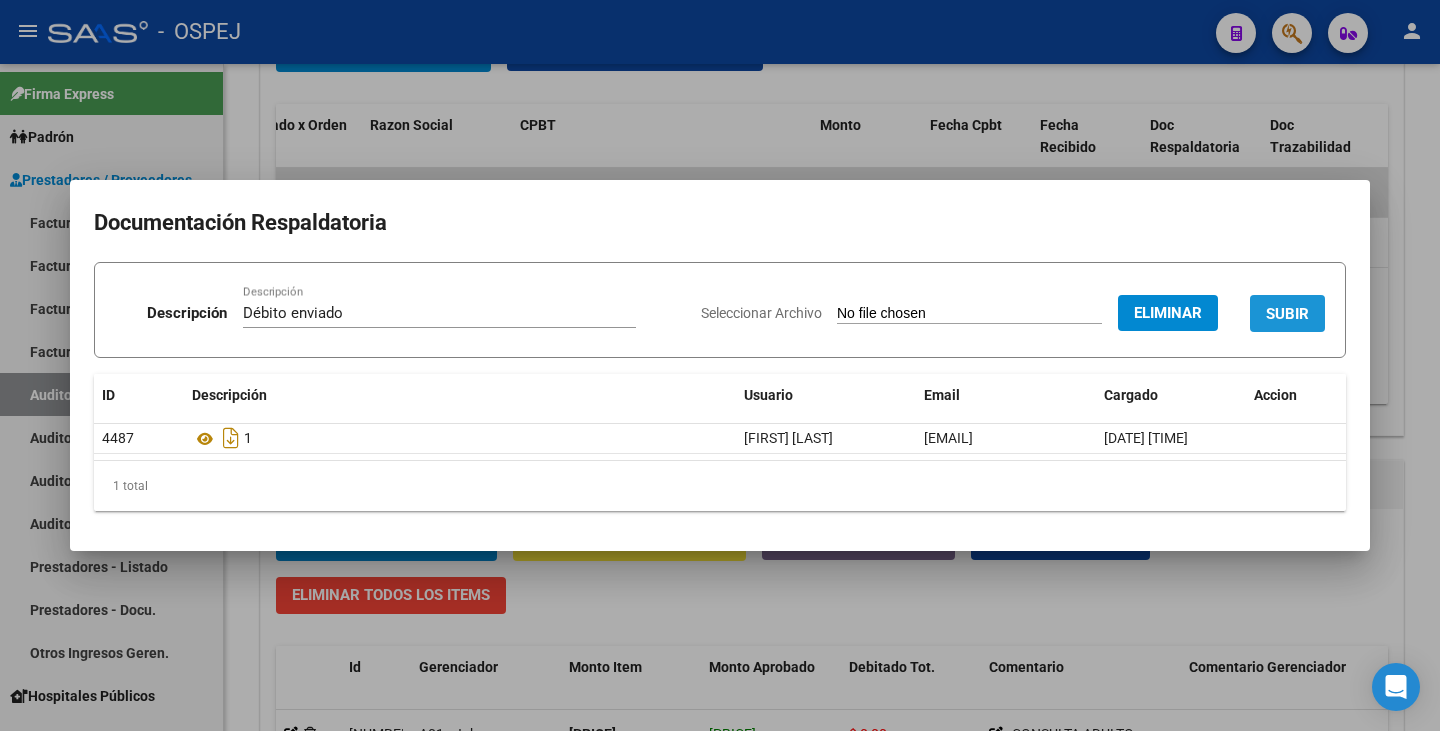 click on "SUBIR" at bounding box center [1287, 314] 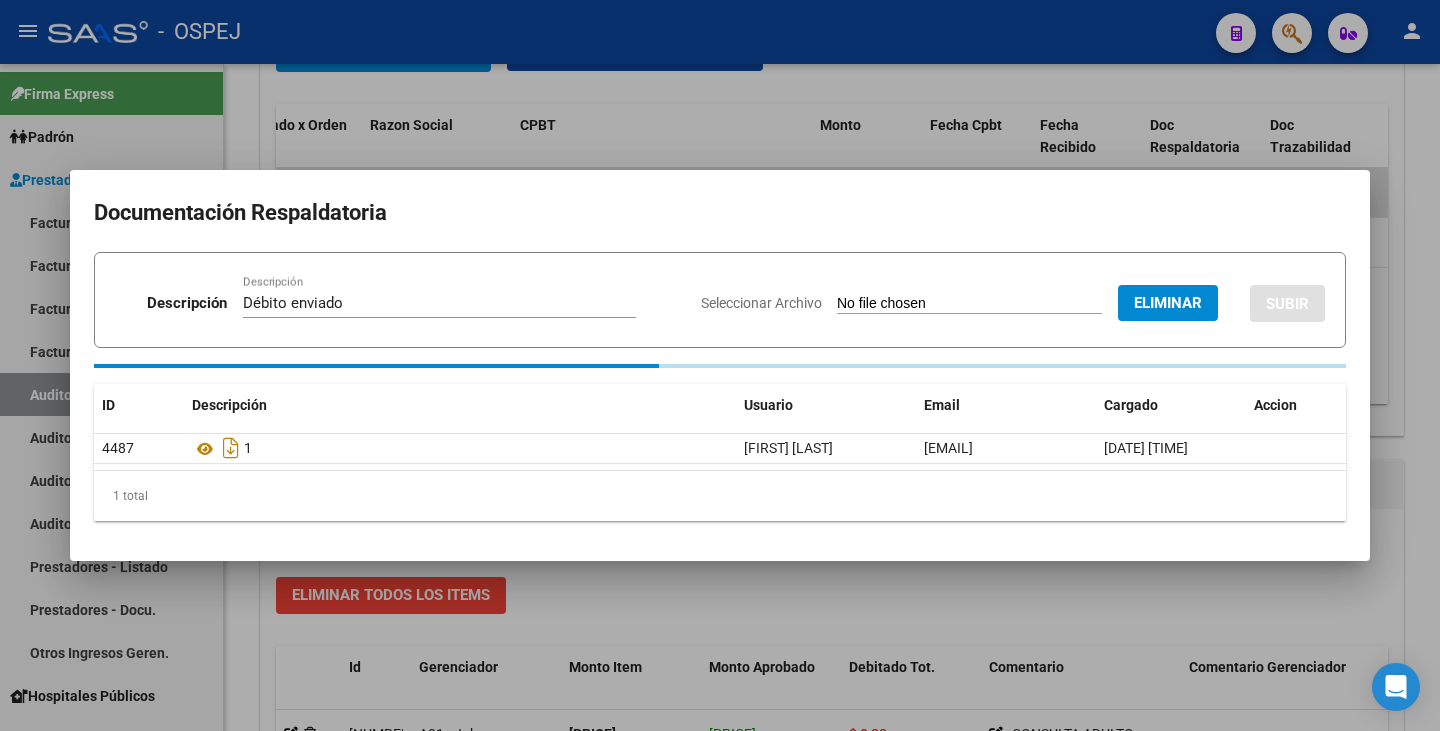 type 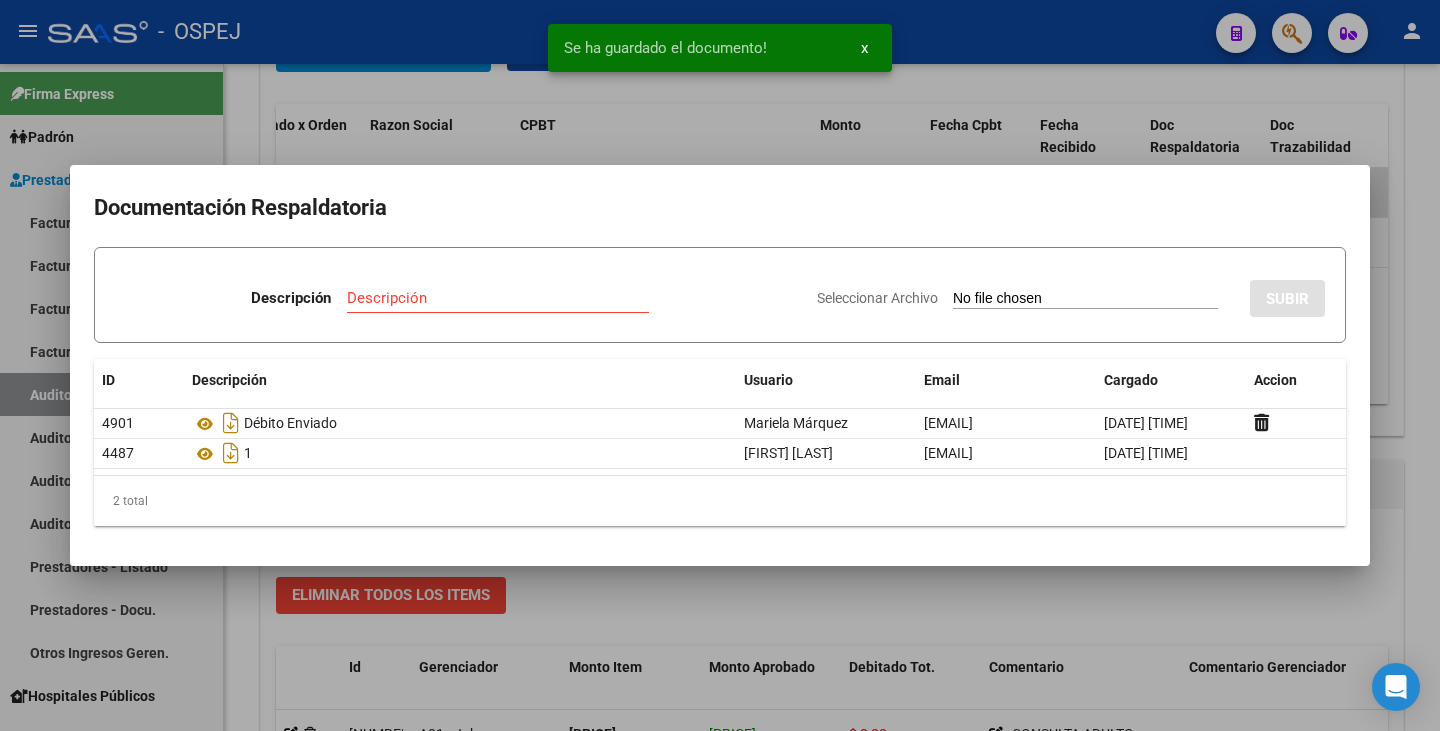 click at bounding box center [720, 365] 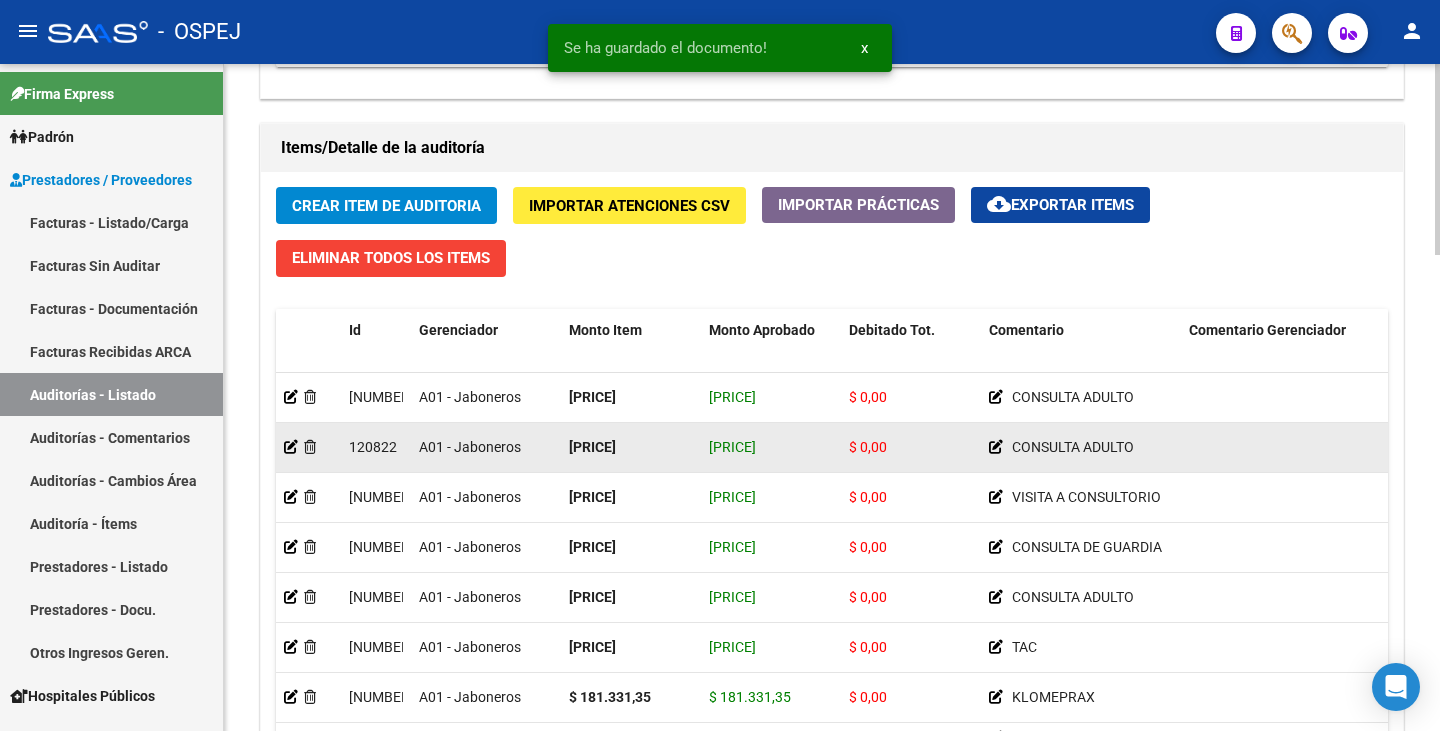 scroll, scrollTop: 1463, scrollLeft: 0, axis: vertical 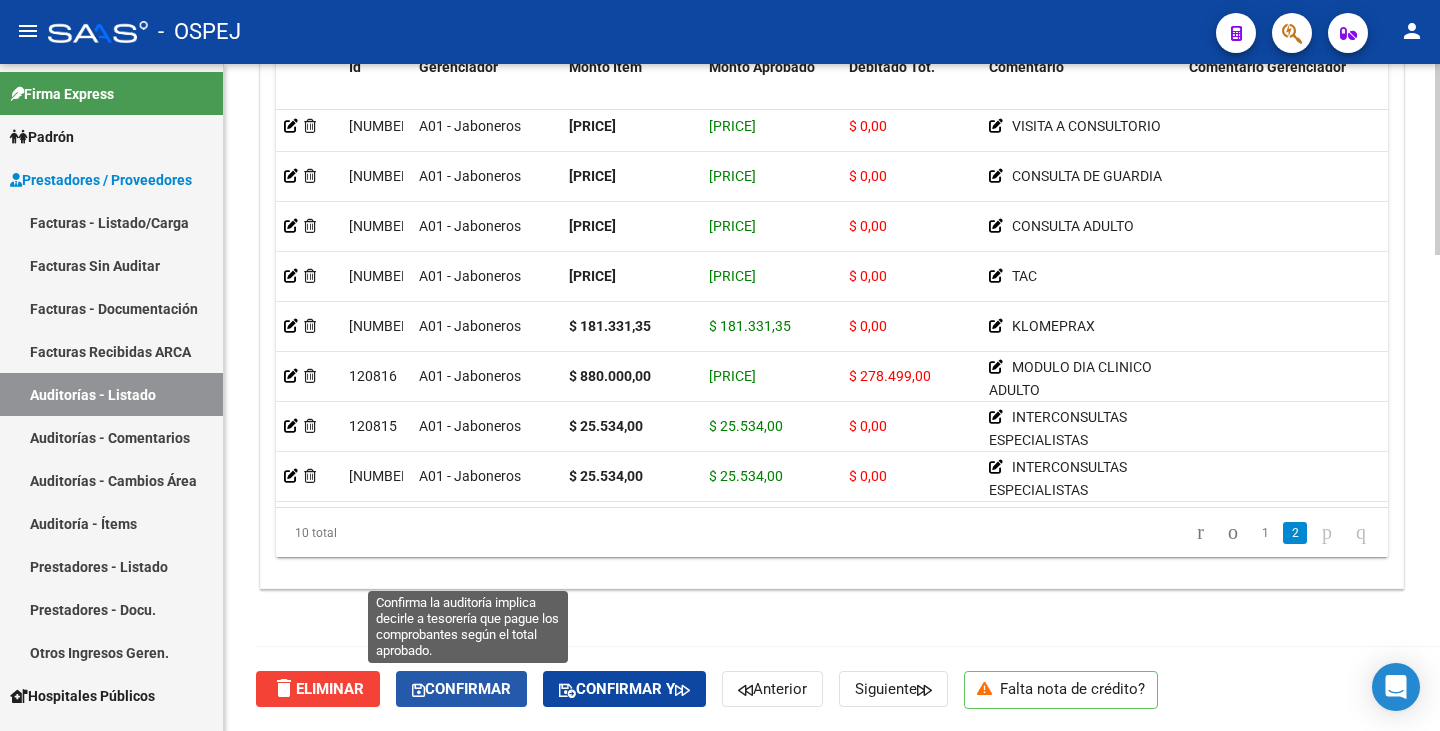 click on "Confirmar" 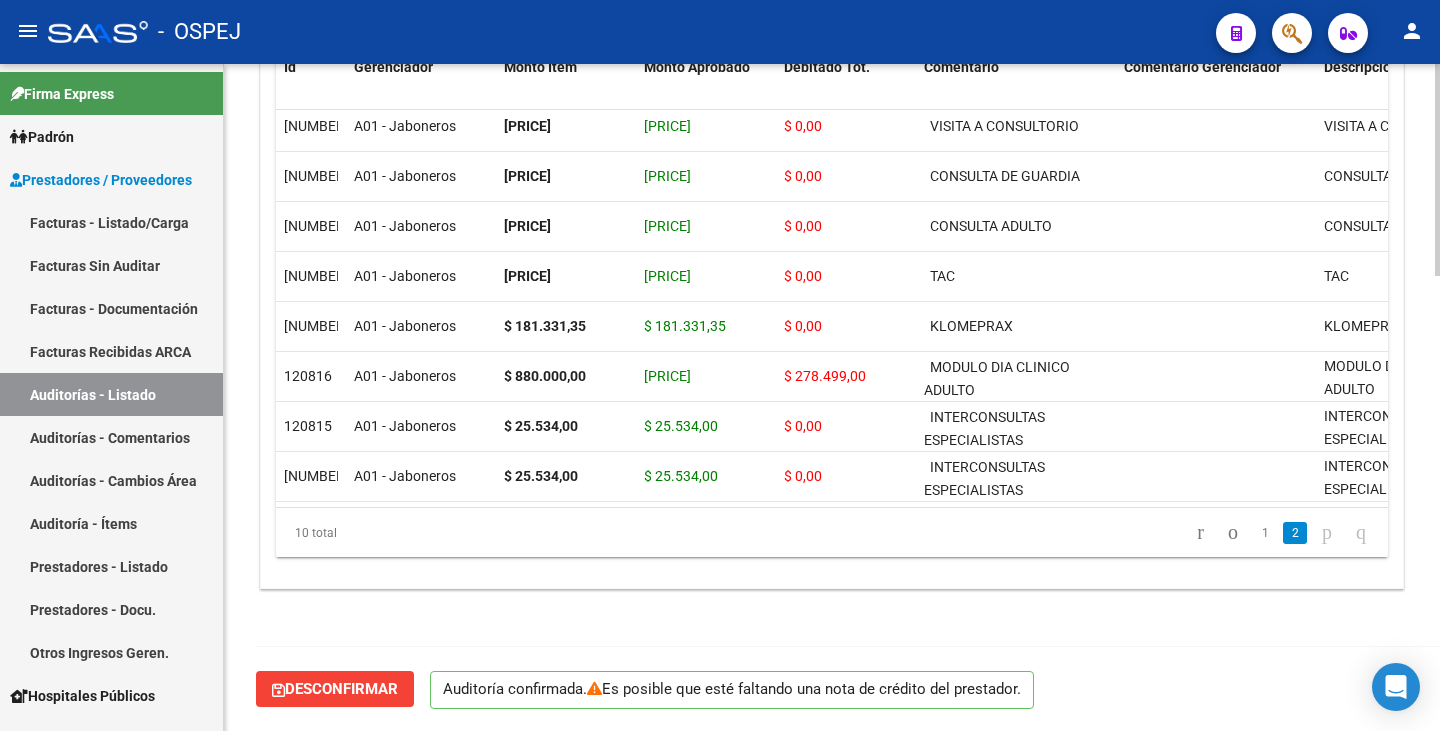 scroll, scrollTop: 1432, scrollLeft: 0, axis: vertical 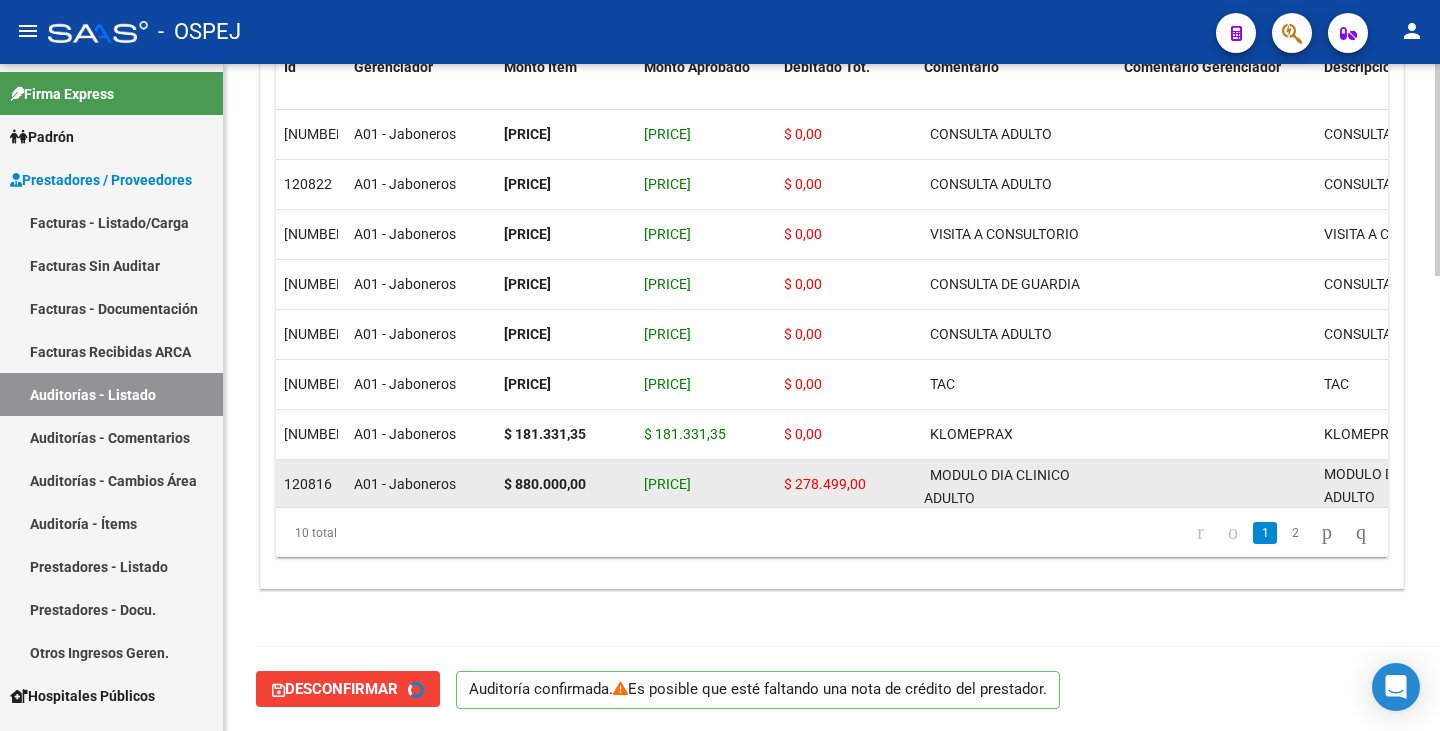 type on "202508" 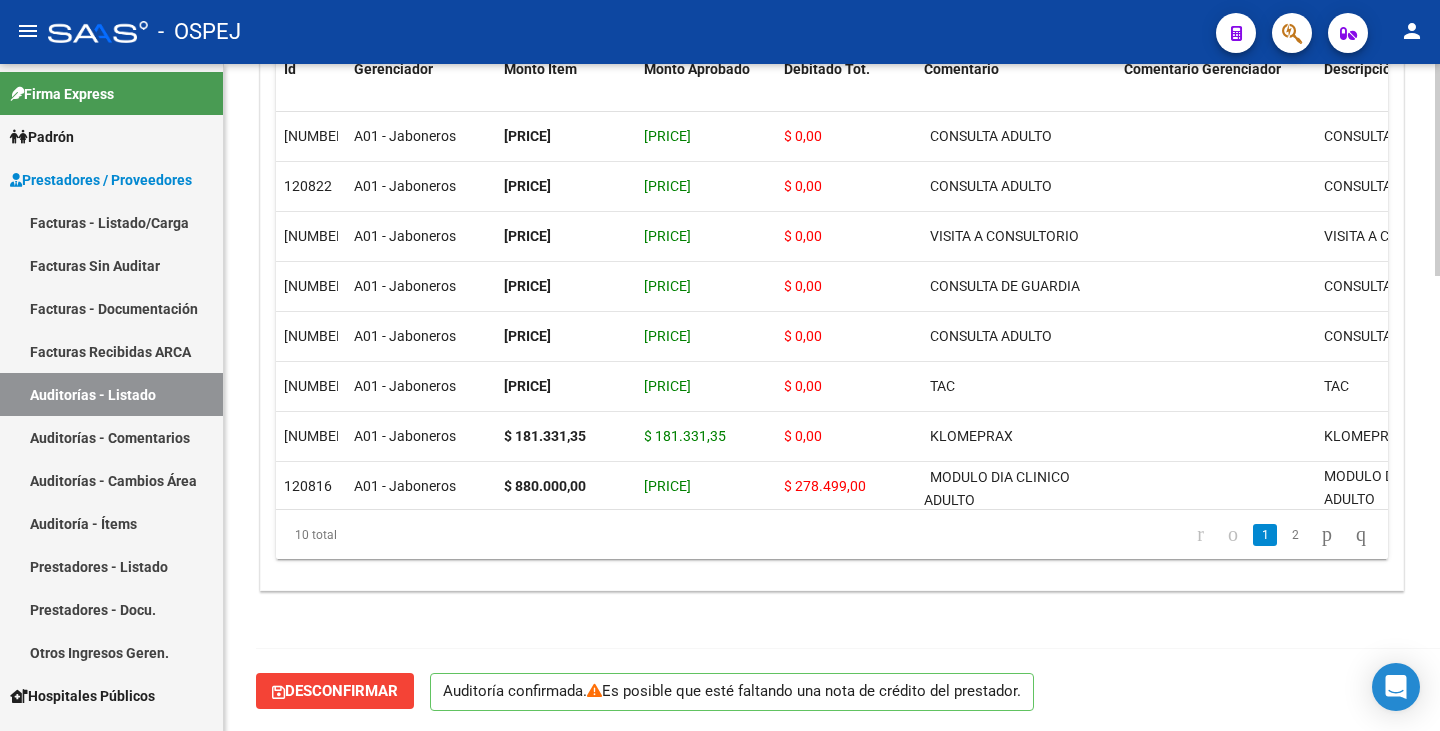 scroll, scrollTop: 1432, scrollLeft: 0, axis: vertical 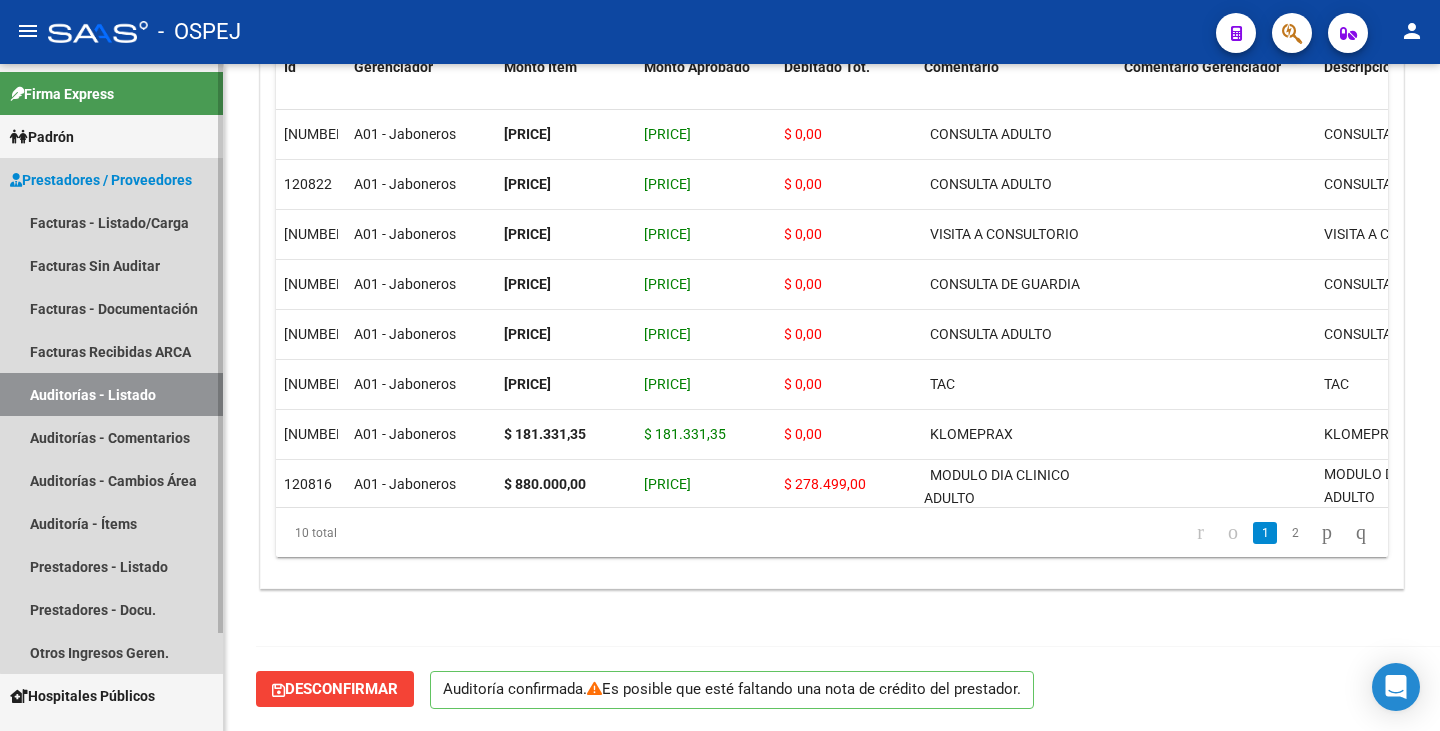 click on "Auditorías - Listado" at bounding box center (111, 394) 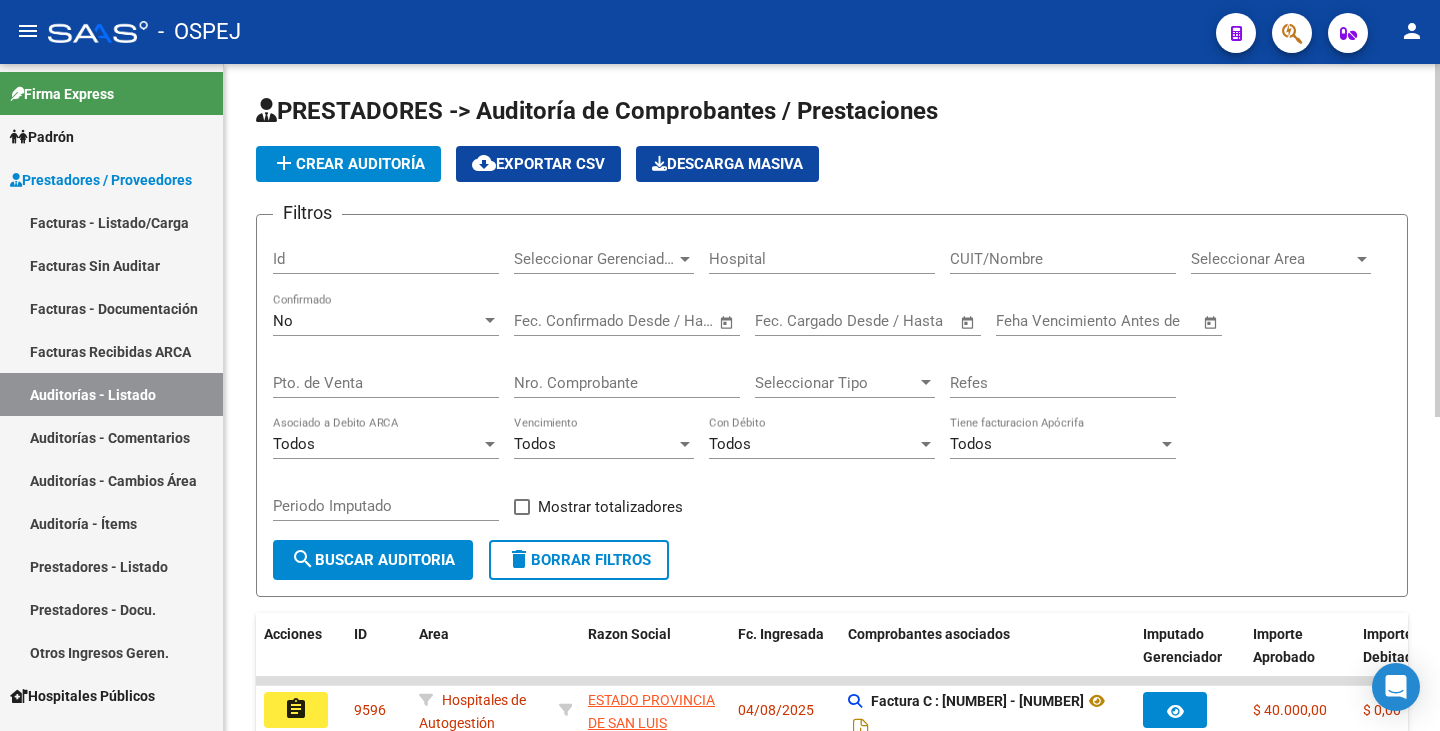 scroll, scrollTop: 0, scrollLeft: 0, axis: both 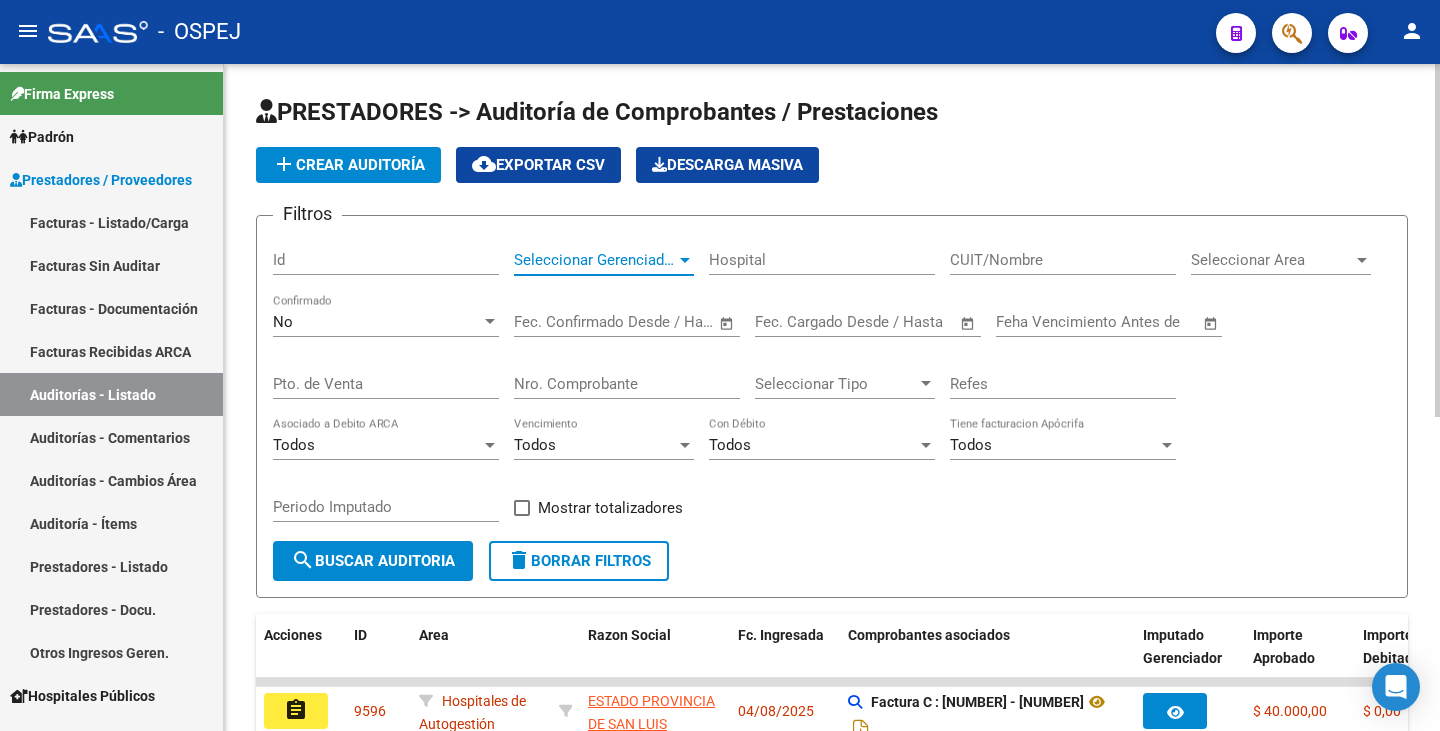 click on "Seleccionar Gerenciador" at bounding box center (595, 260) 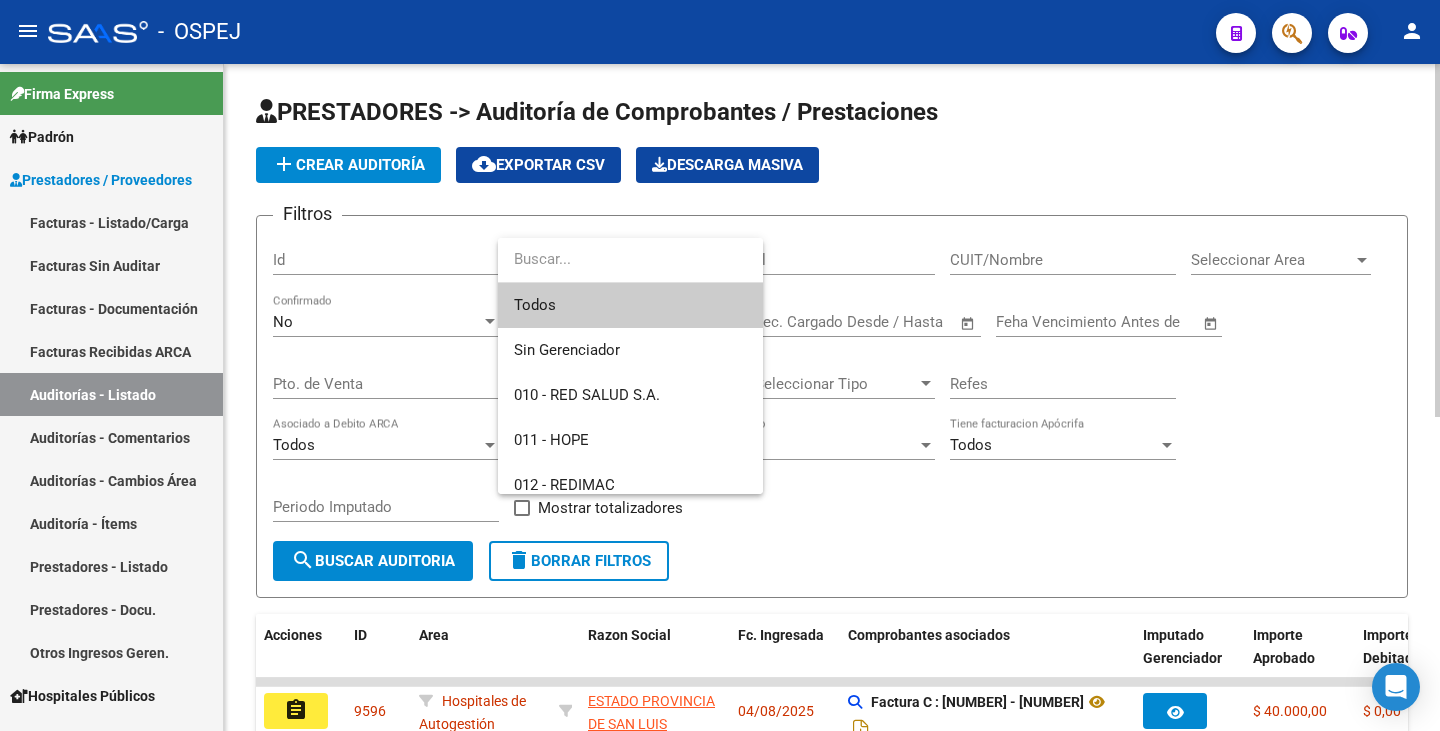 click at bounding box center [720, 365] 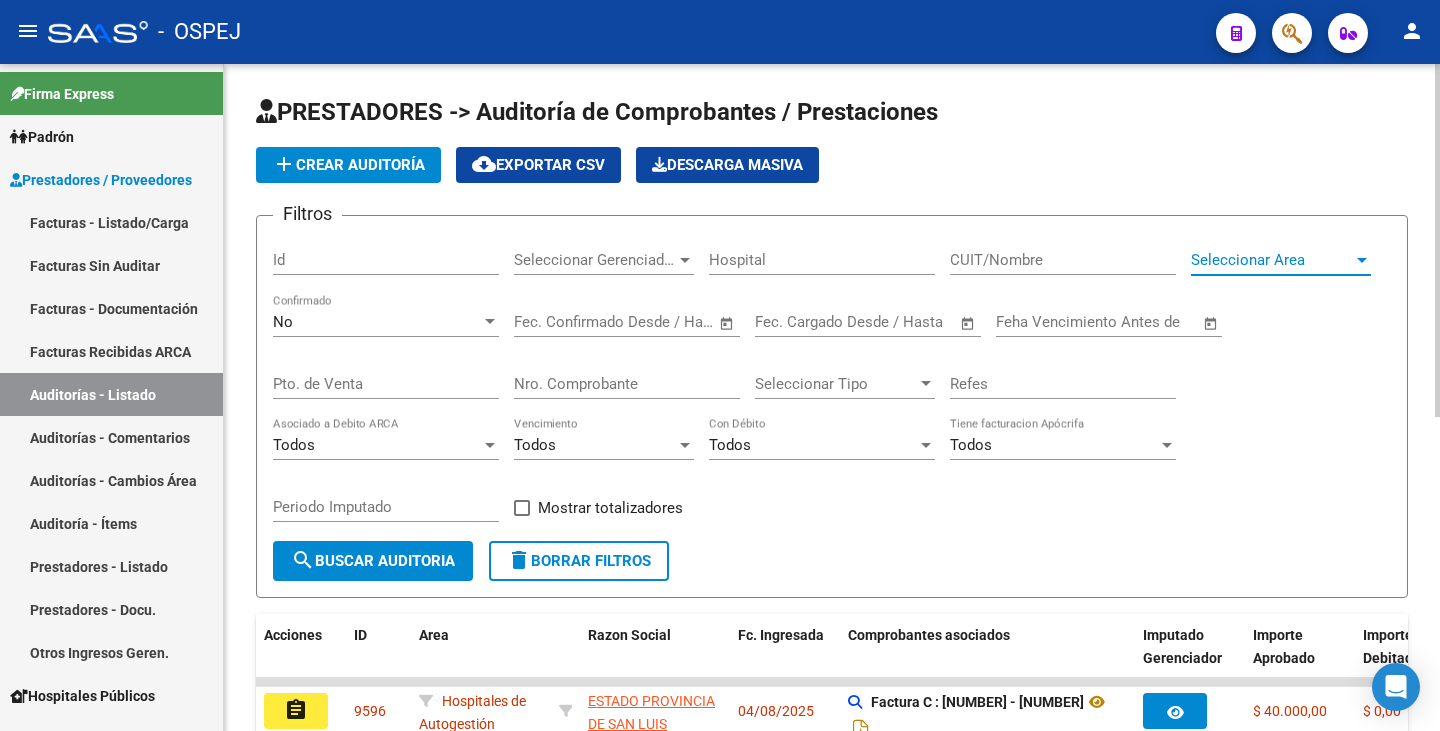 click on "Seleccionar Area" at bounding box center [1272, 260] 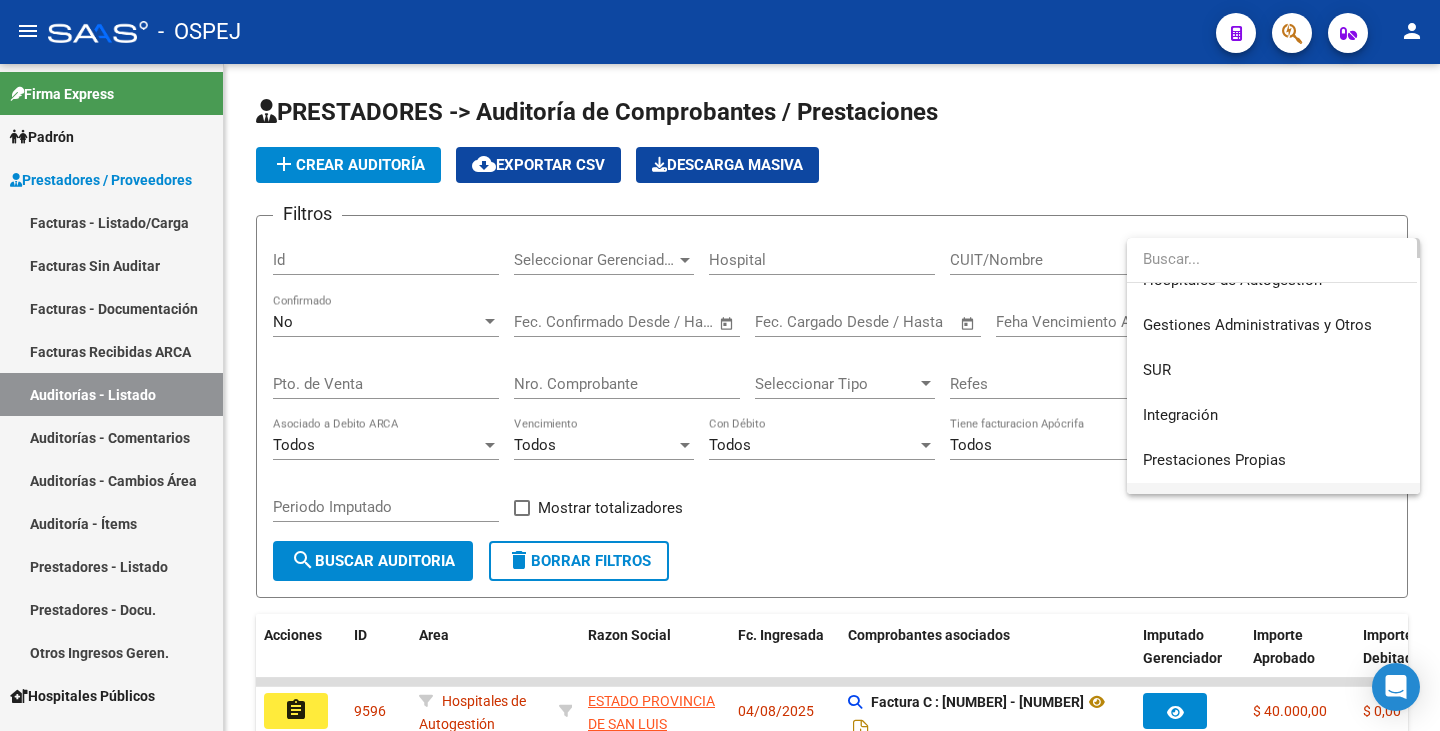 scroll, scrollTop: 200, scrollLeft: 0, axis: vertical 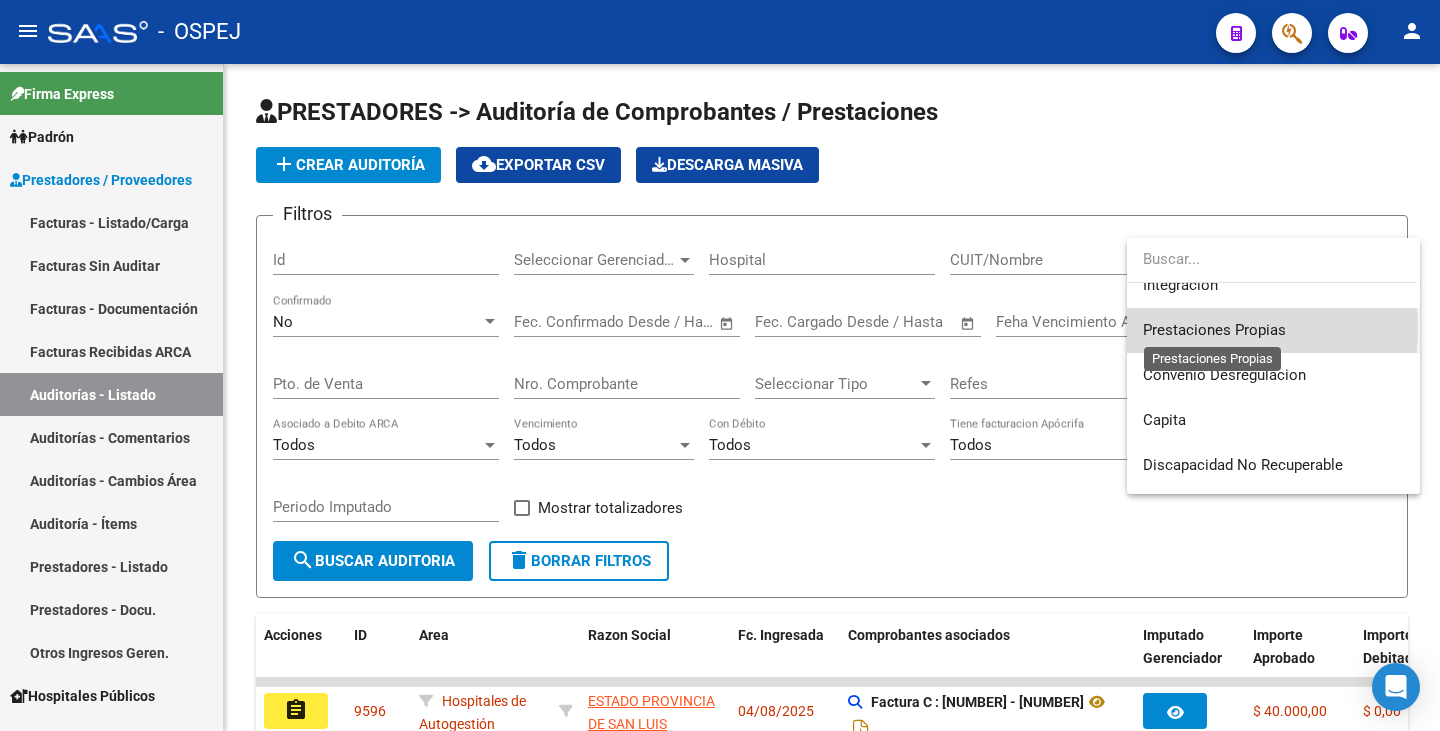 click on "Prestaciones Propias" at bounding box center [1214, 330] 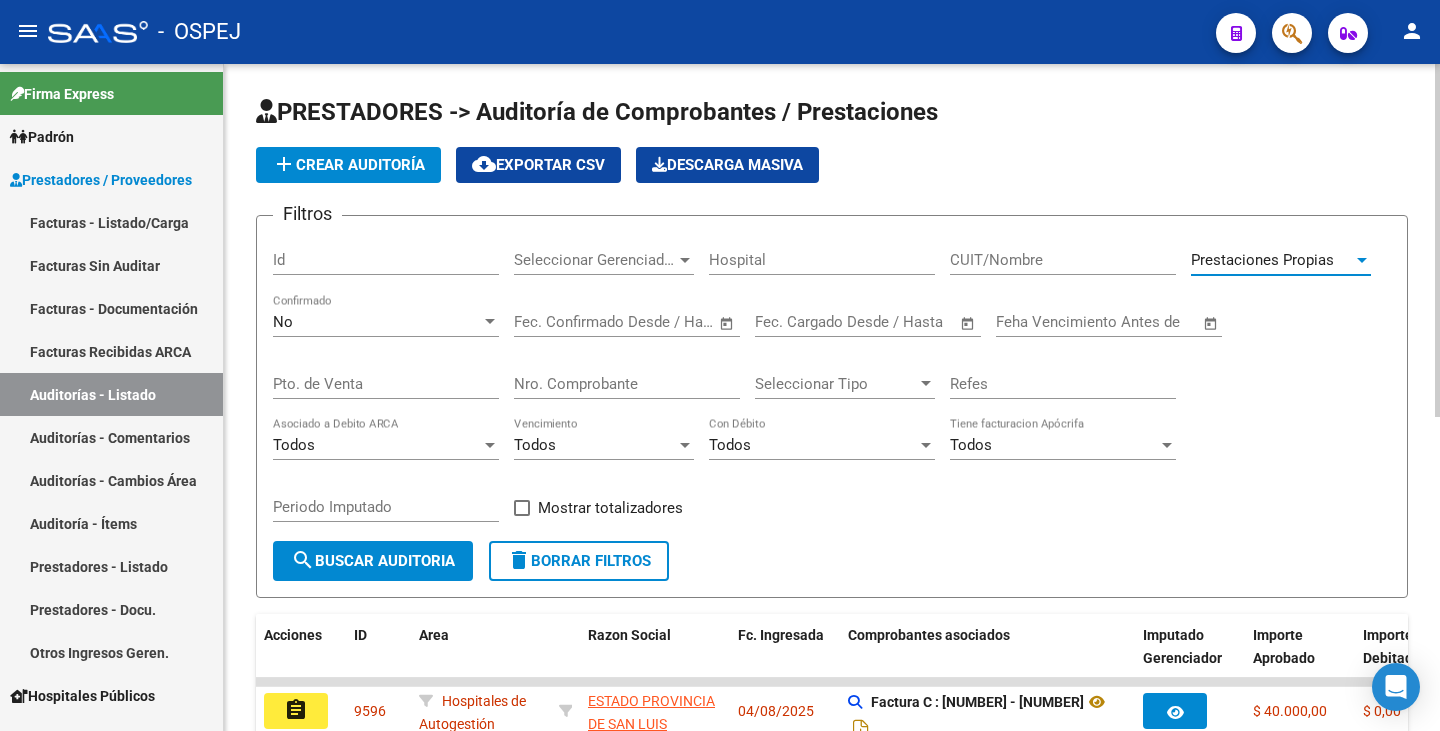 click on "search  Buscar Auditoria" 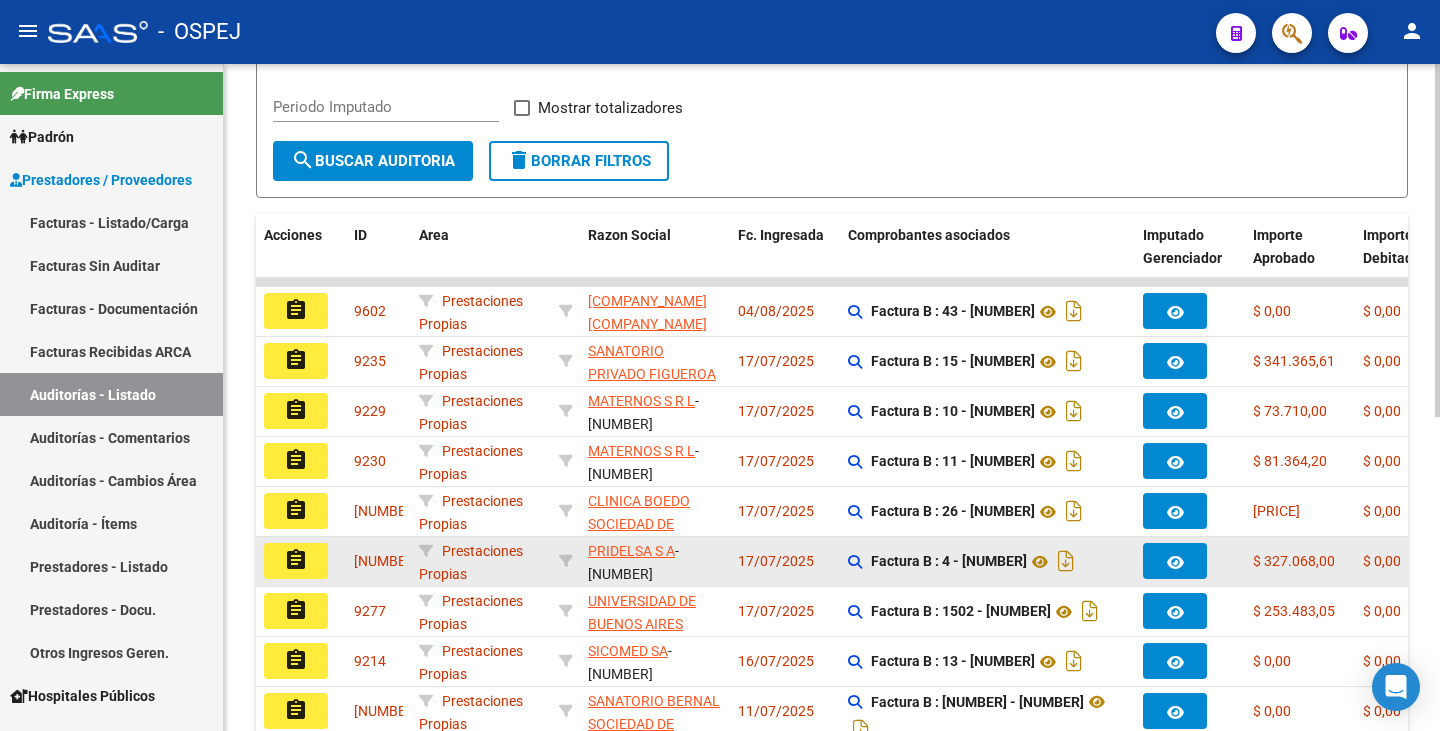 scroll, scrollTop: 500, scrollLeft: 0, axis: vertical 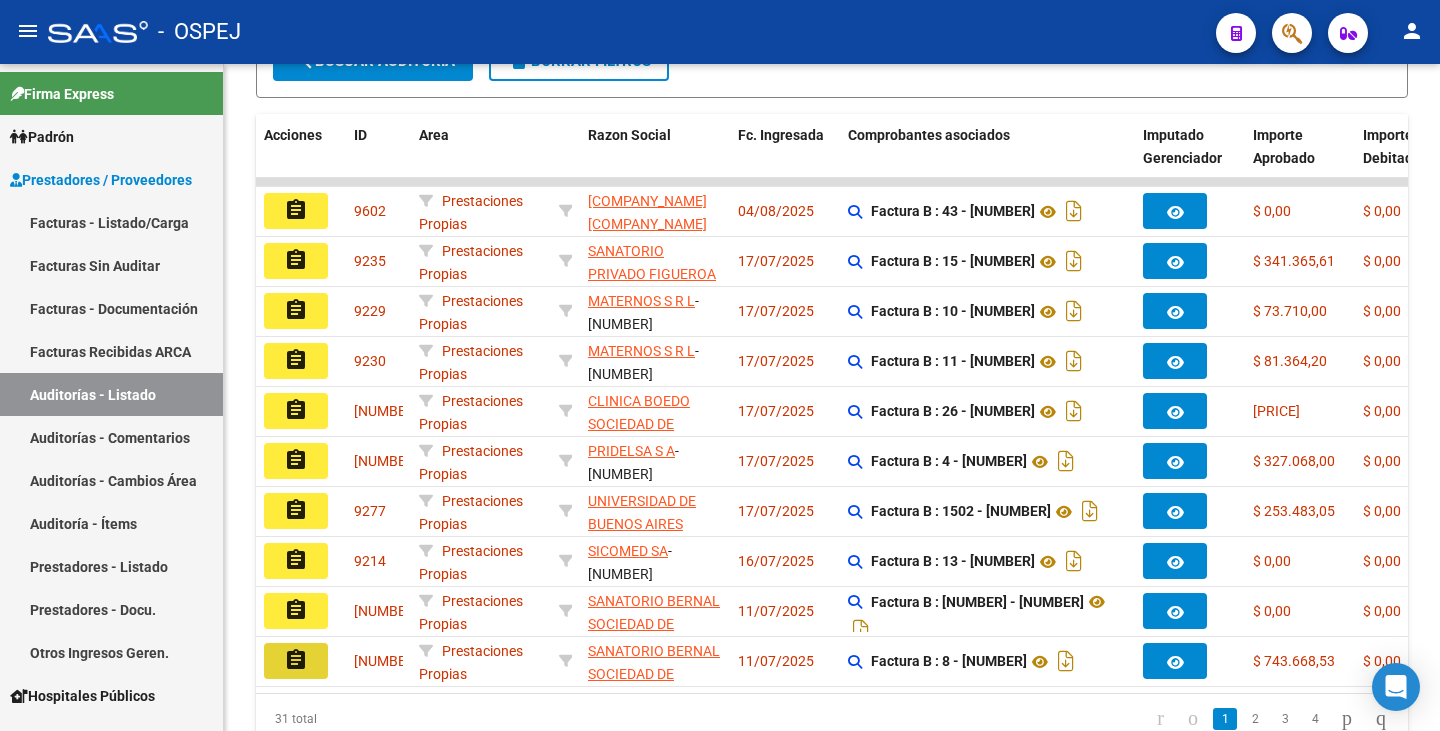 click on "assignment" 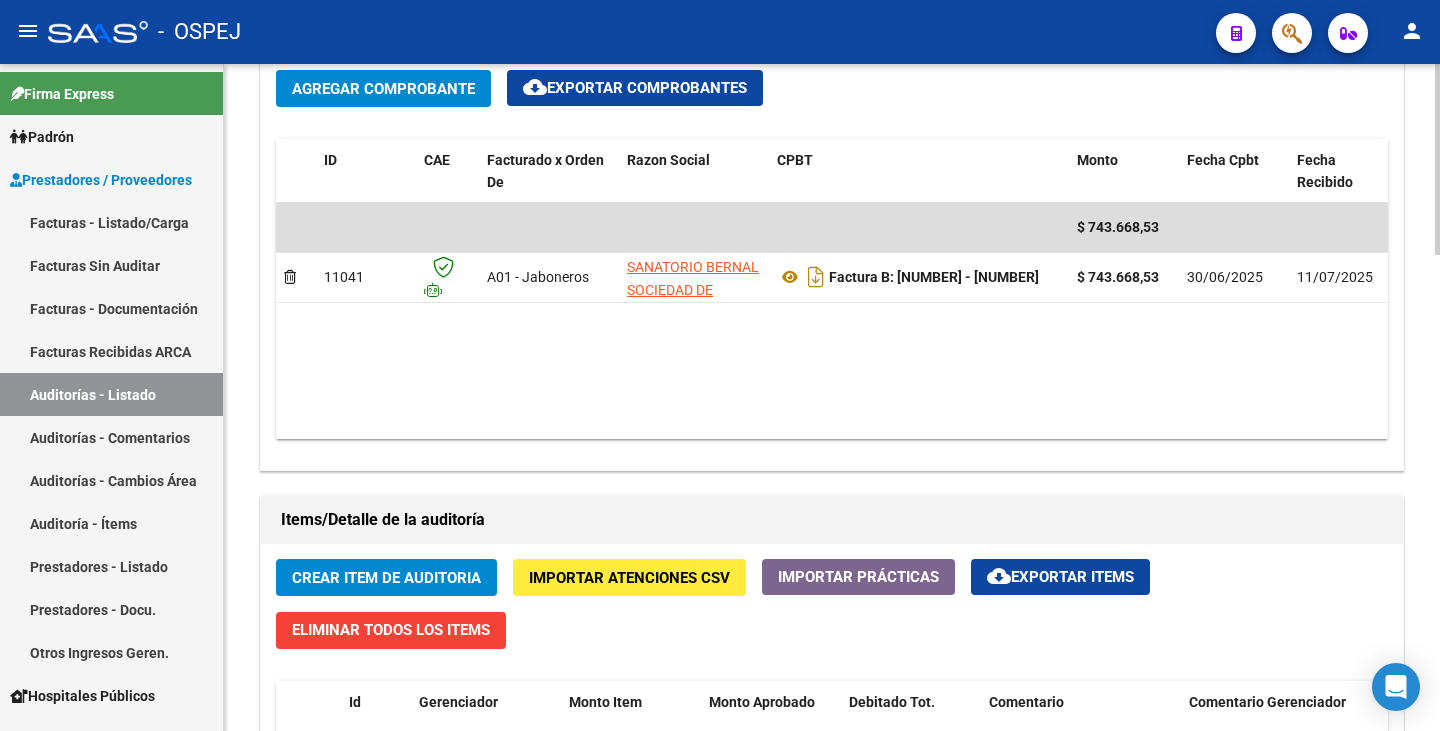 scroll, scrollTop: 1000, scrollLeft: 0, axis: vertical 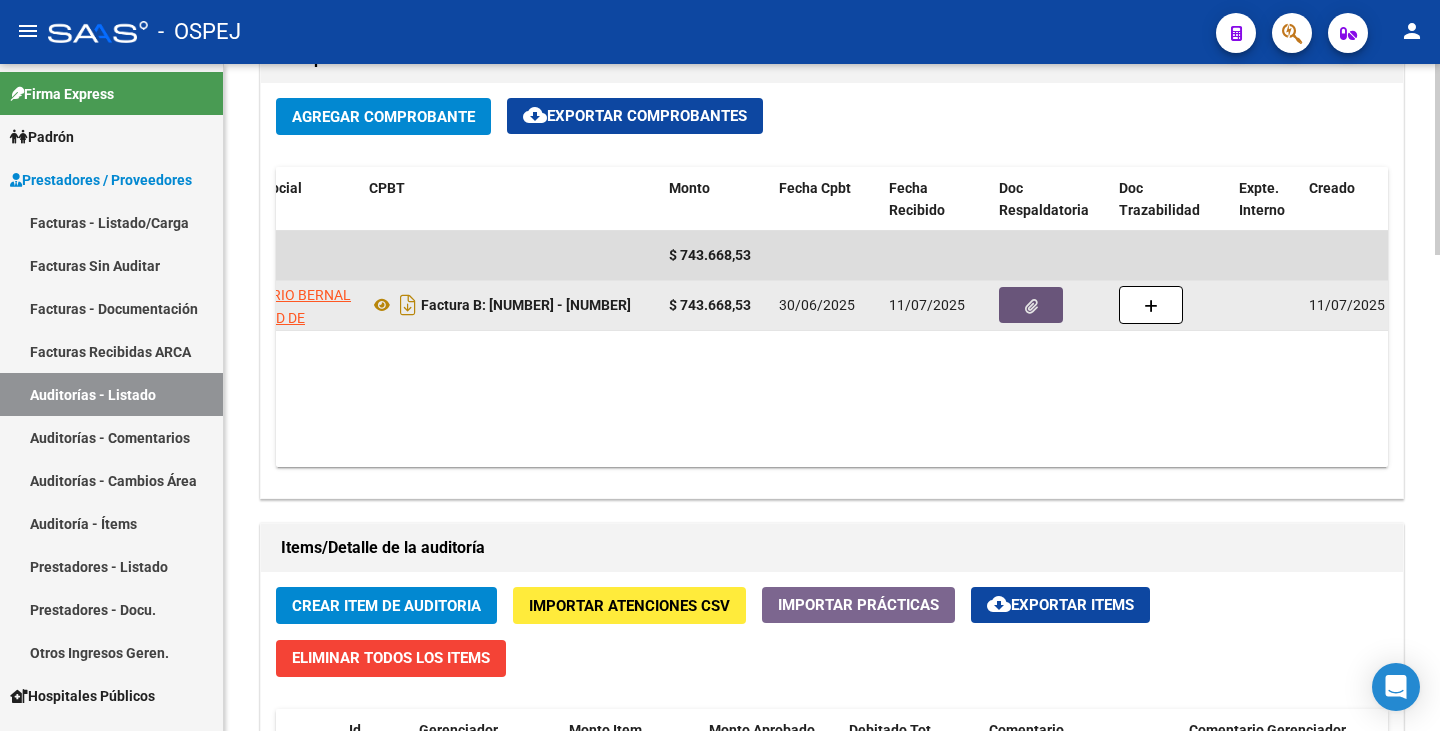 click 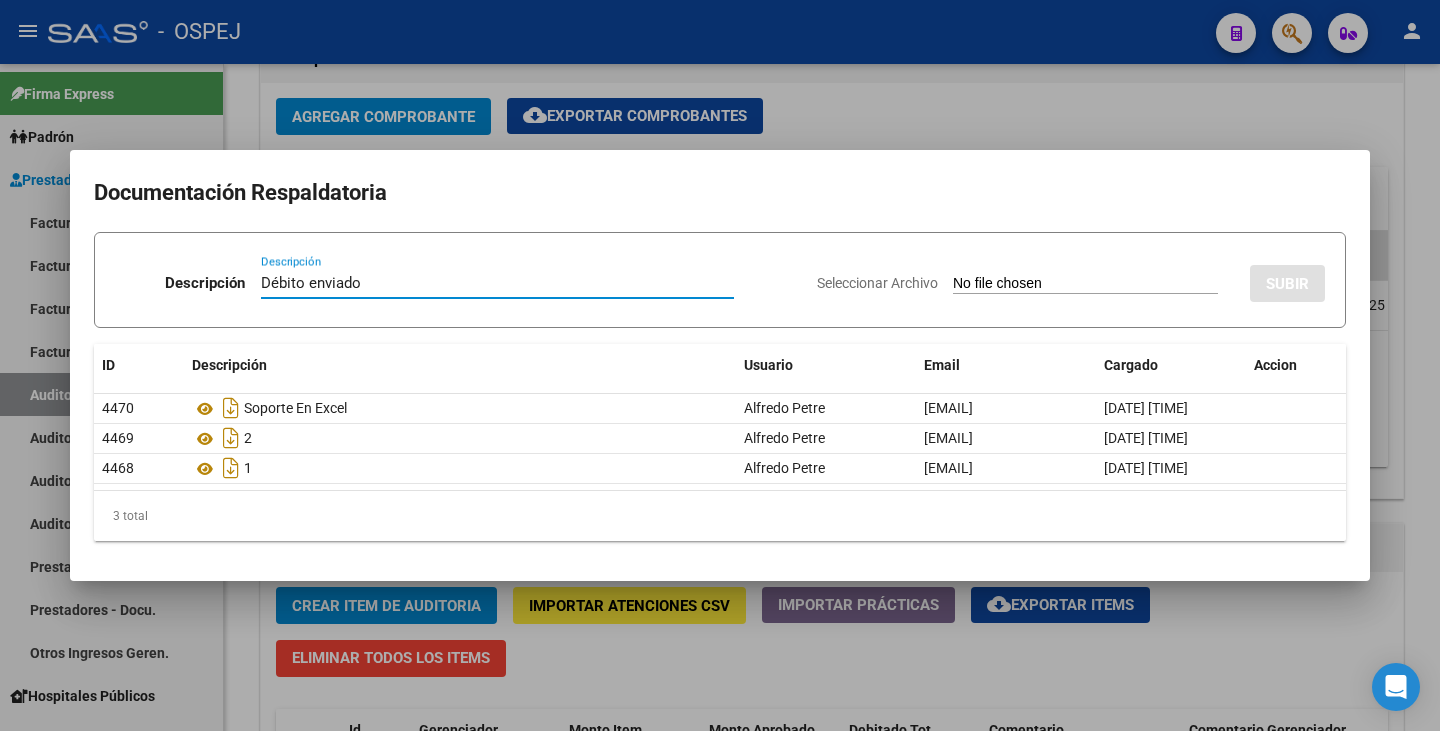 type on "Débito enviado" 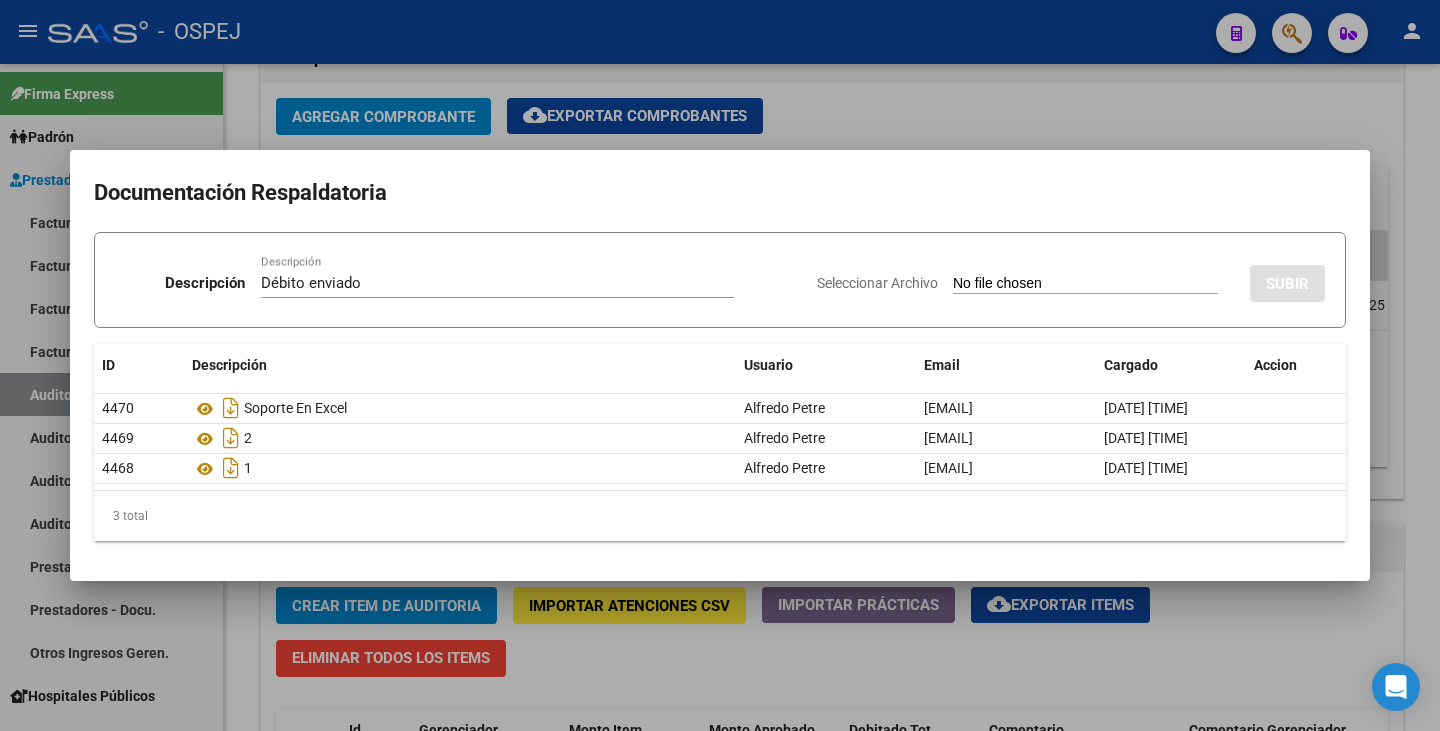 type on "C:\fakepath\Débito SANATORIO BERNAL FB [NUMBER].pdf" 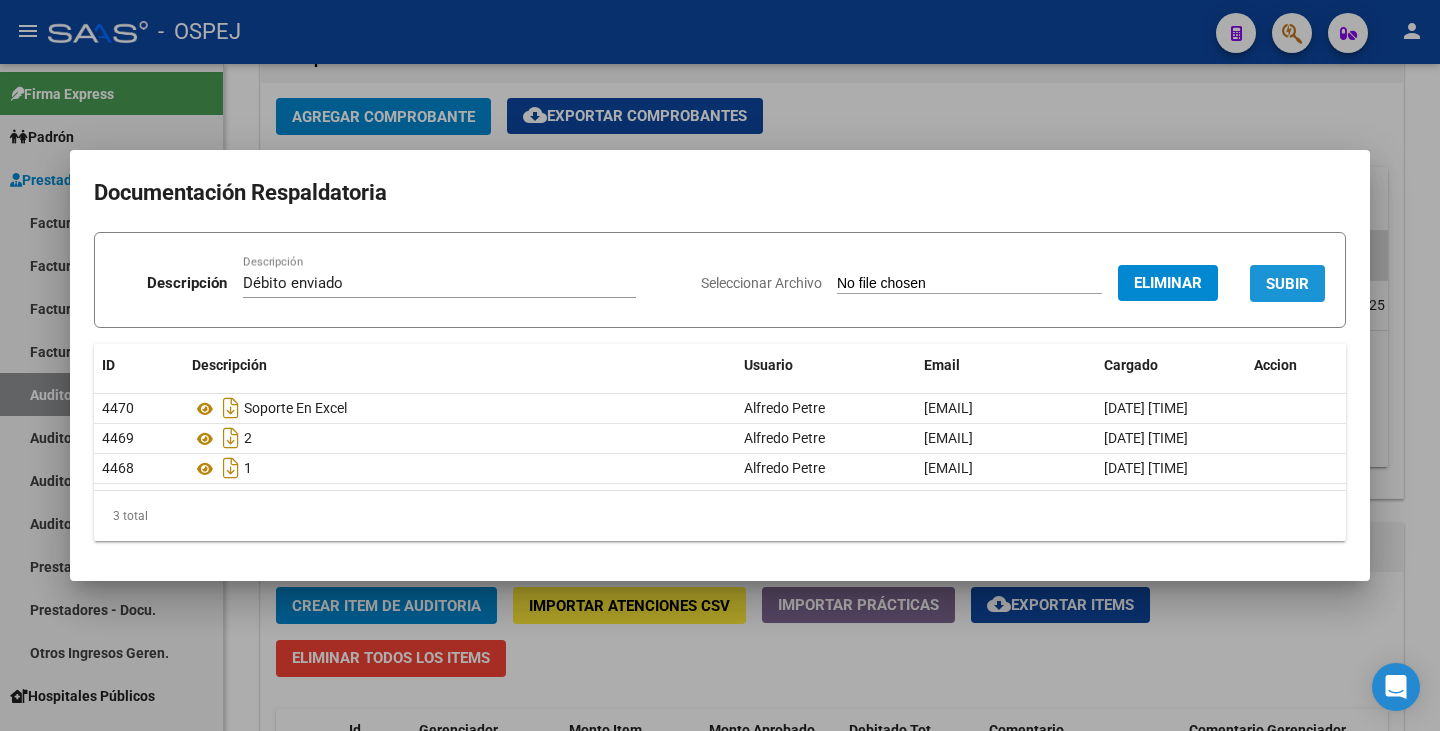 click on "SUBIR" at bounding box center [1287, 283] 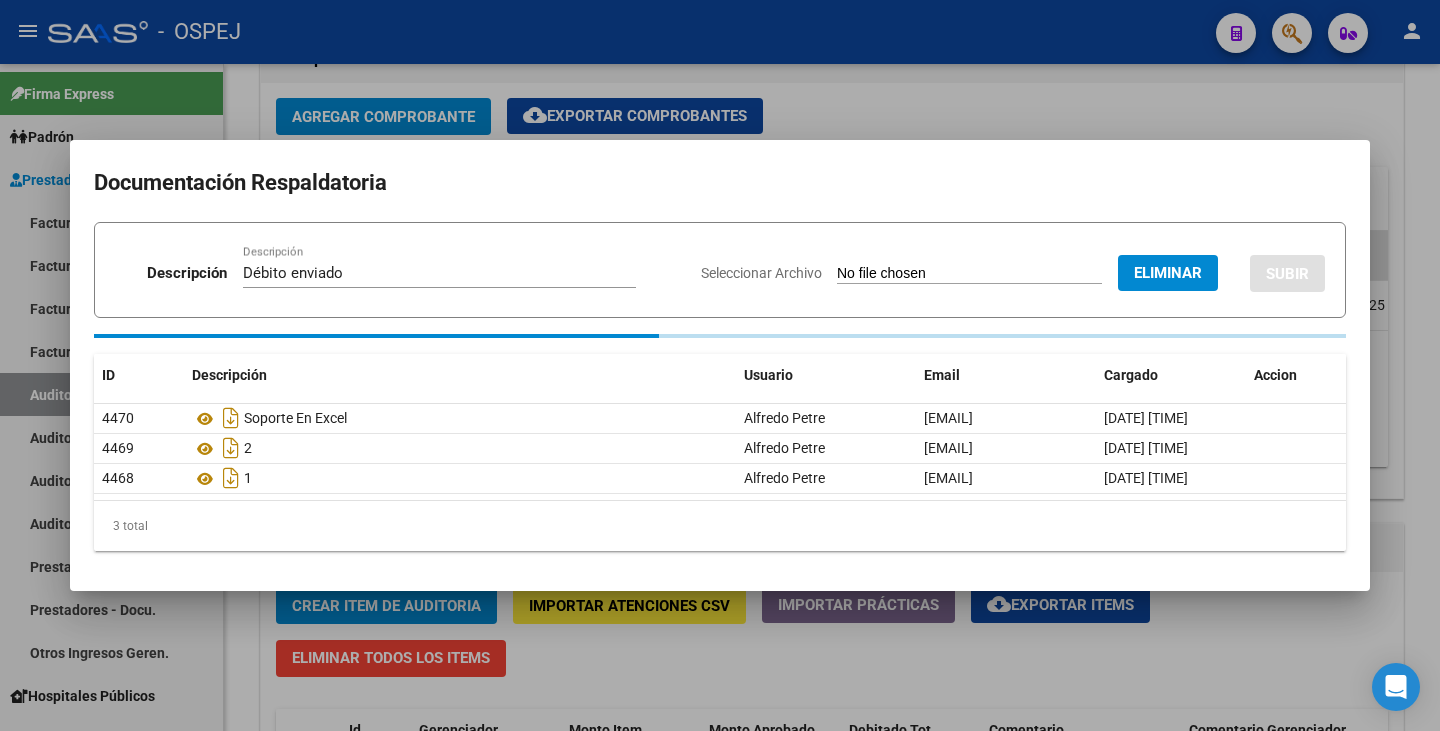 type 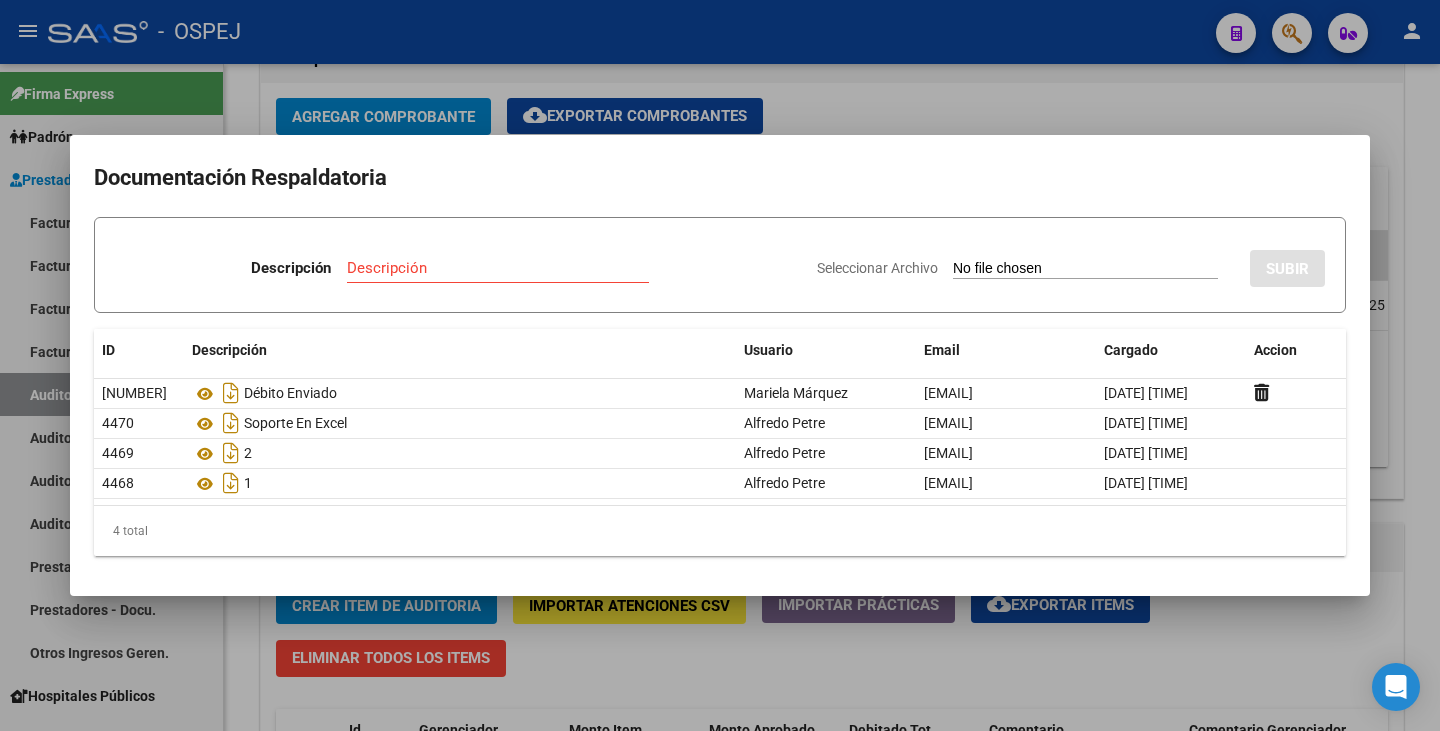 click at bounding box center (720, 365) 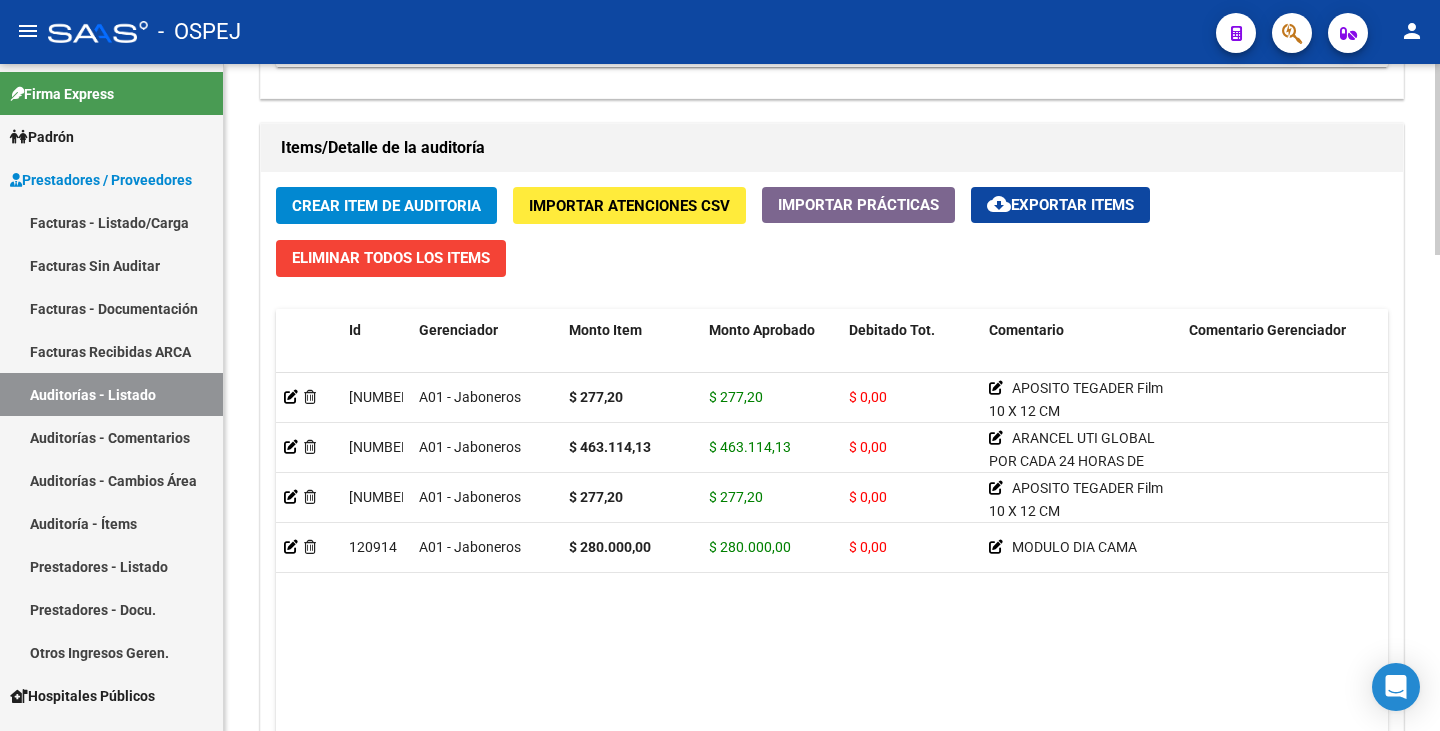 scroll, scrollTop: 1500, scrollLeft: 0, axis: vertical 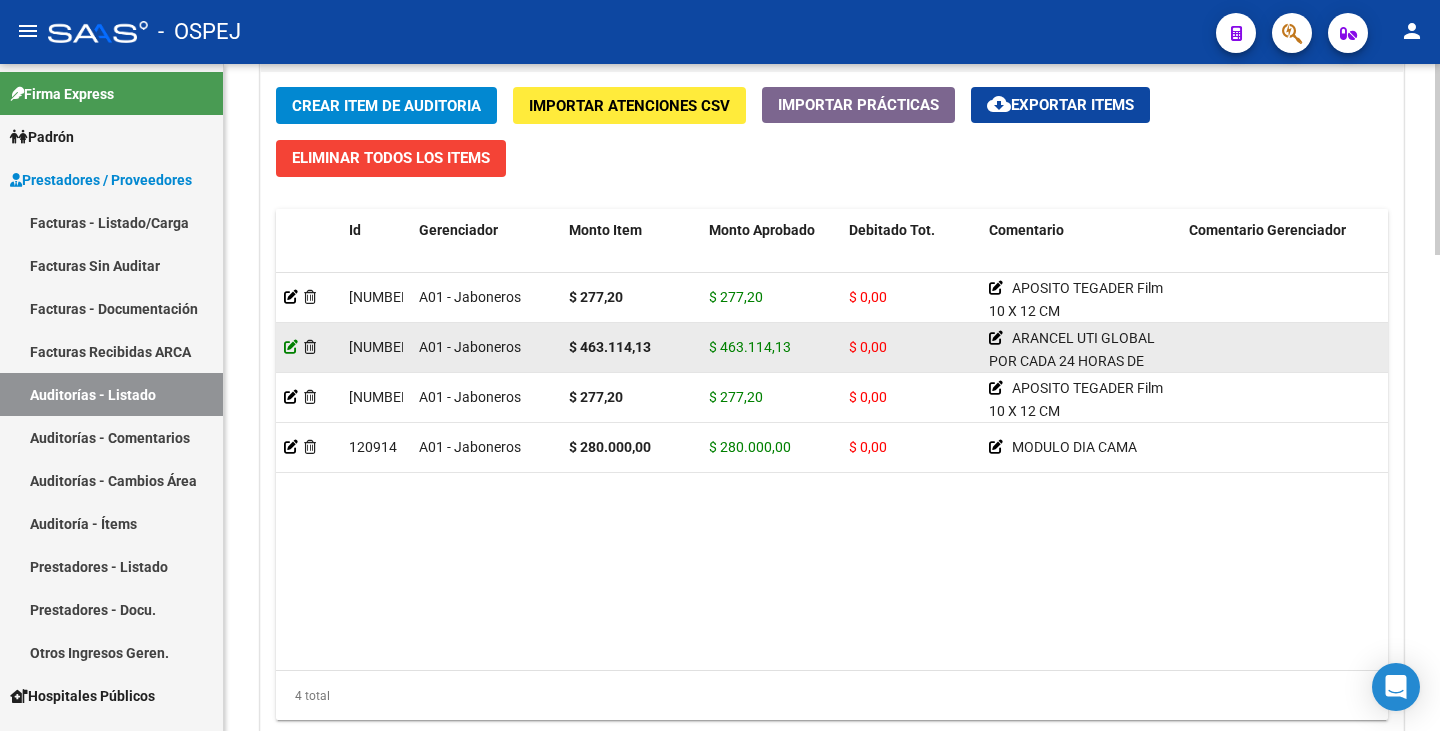 click 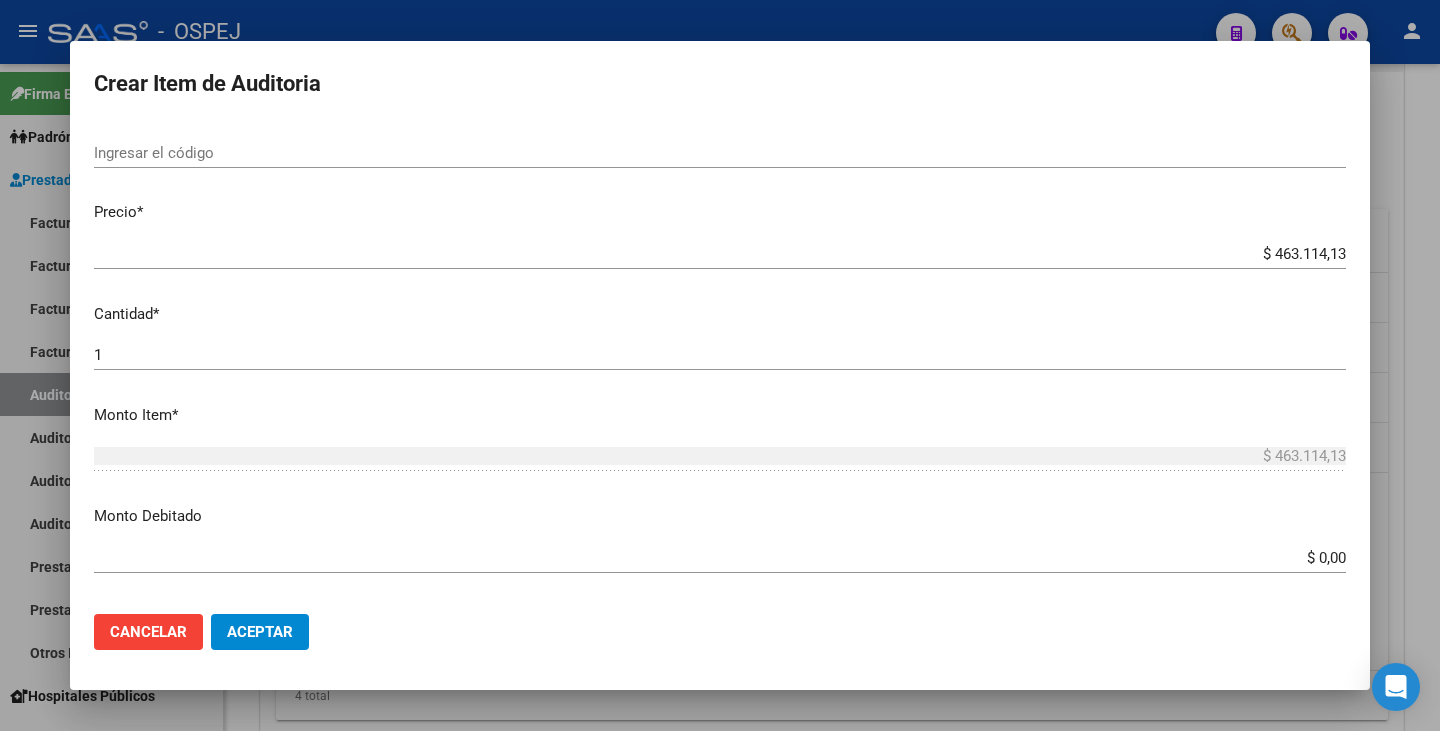 scroll, scrollTop: 500, scrollLeft: 0, axis: vertical 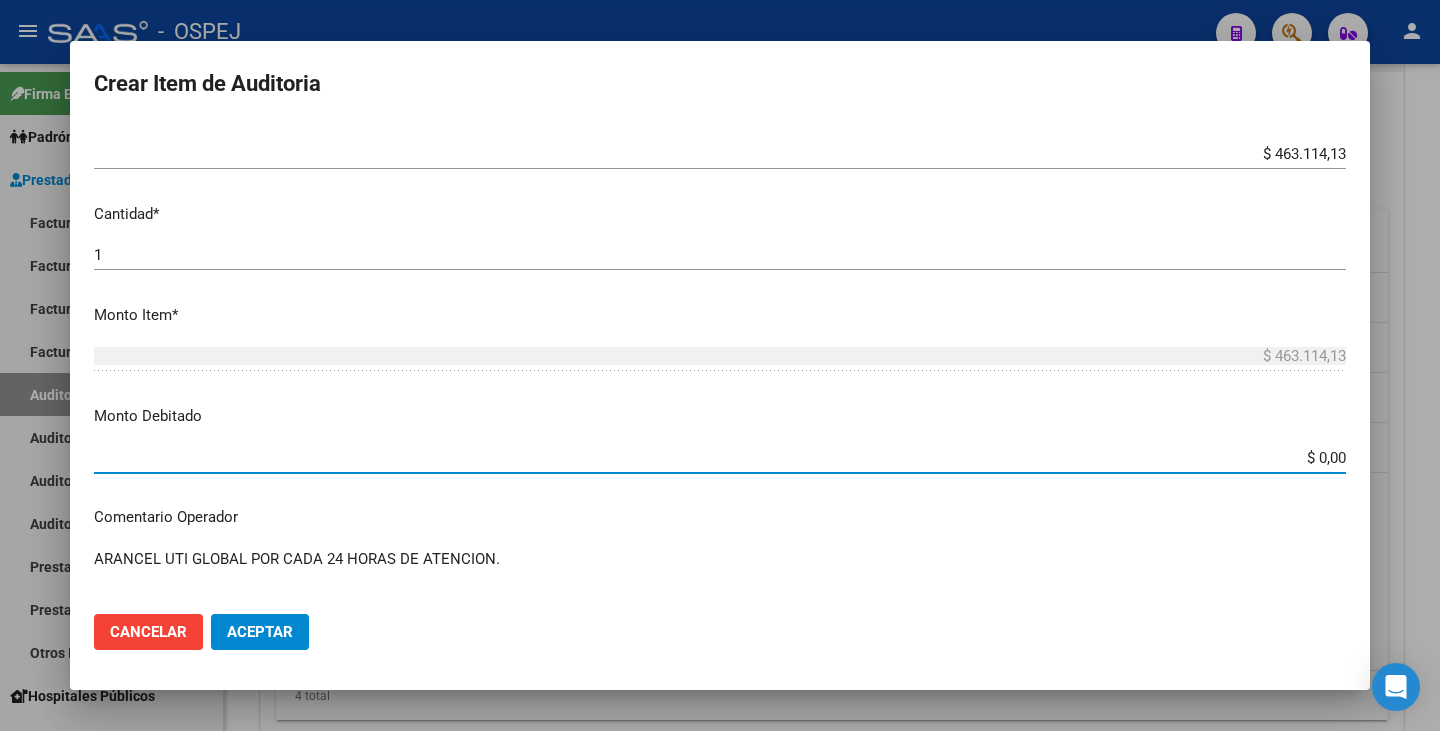 click on "$ 0,00" at bounding box center (720, 458) 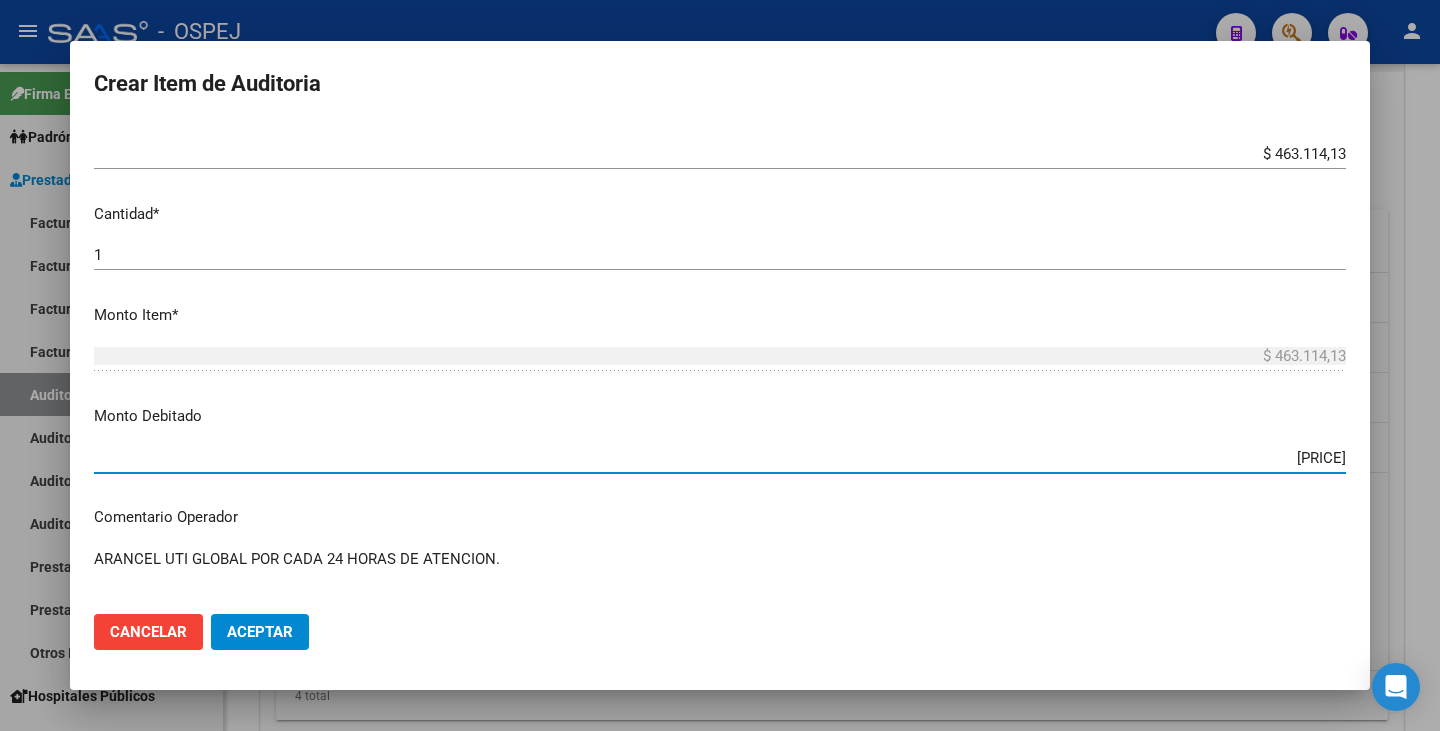 type on "[PRICE]" 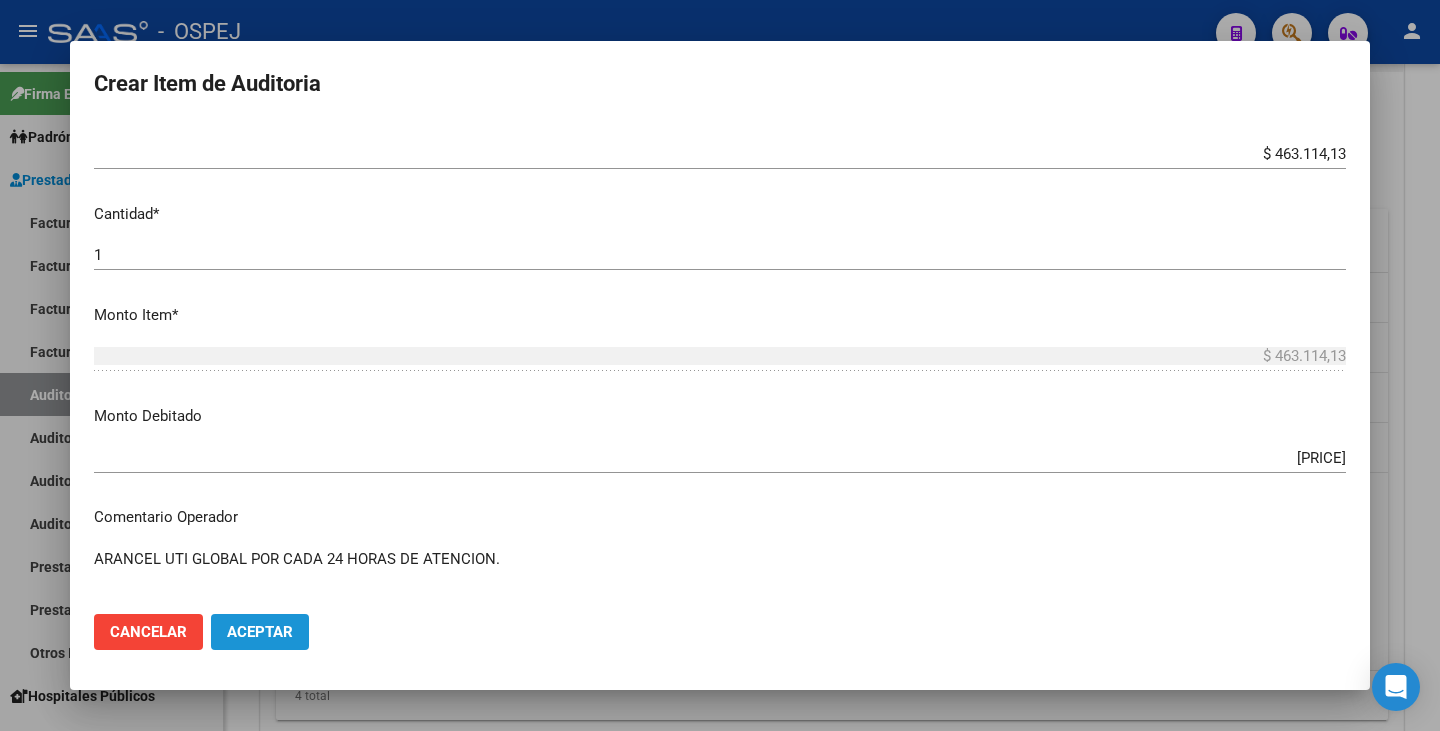 click on "Aceptar" 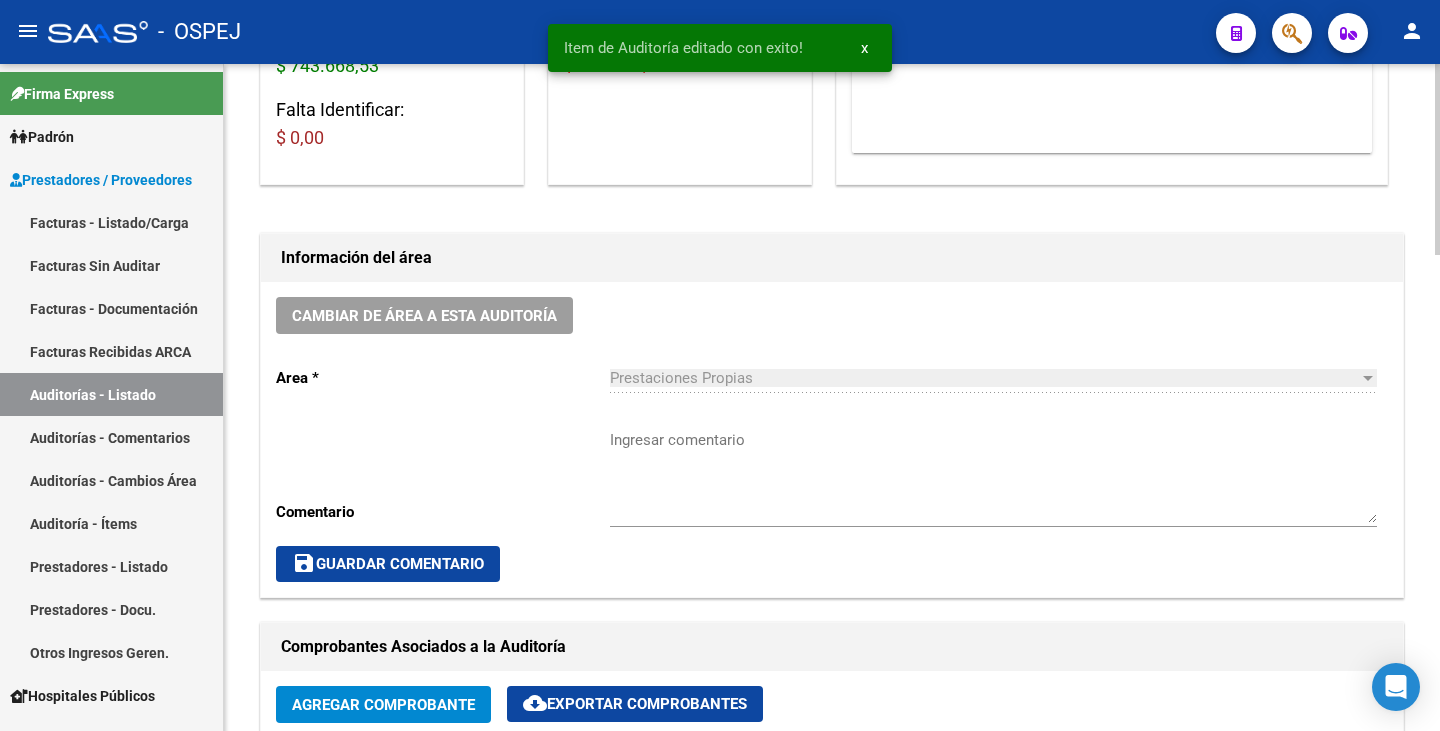 scroll, scrollTop: 500, scrollLeft: 0, axis: vertical 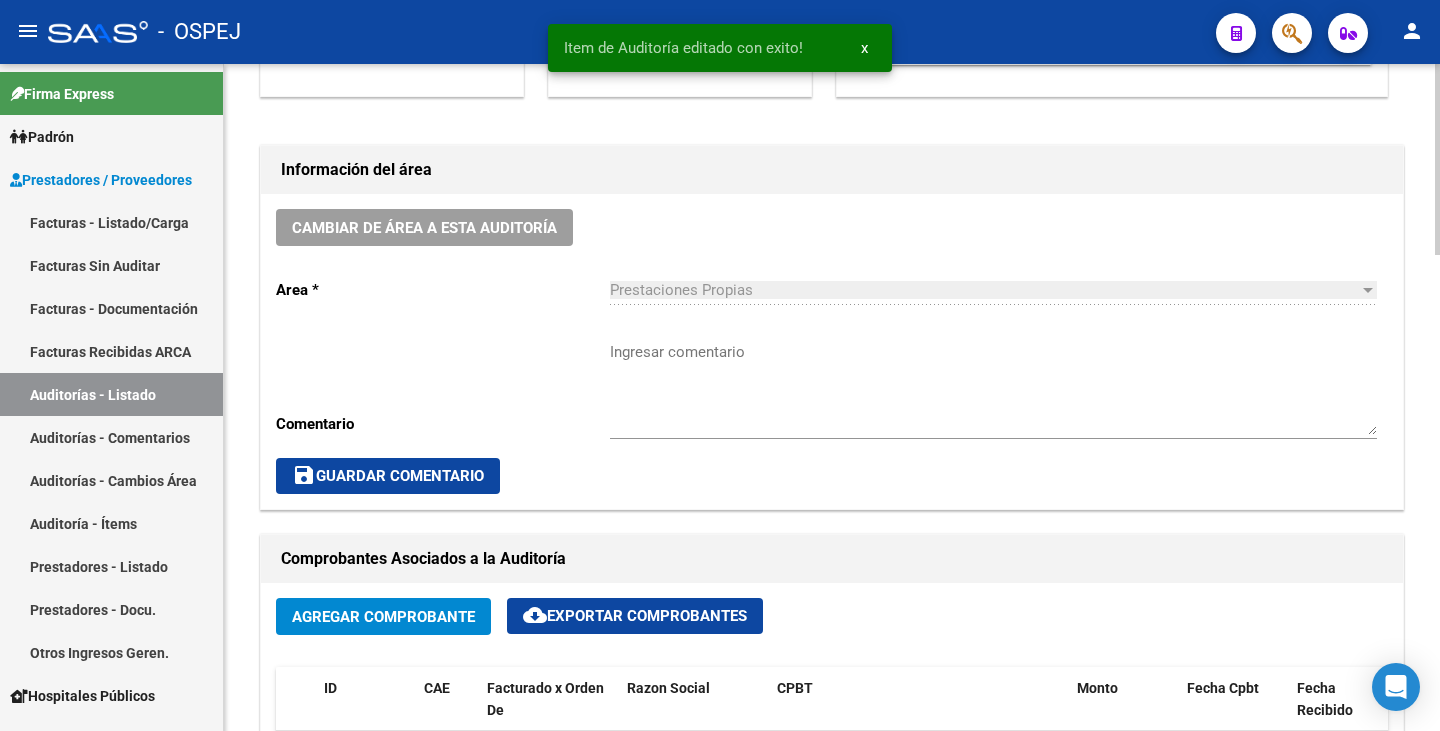 click on "Ingresar comentario" 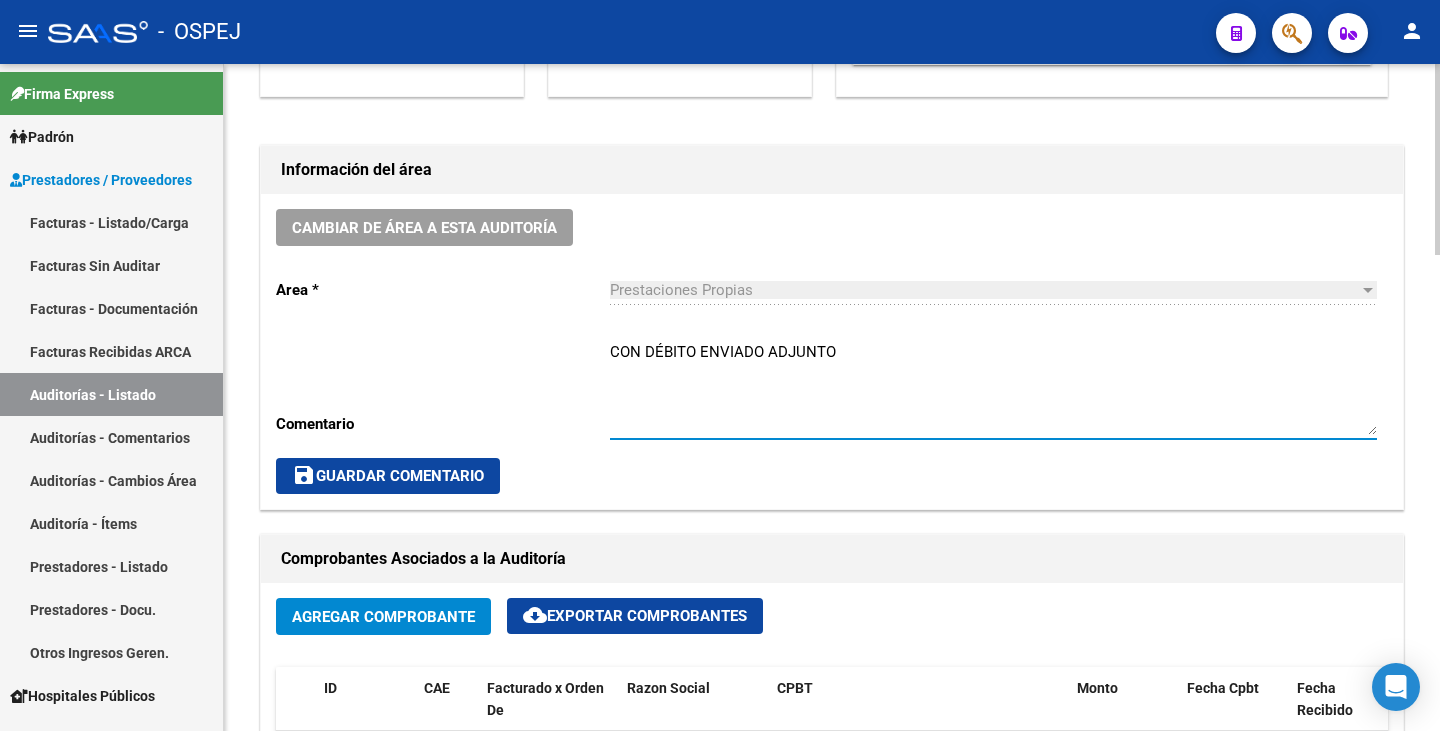 type on "CON DÉBITO ENVIADO ADJUNTO" 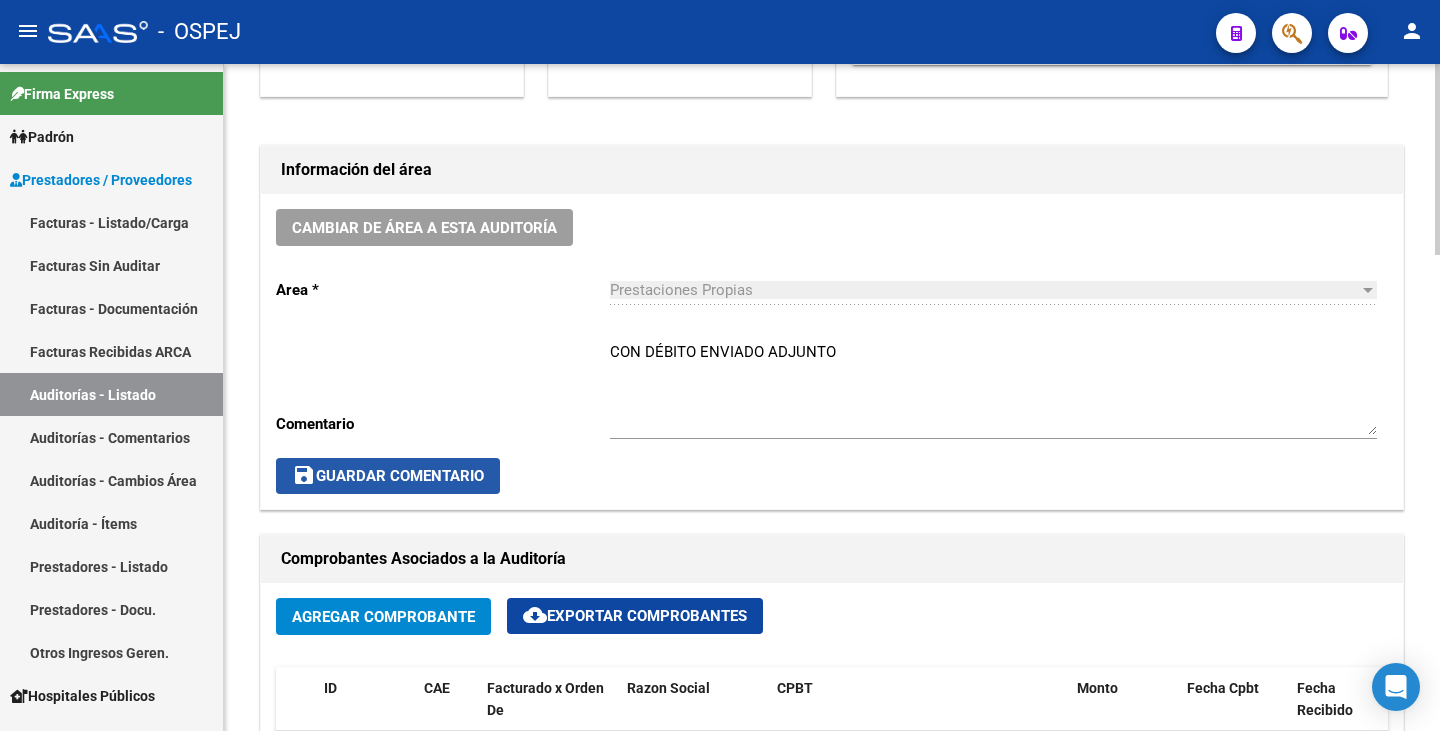 click on "save  Guardar Comentario" 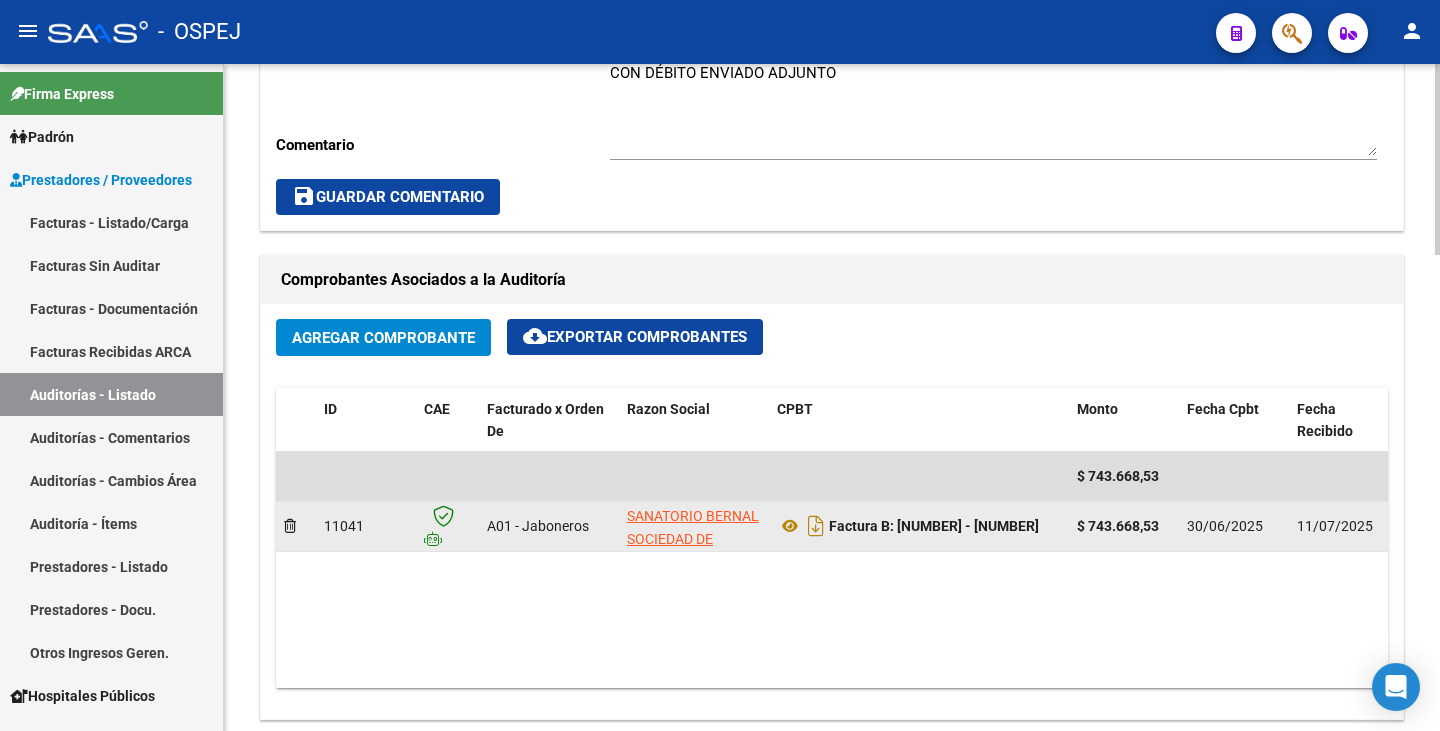 scroll, scrollTop: 800, scrollLeft: 0, axis: vertical 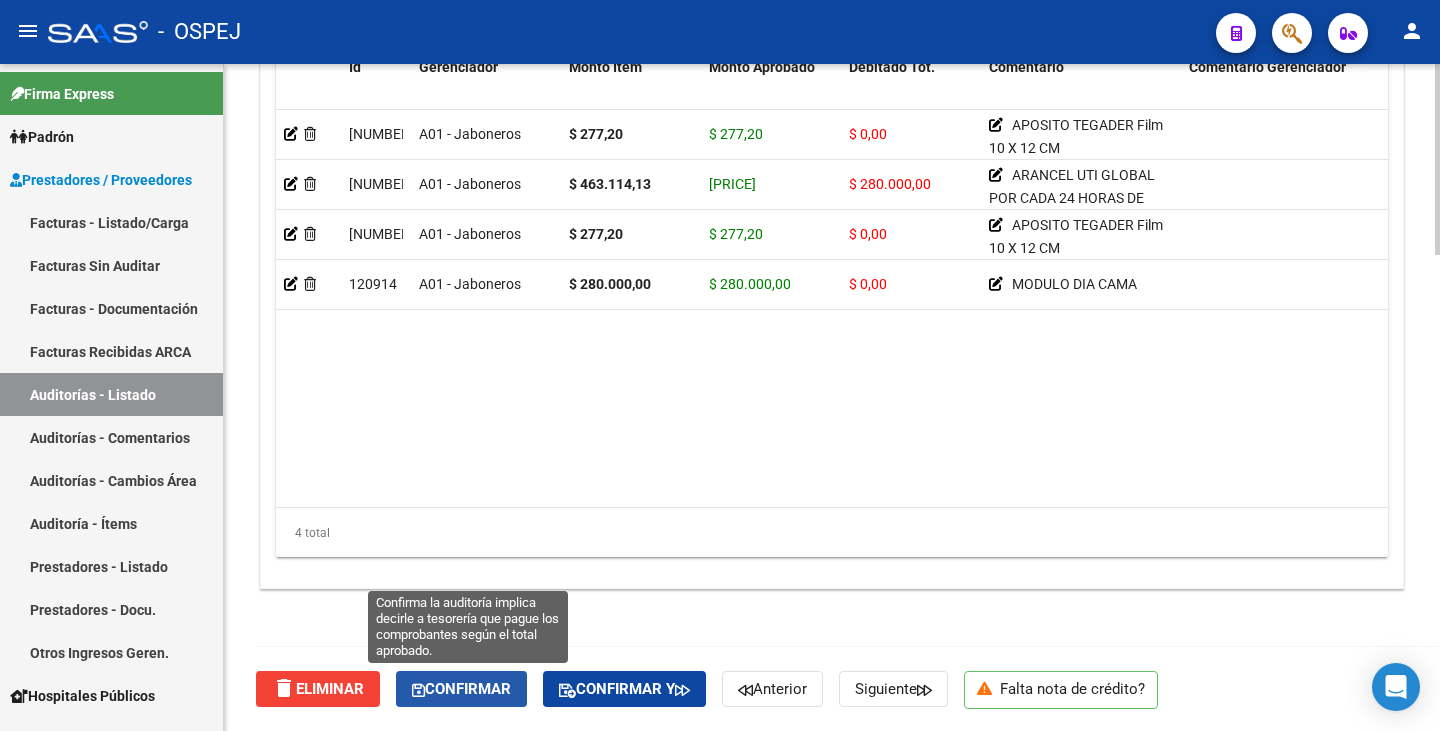 click on "Confirmar" 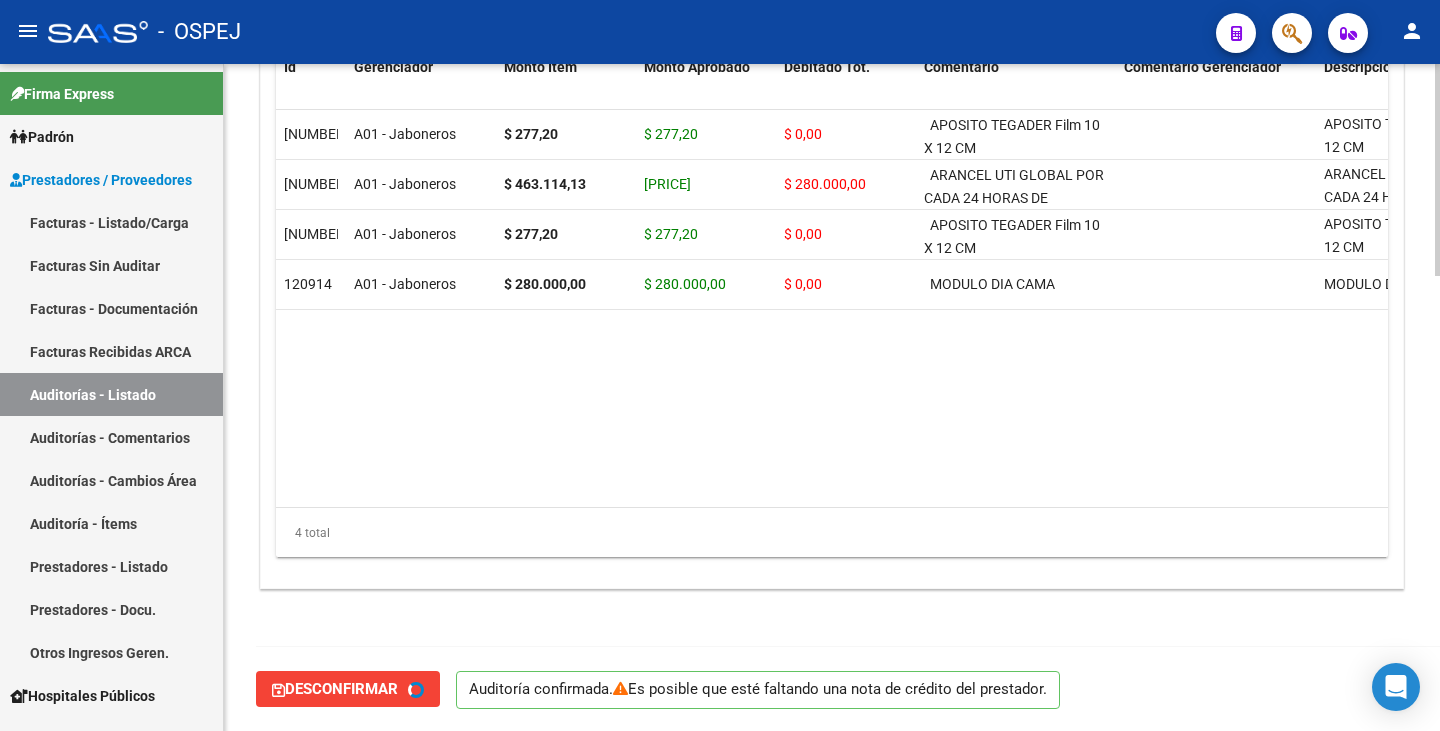type on "202508" 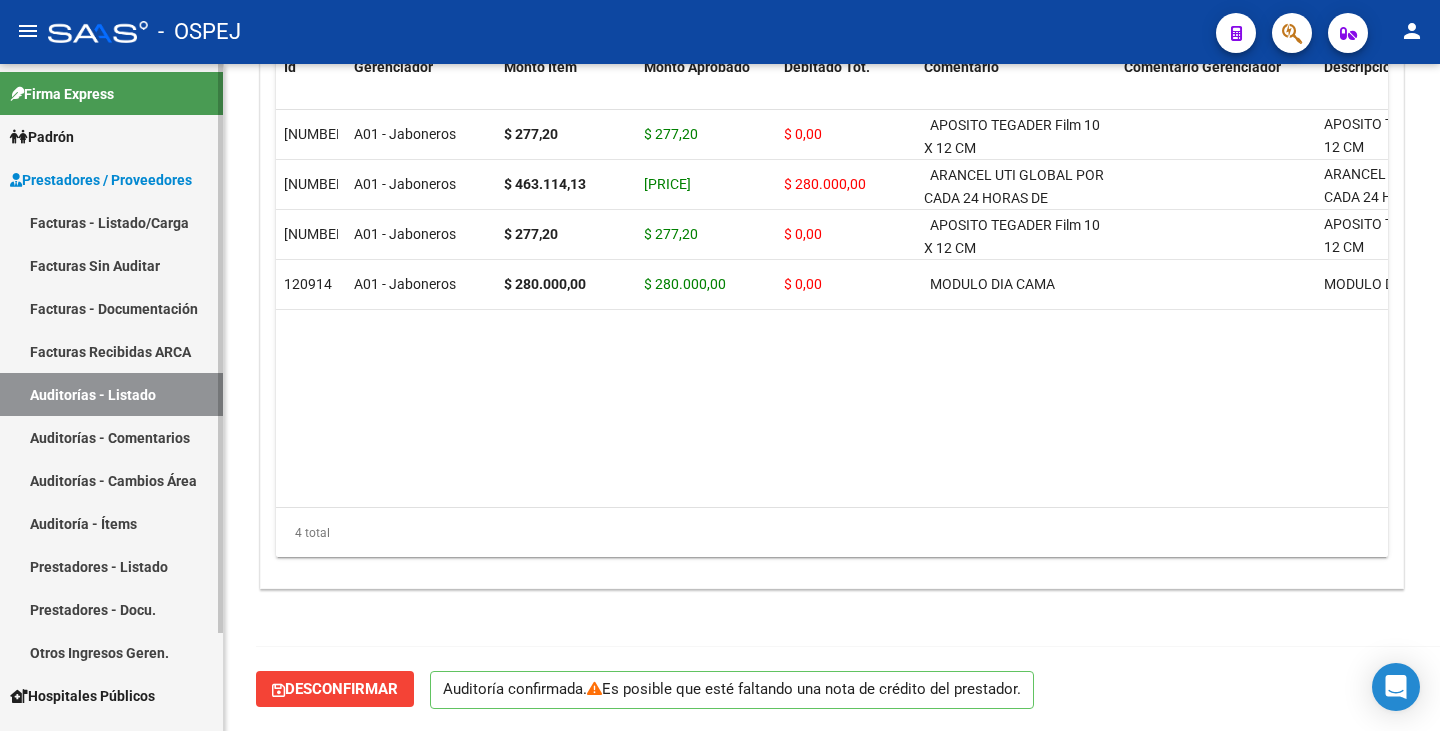 click on "Auditorías - Listado" at bounding box center (111, 394) 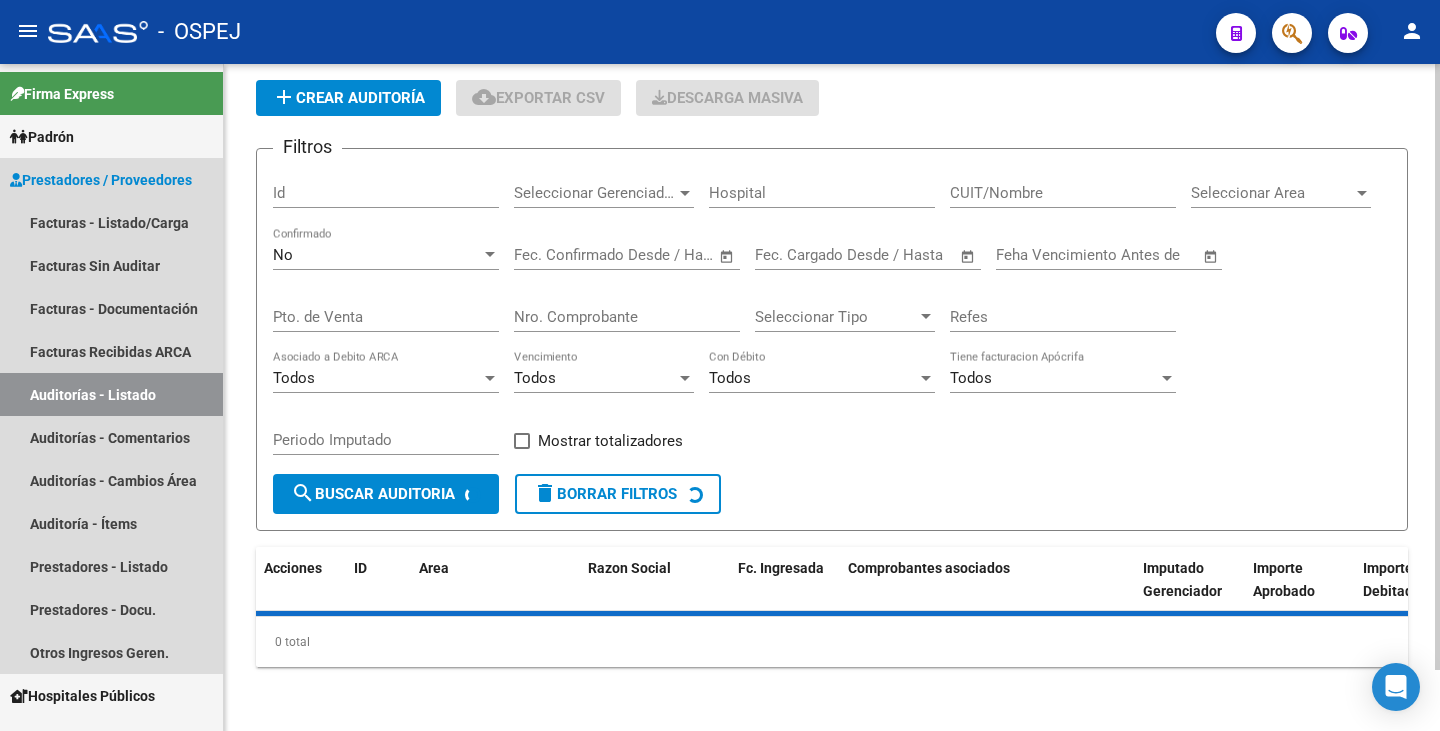 scroll, scrollTop: 0, scrollLeft: 0, axis: both 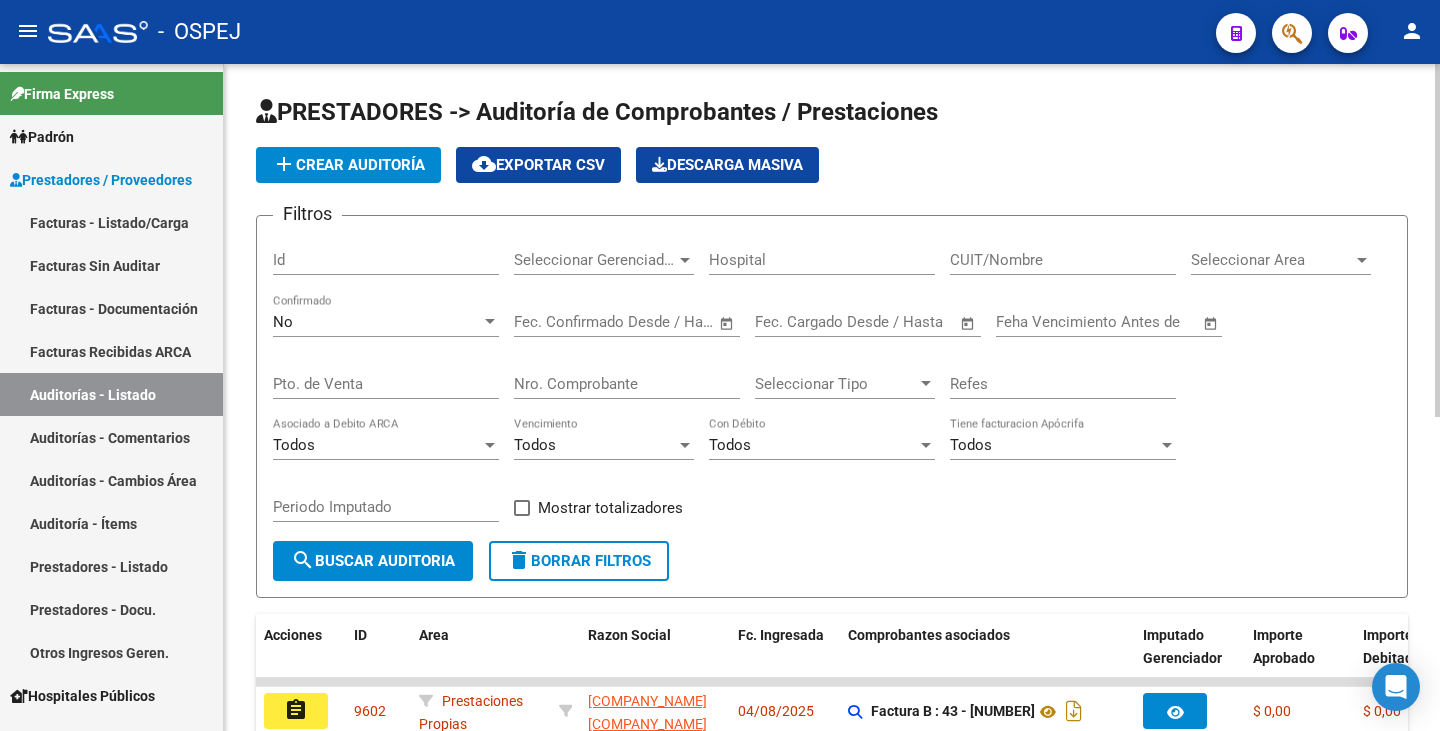 drag, startPoint x: 551, startPoint y: 382, endPoint x: 575, endPoint y: 387, distance: 24.5153 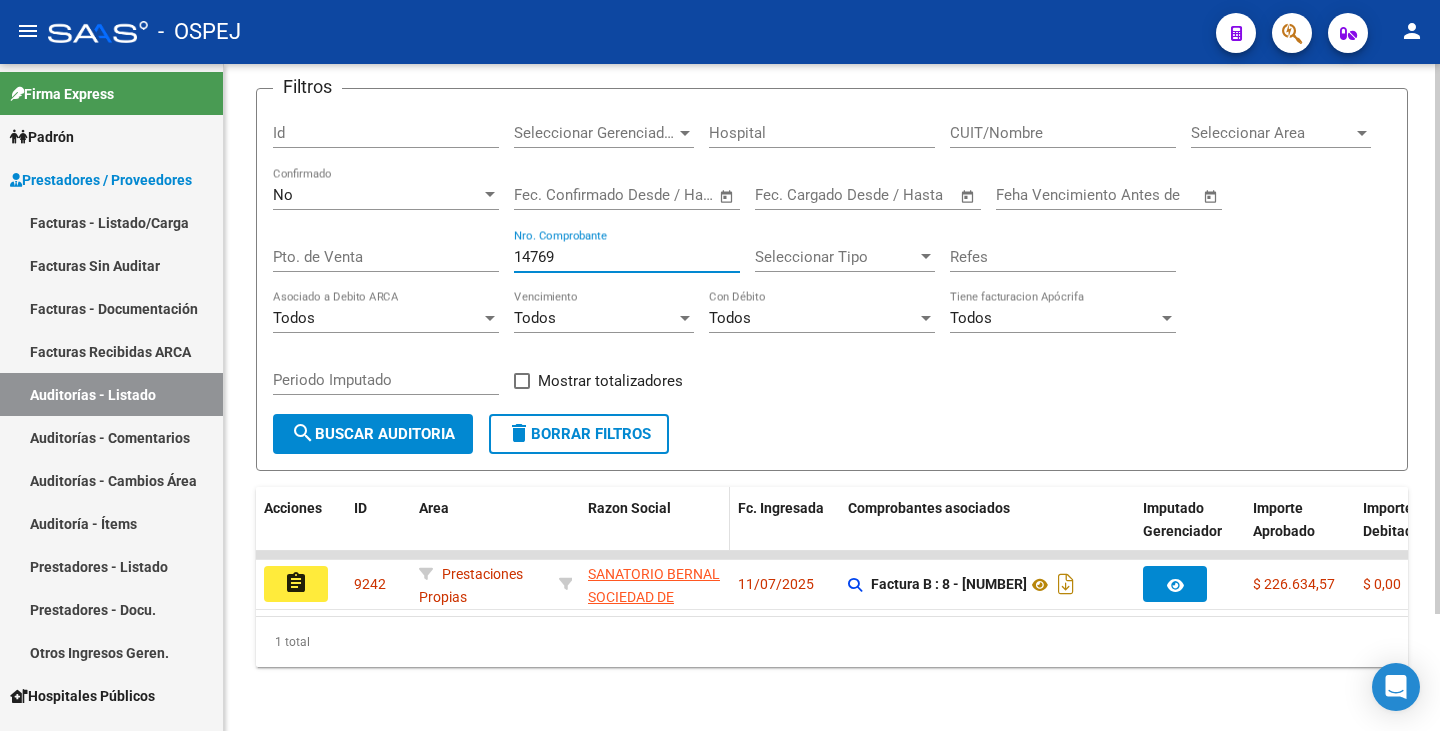 scroll, scrollTop: 142, scrollLeft: 0, axis: vertical 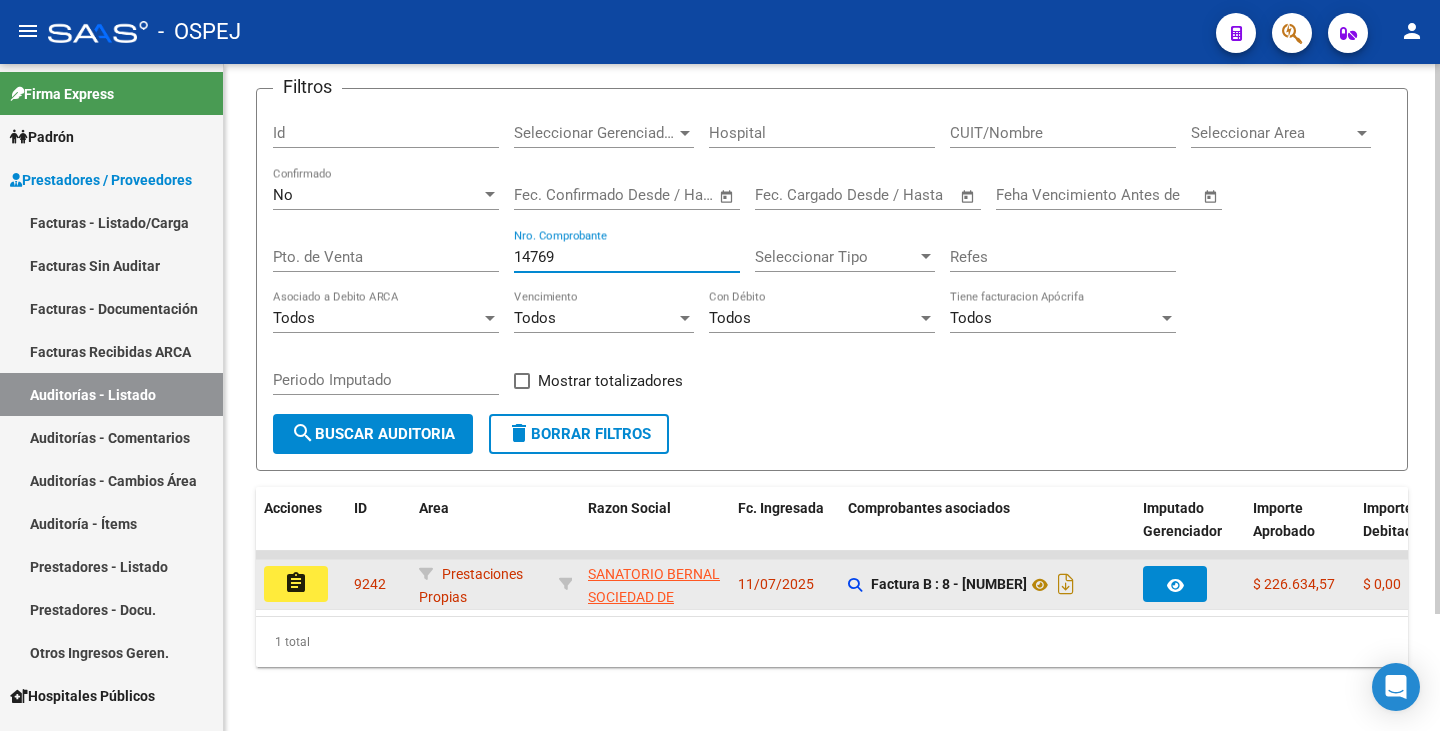 type on "14769" 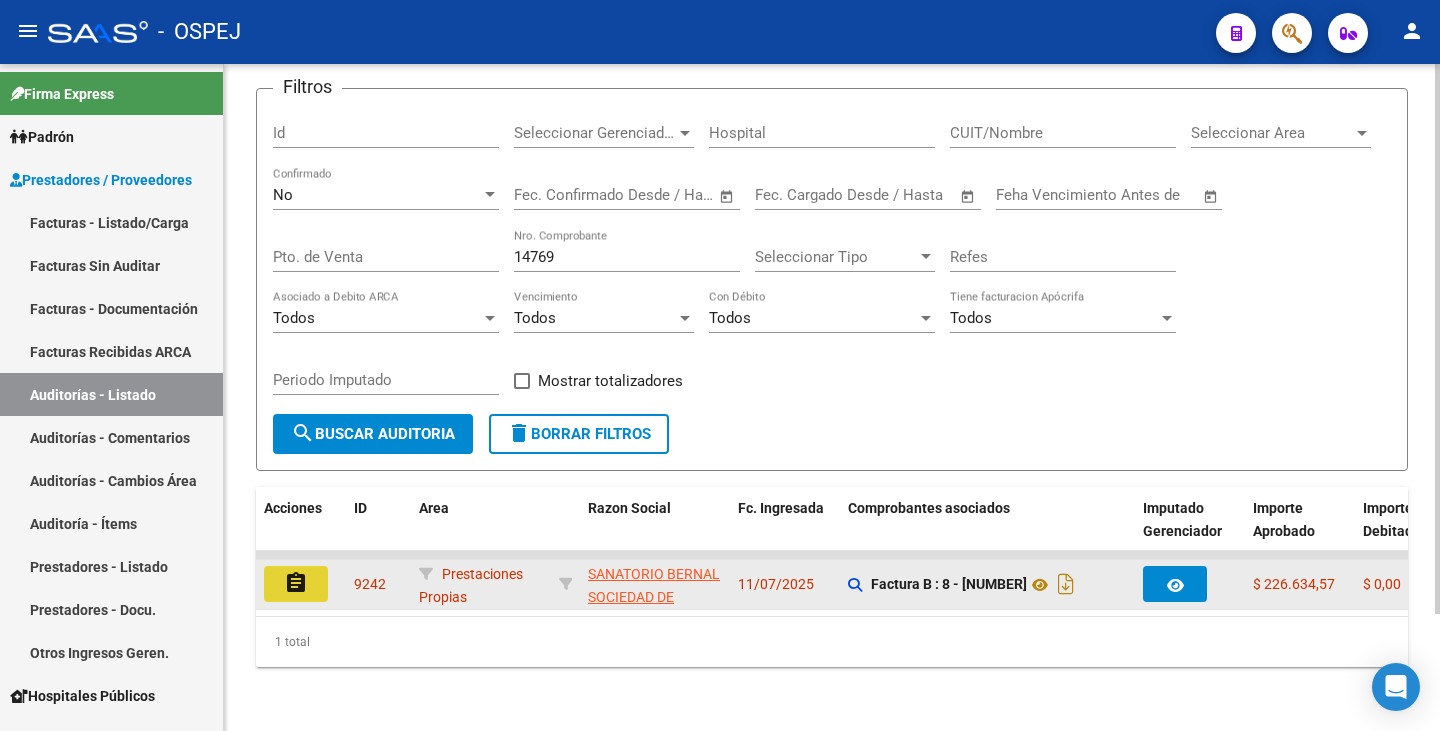 click on "assignment" 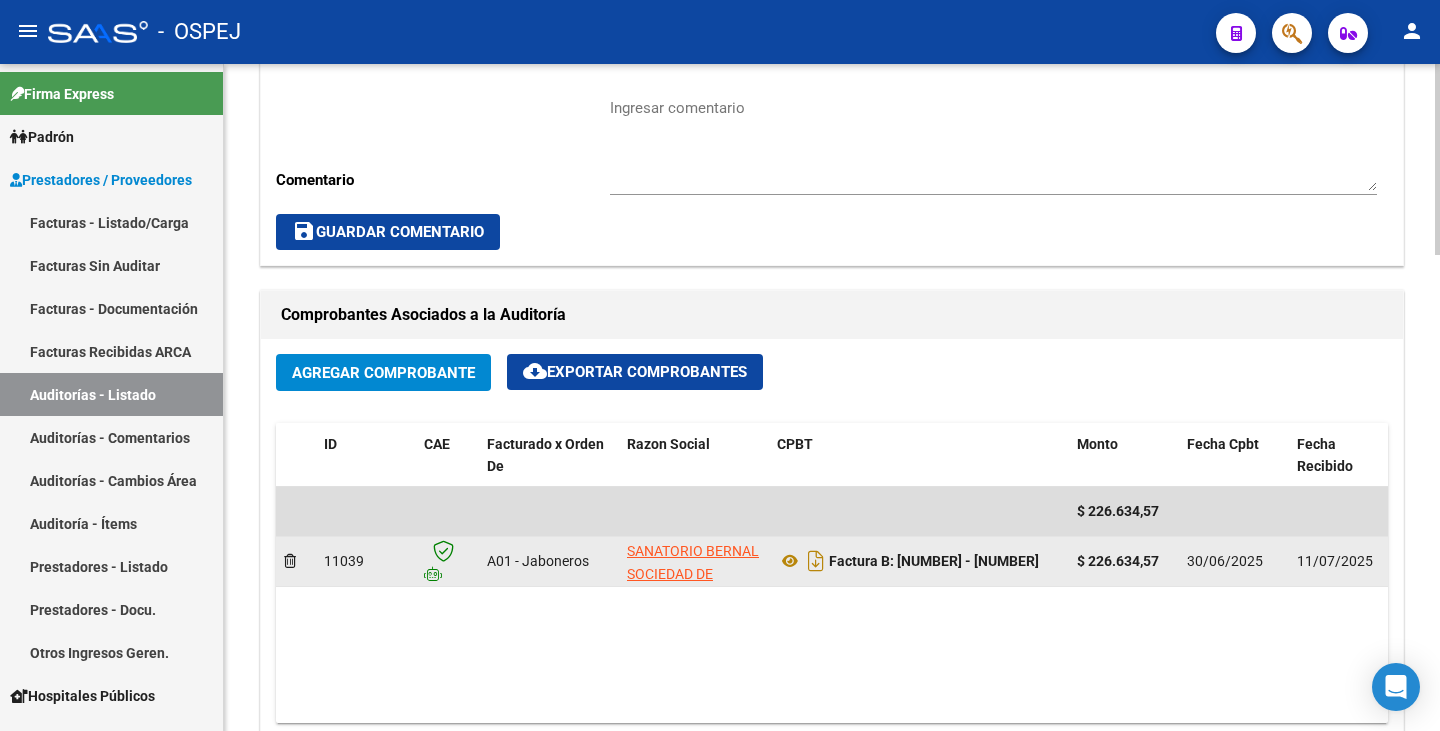 scroll, scrollTop: 800, scrollLeft: 0, axis: vertical 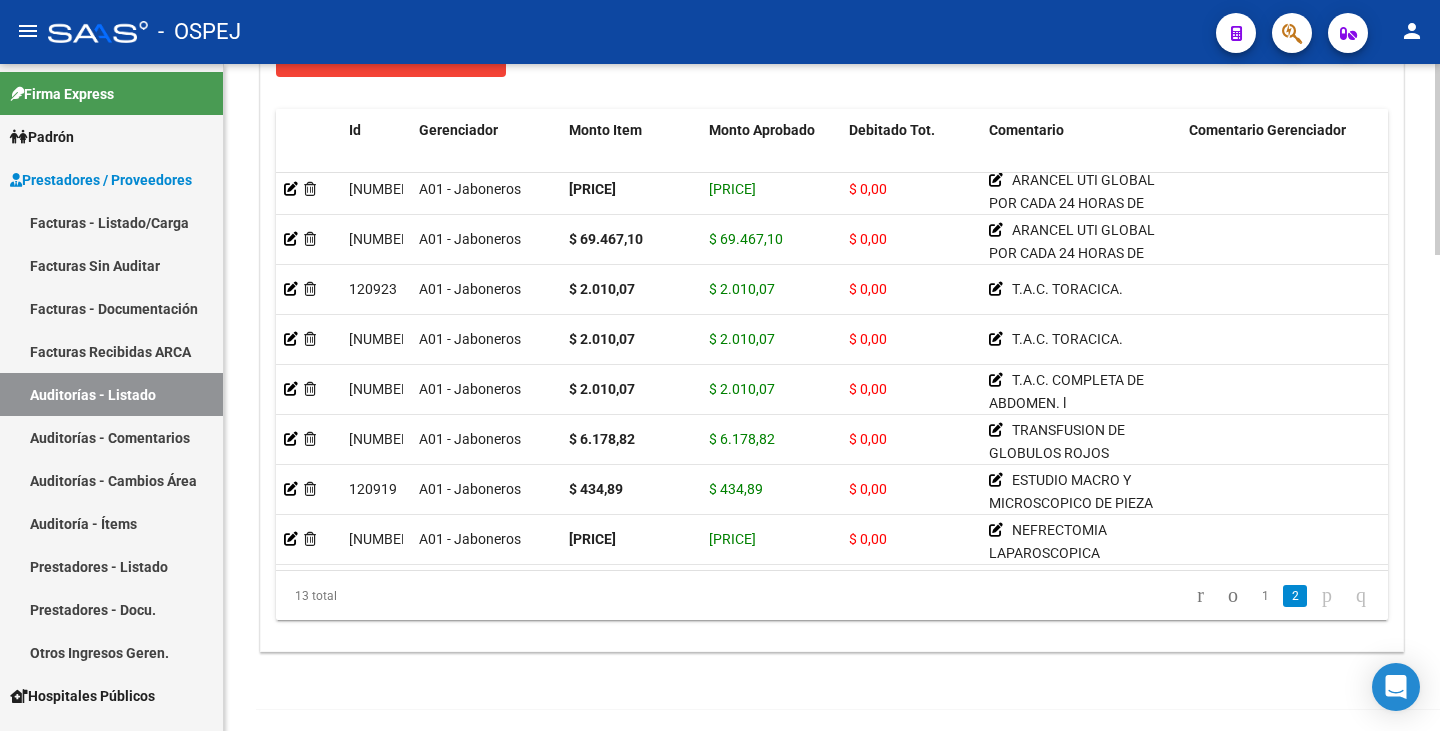 drag, startPoint x: 480, startPoint y: 555, endPoint x: 592, endPoint y: 551, distance: 112.0714 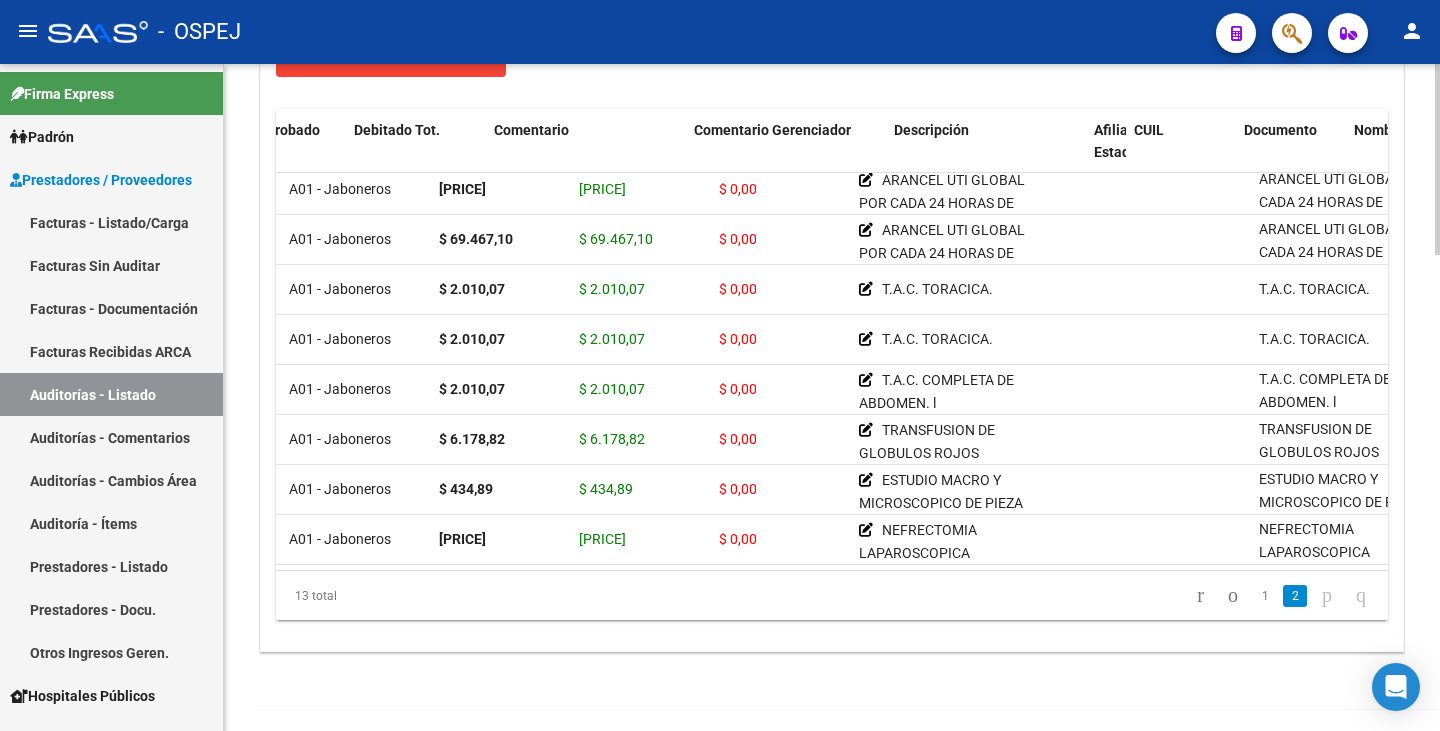 scroll, scrollTop: 273, scrollLeft: 0, axis: vertical 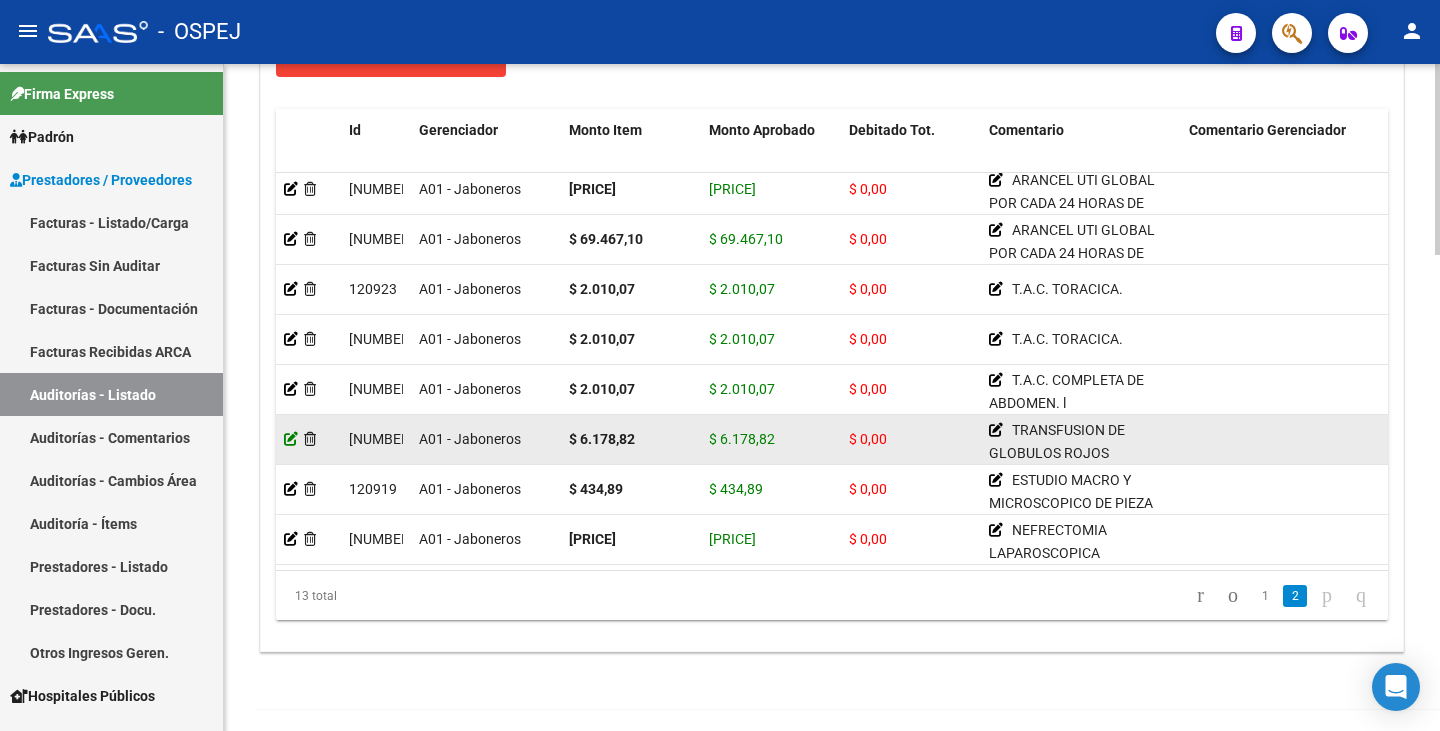 click 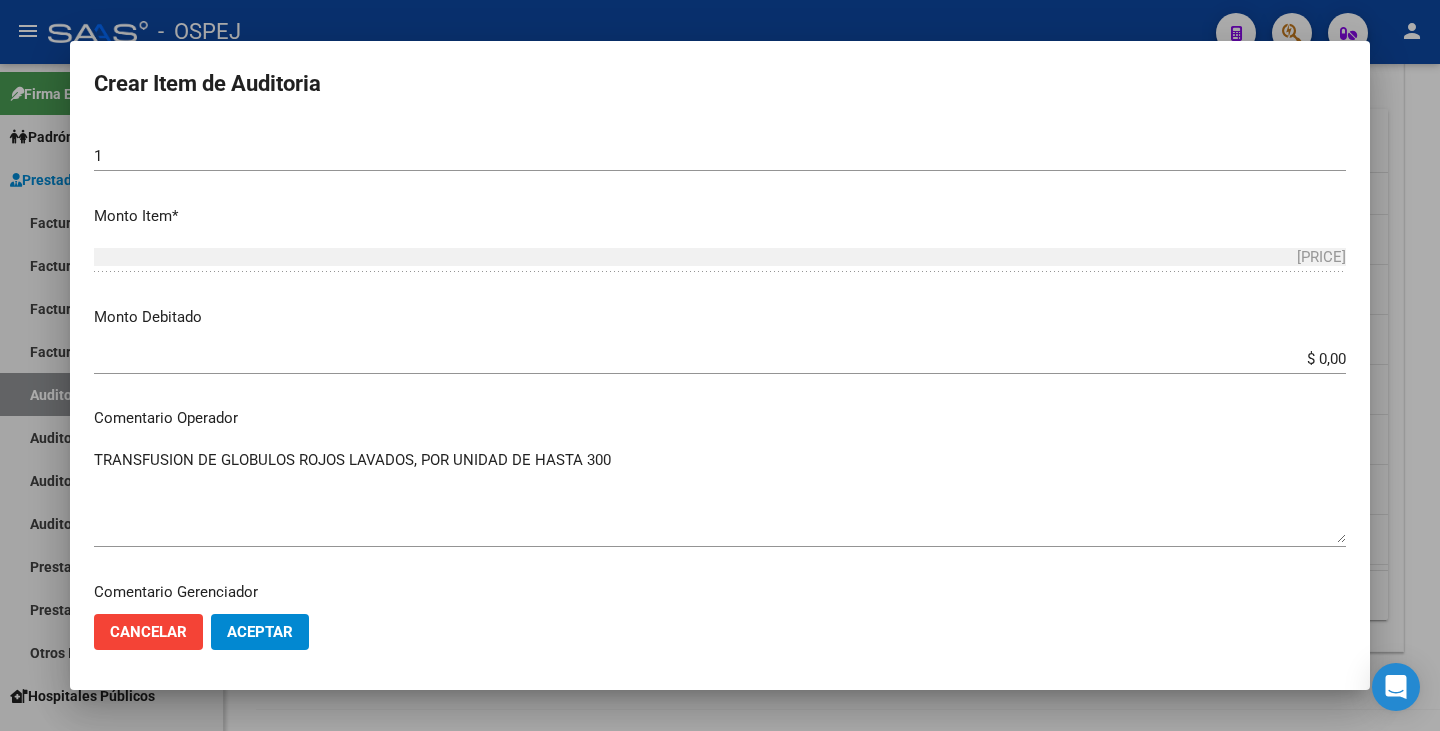 scroll, scrollTop: 600, scrollLeft: 0, axis: vertical 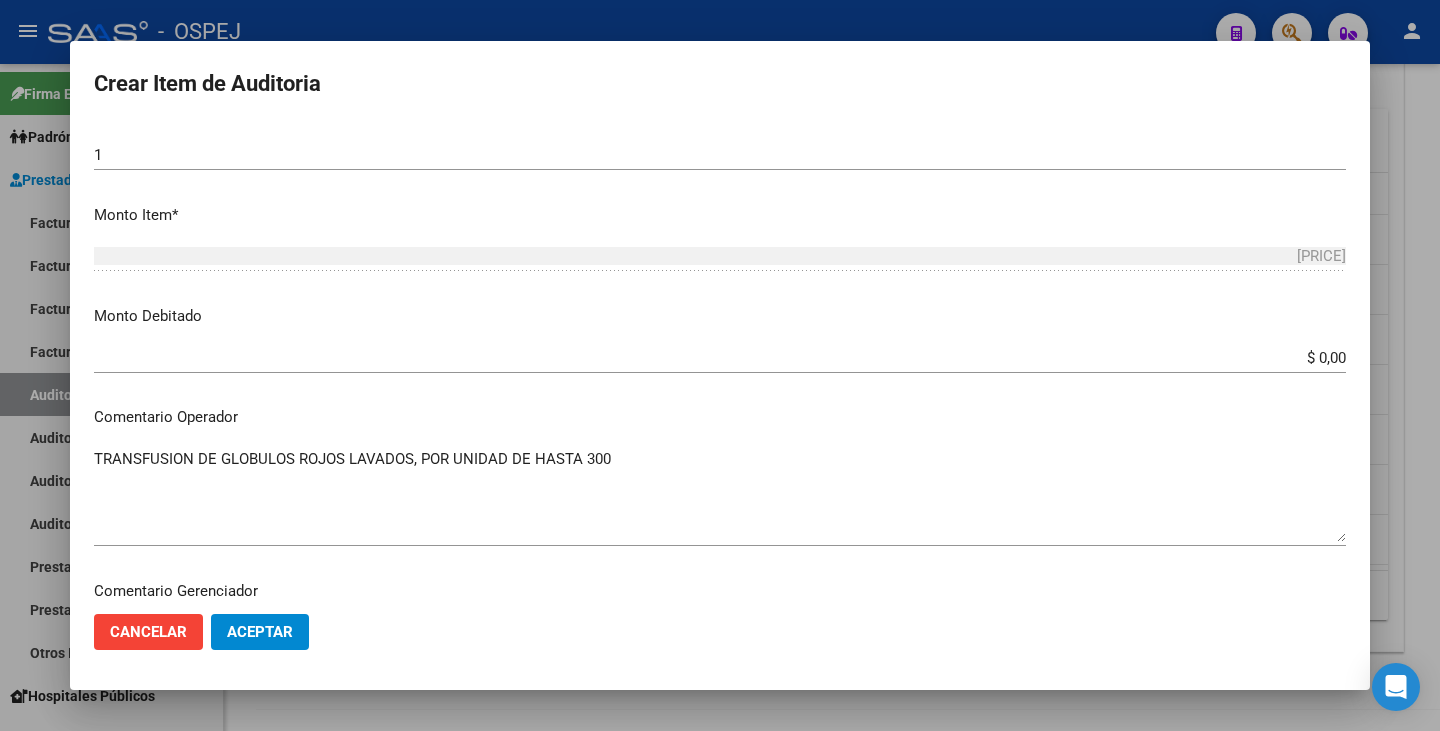 click on "Monto Debitado    $ 0,00 Ingresar el monto" at bounding box center (728, 336) 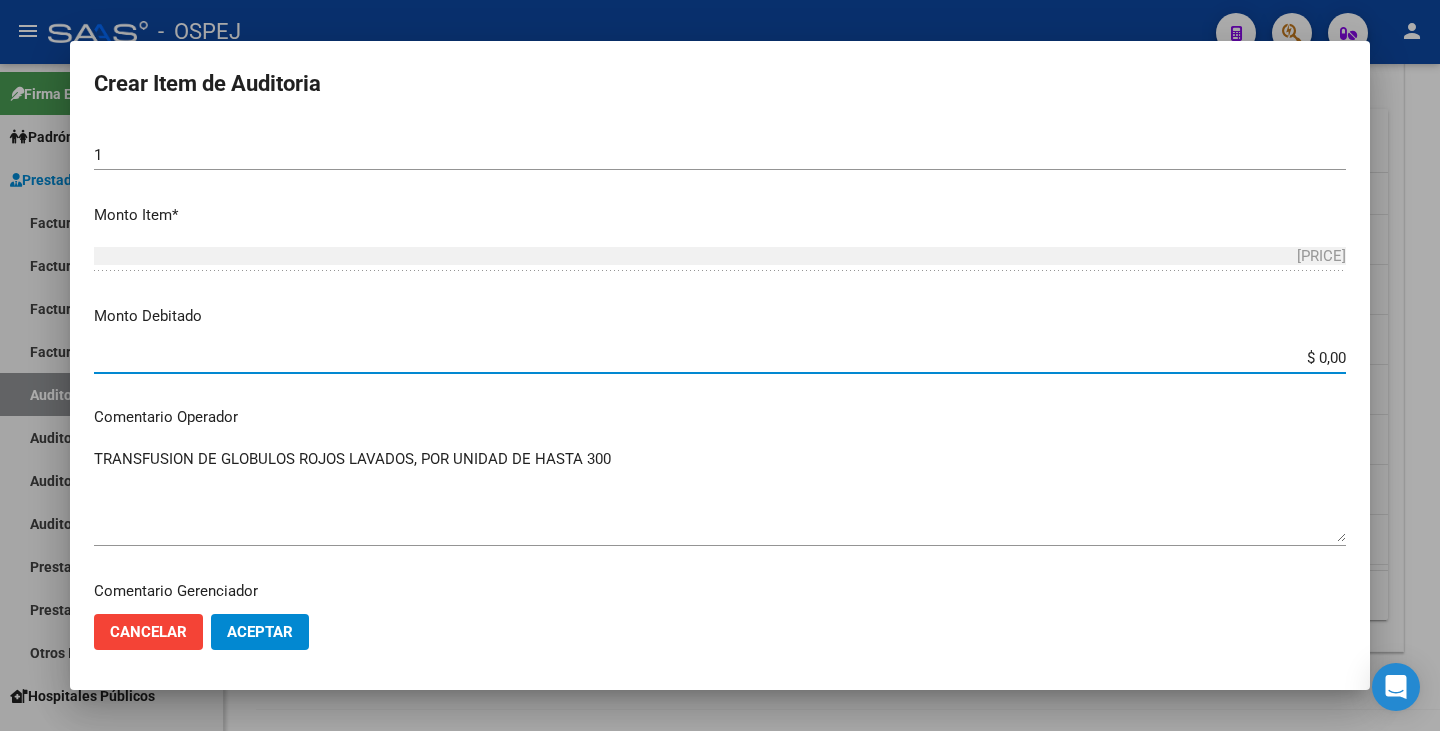 click on "$ 0,00" at bounding box center [720, 358] 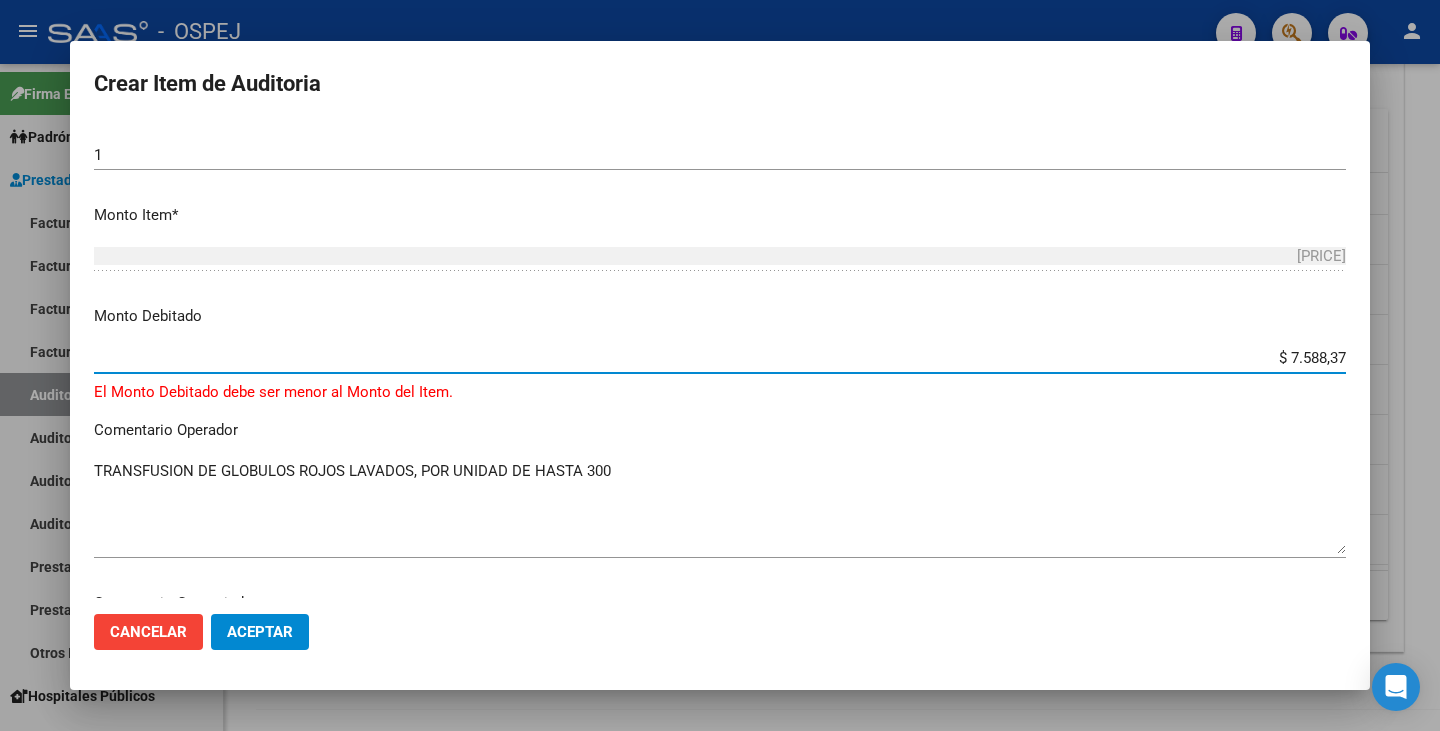 type on "$ 7.588,37" 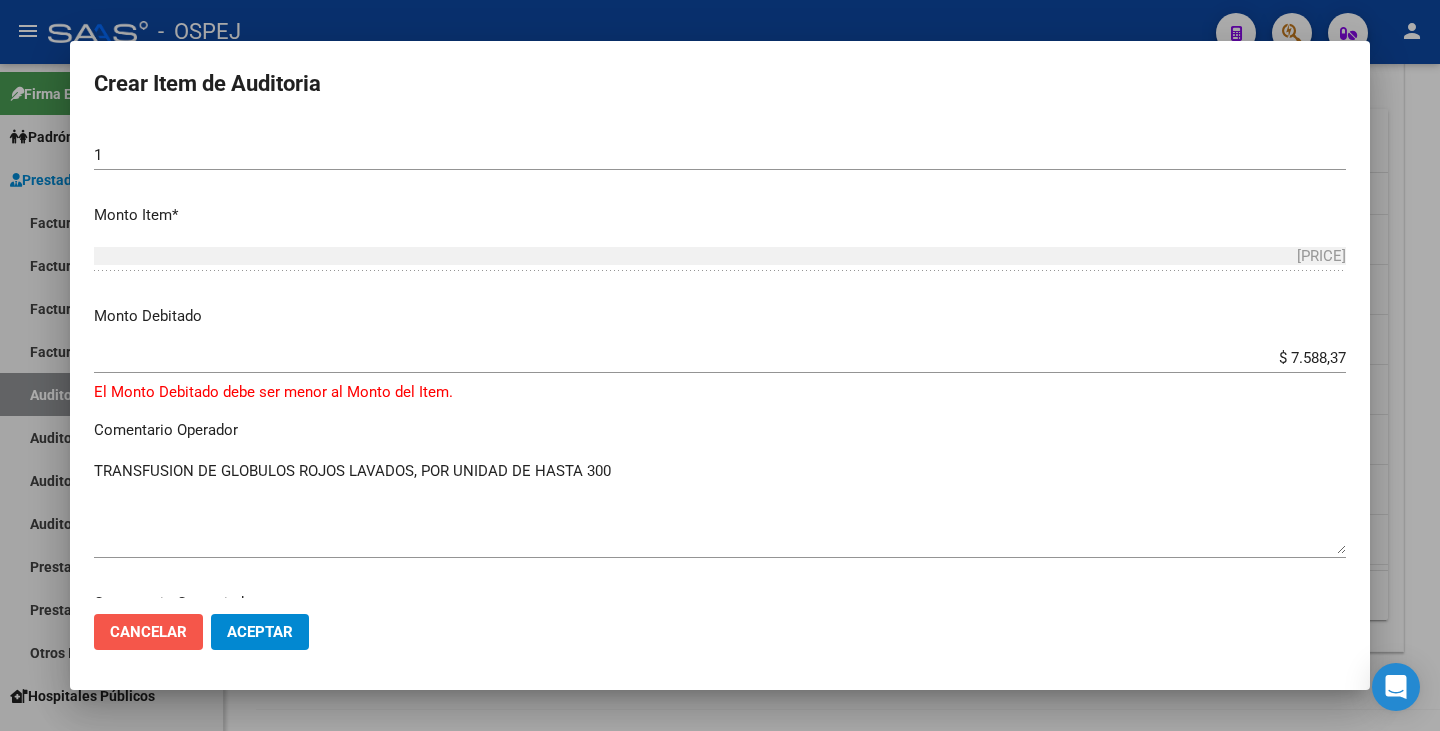 click on "Cancelar" 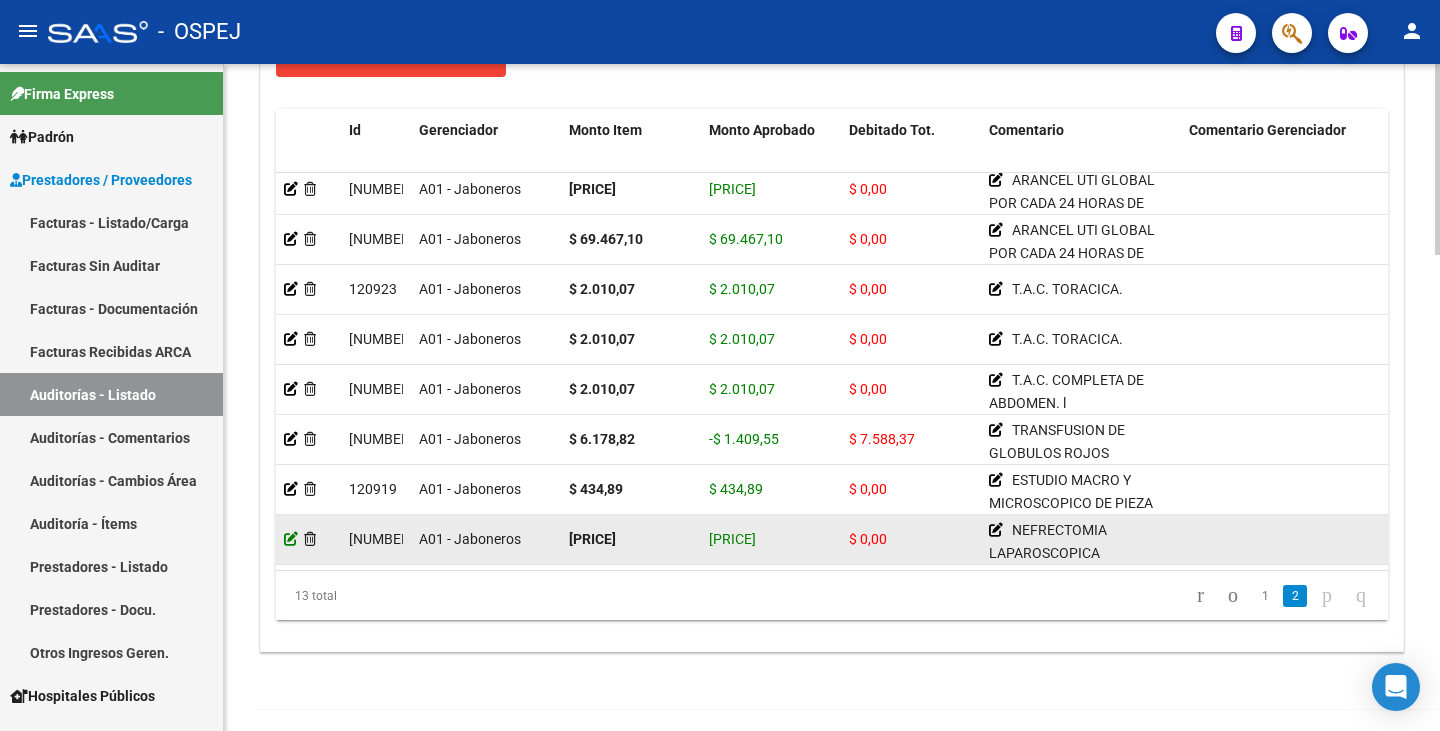 click 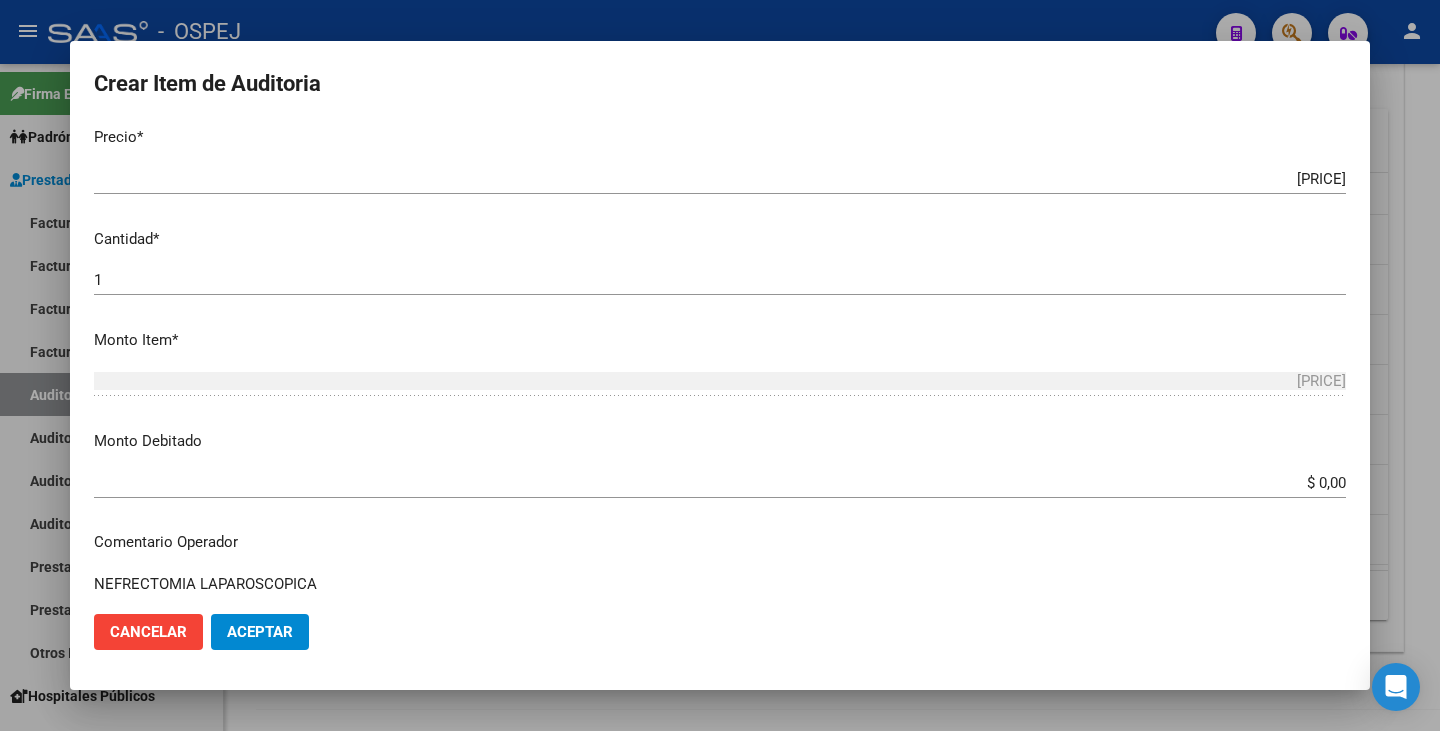 scroll, scrollTop: 500, scrollLeft: 0, axis: vertical 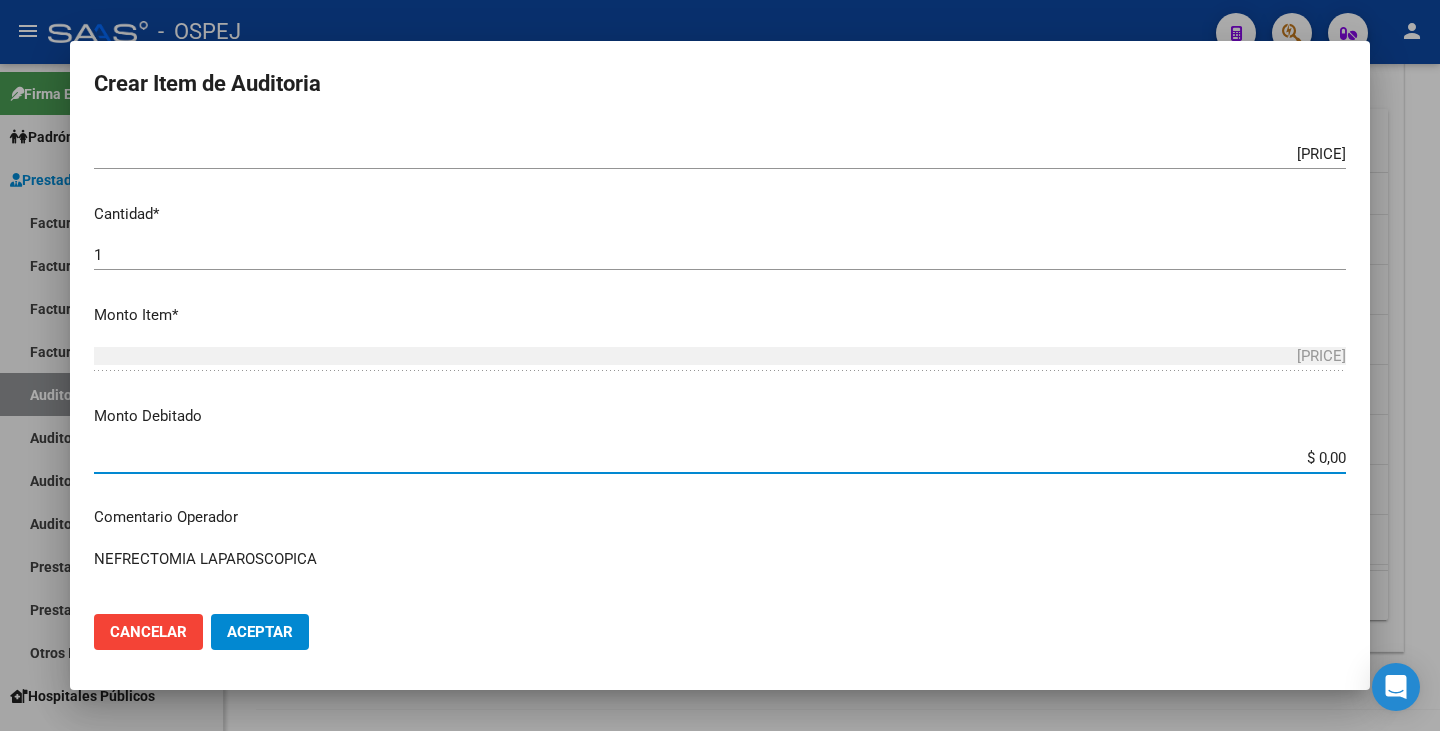 click on "$ 0,00" at bounding box center (720, 458) 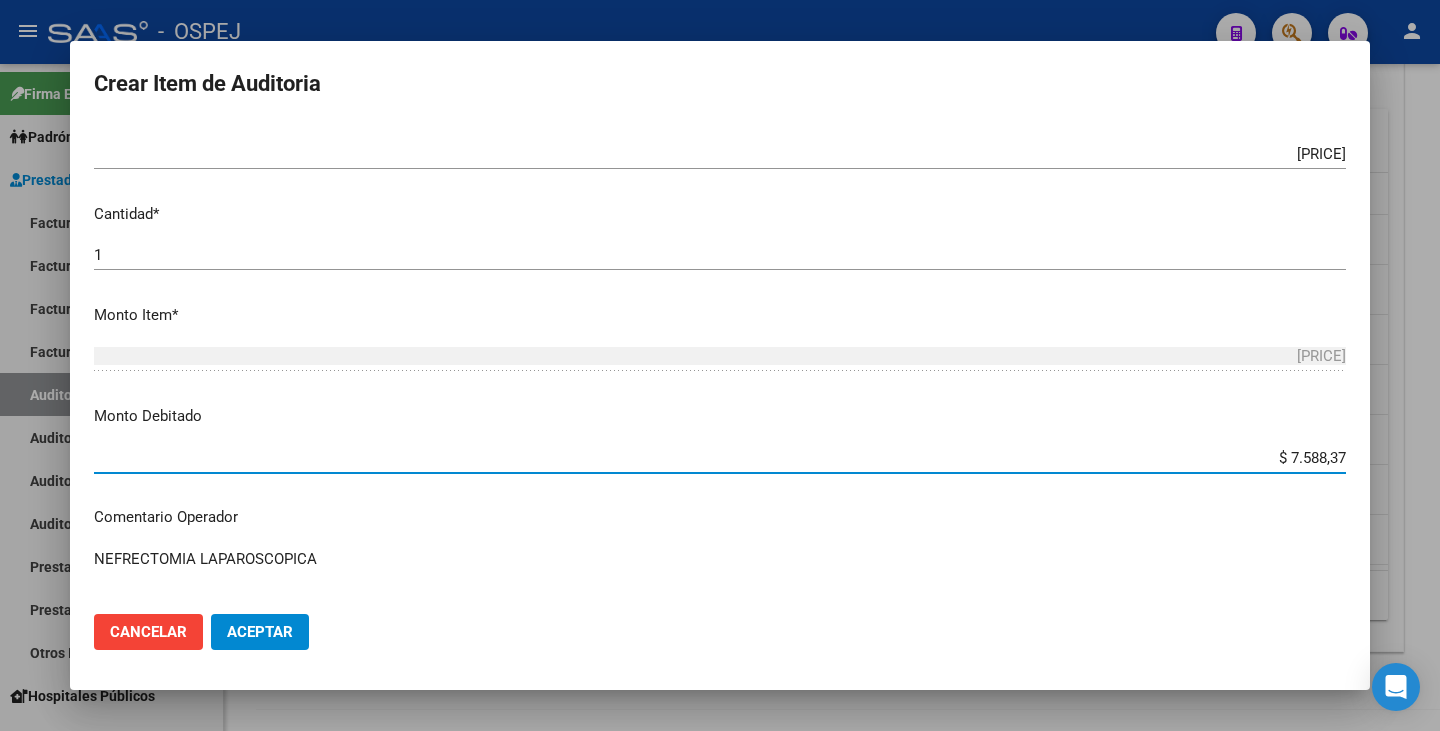 type on "$ 7.588,37" 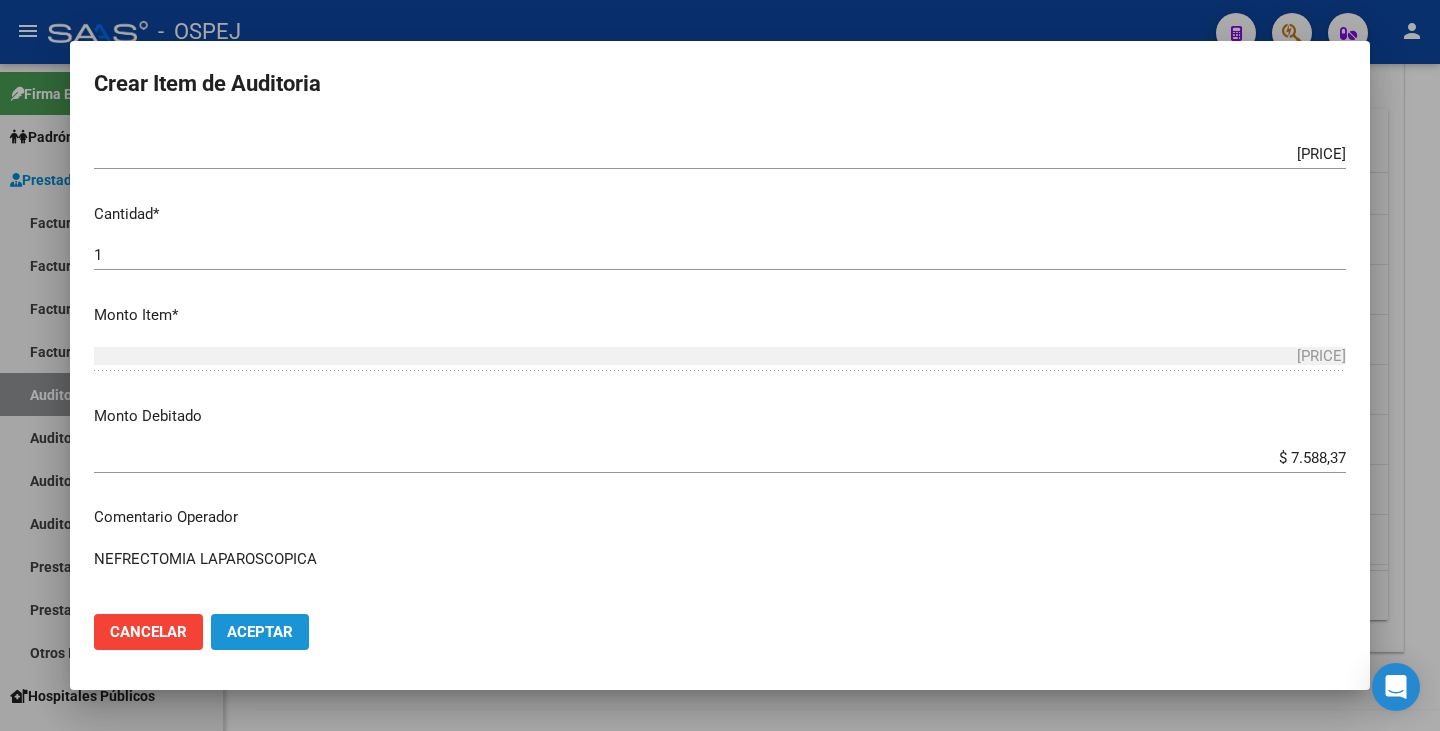 click on "Aceptar" 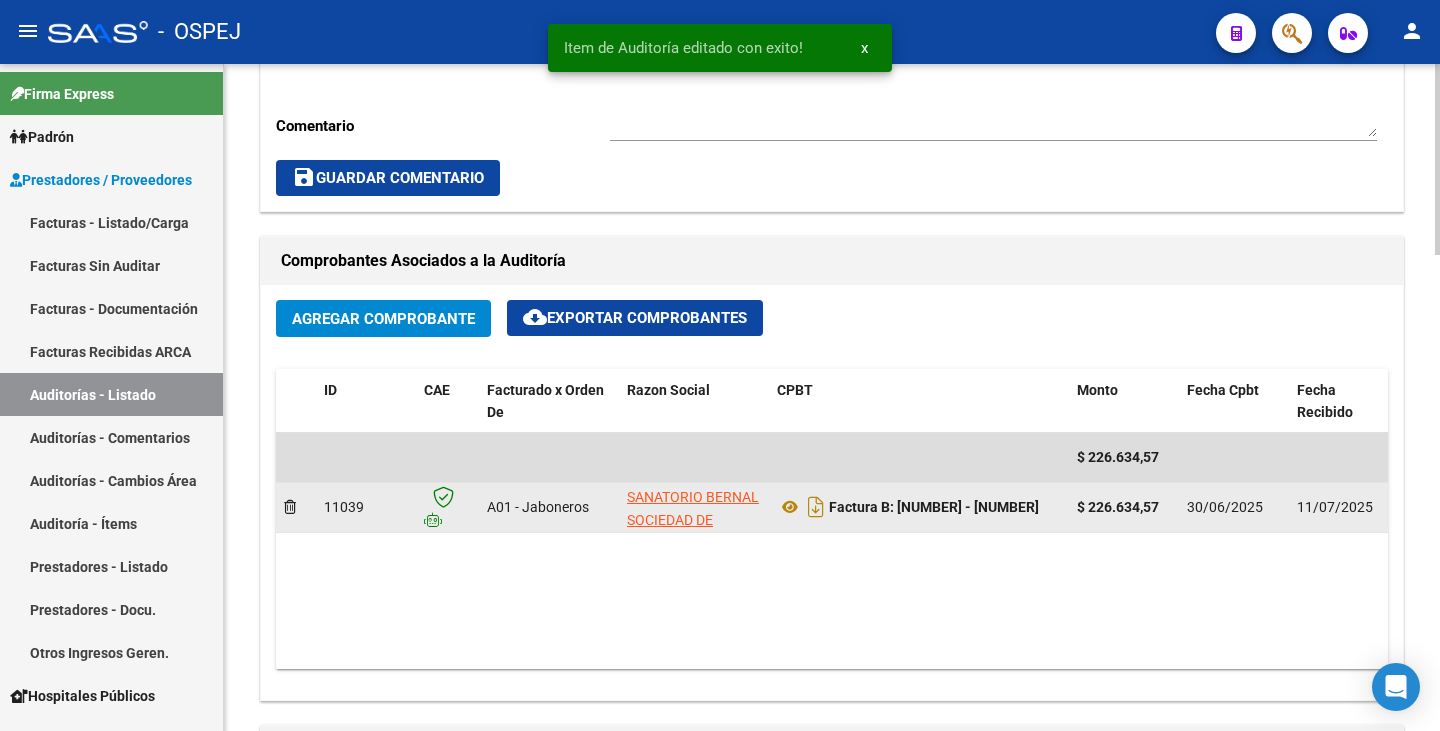 scroll, scrollTop: 800, scrollLeft: 0, axis: vertical 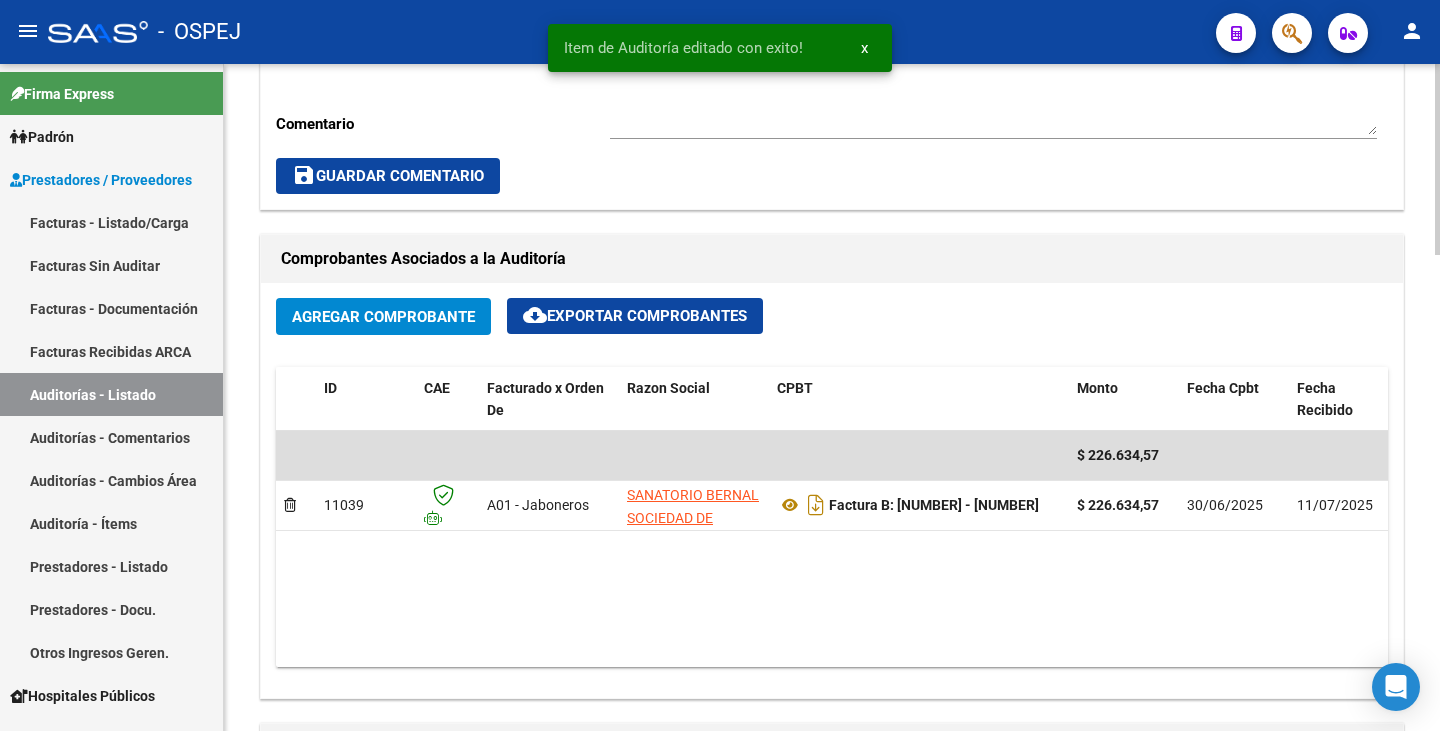drag, startPoint x: 734, startPoint y: 651, endPoint x: 788, endPoint y: 647, distance: 54.147945 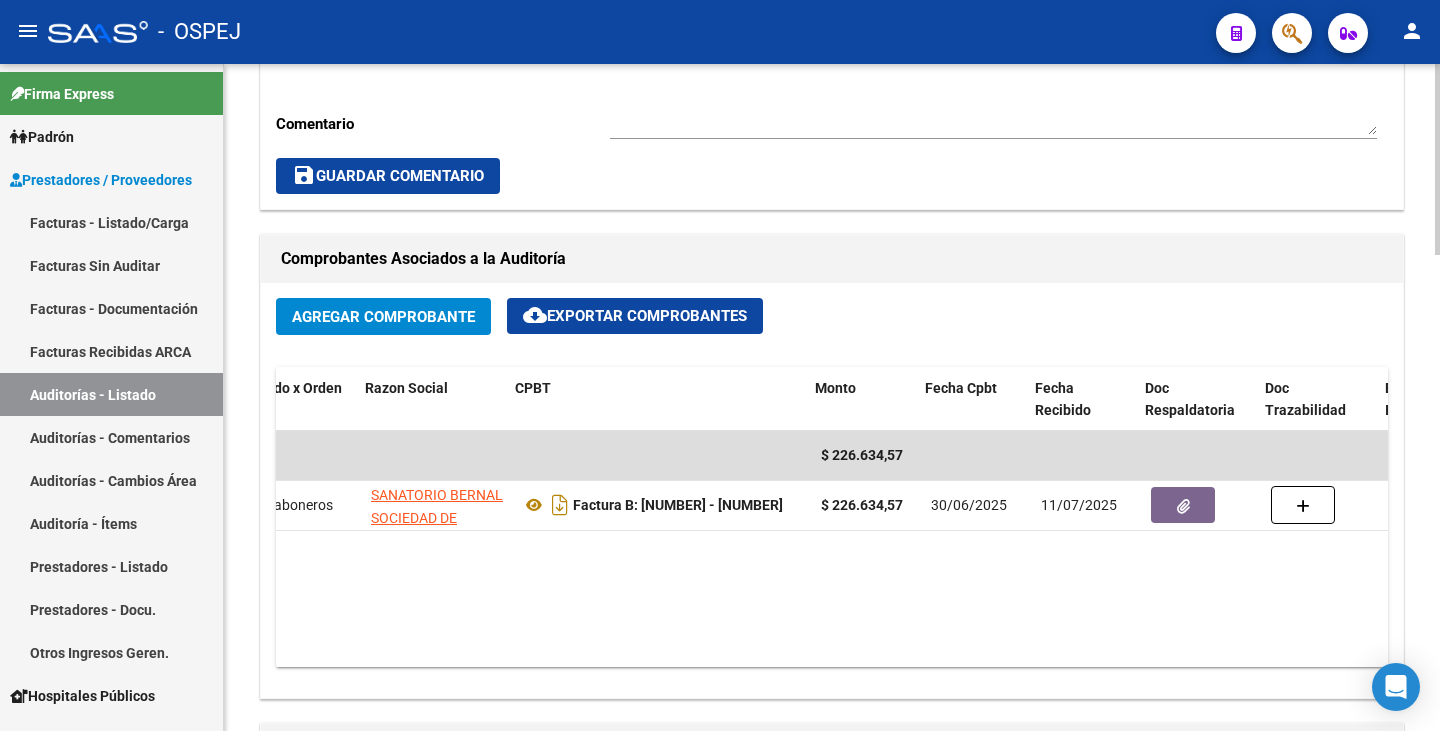 scroll, scrollTop: 0, scrollLeft: 262, axis: horizontal 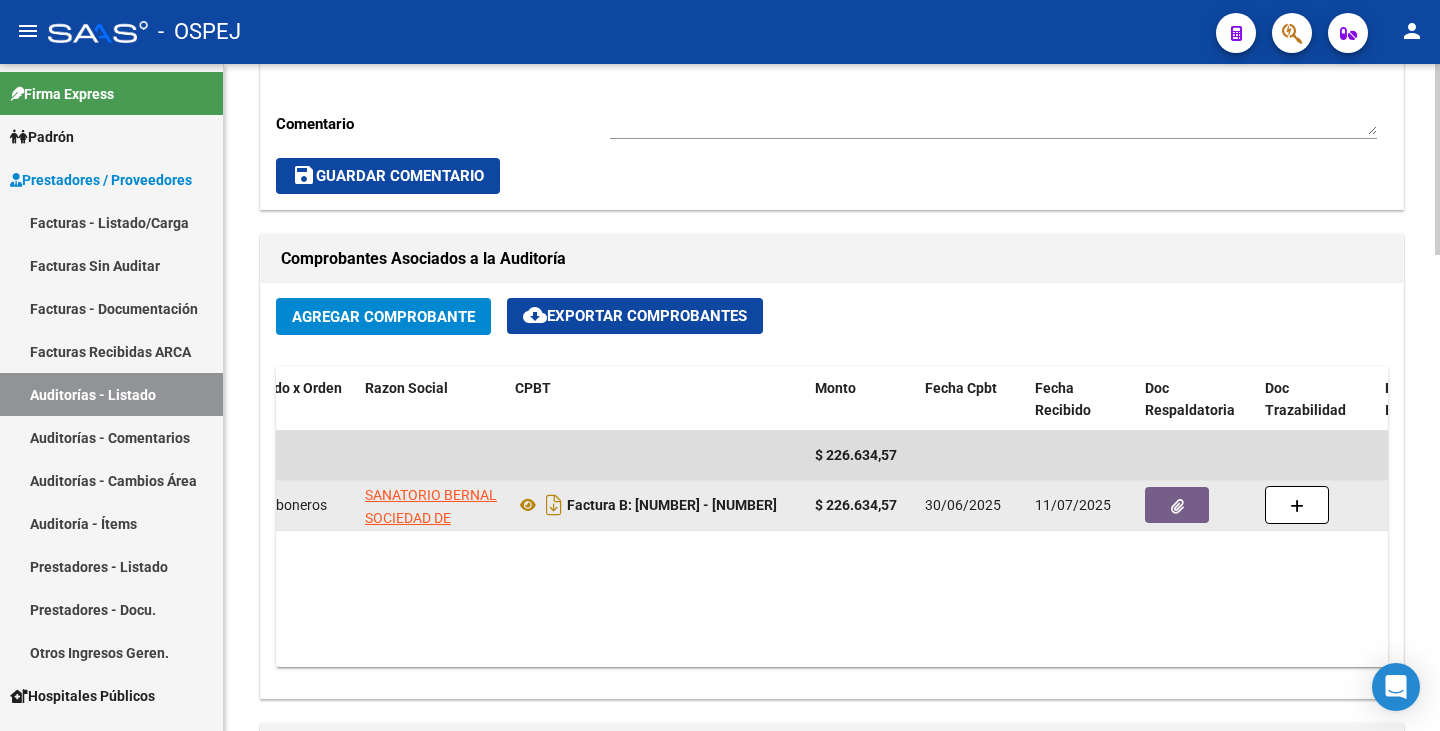 click 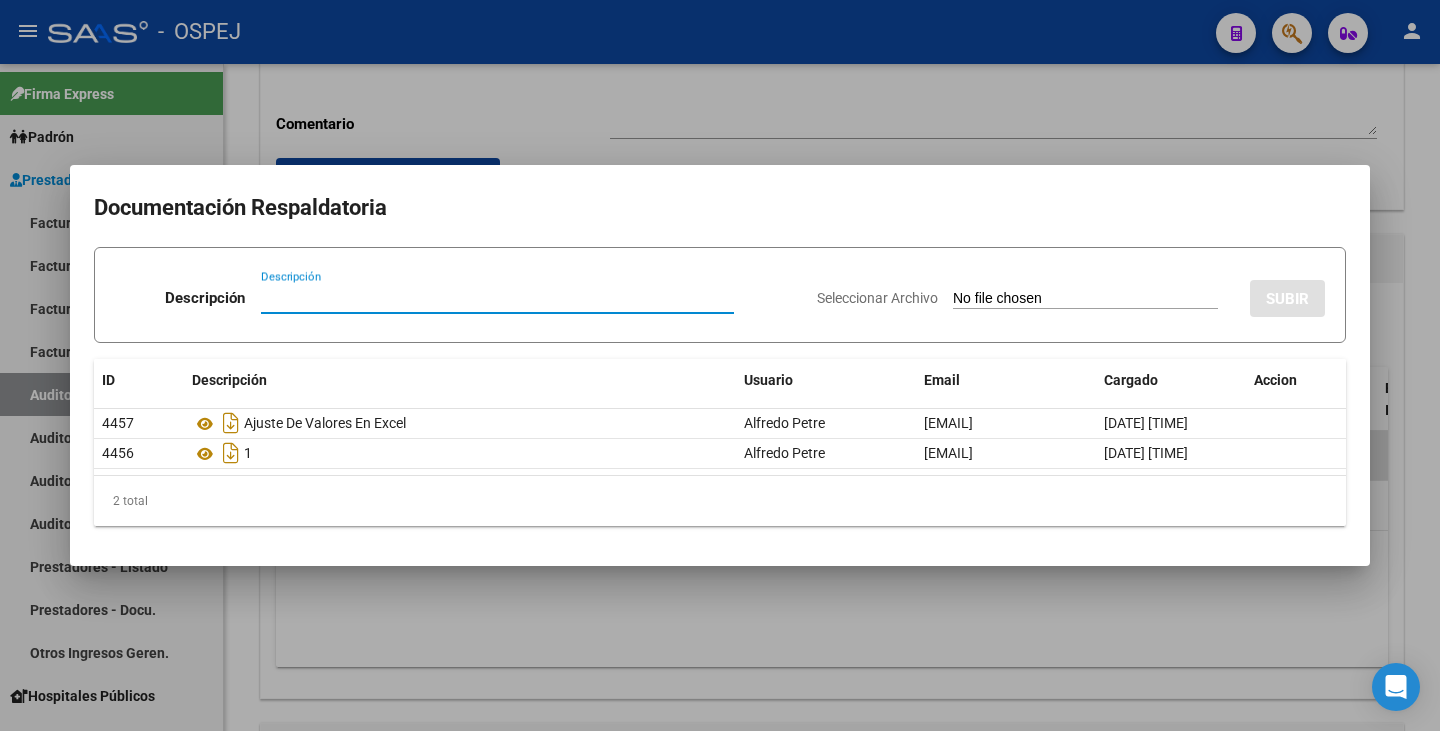 type on "c" 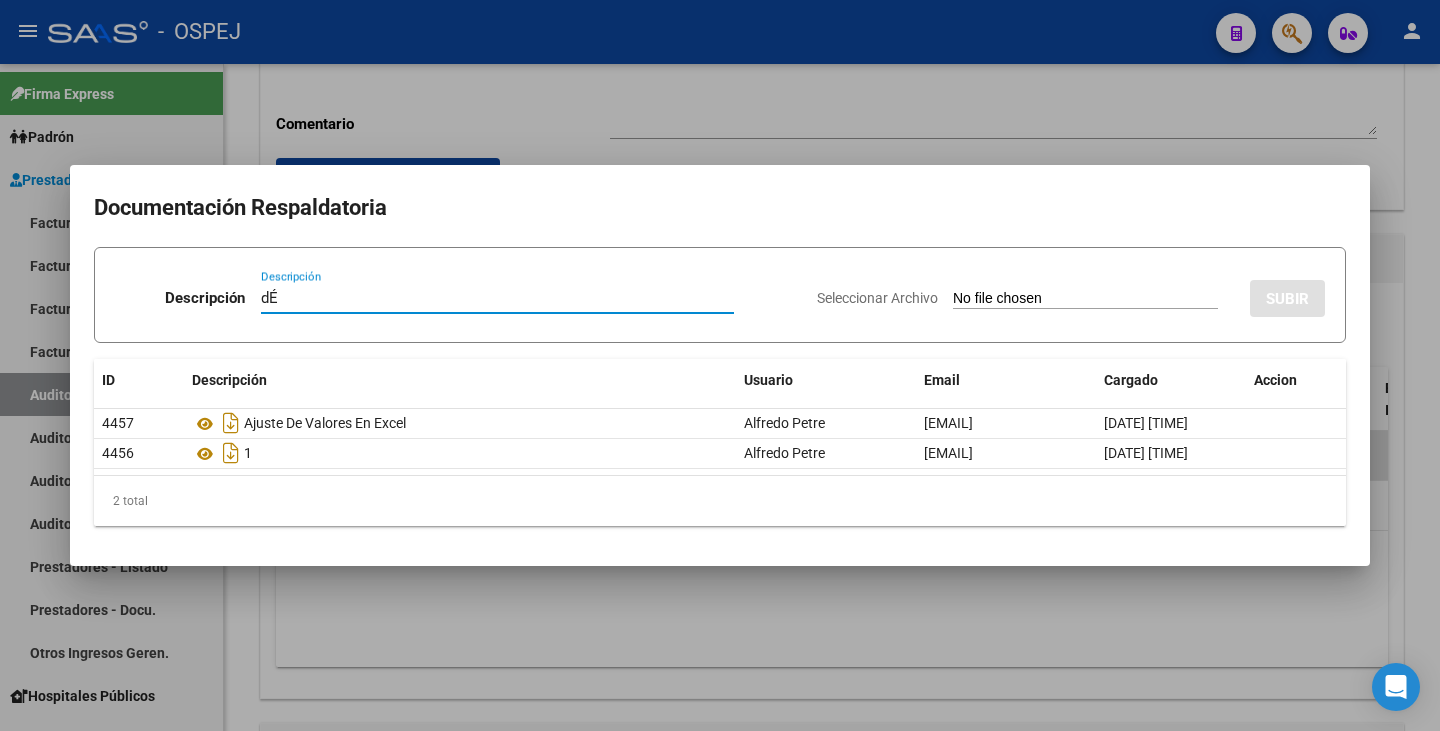 type on "d" 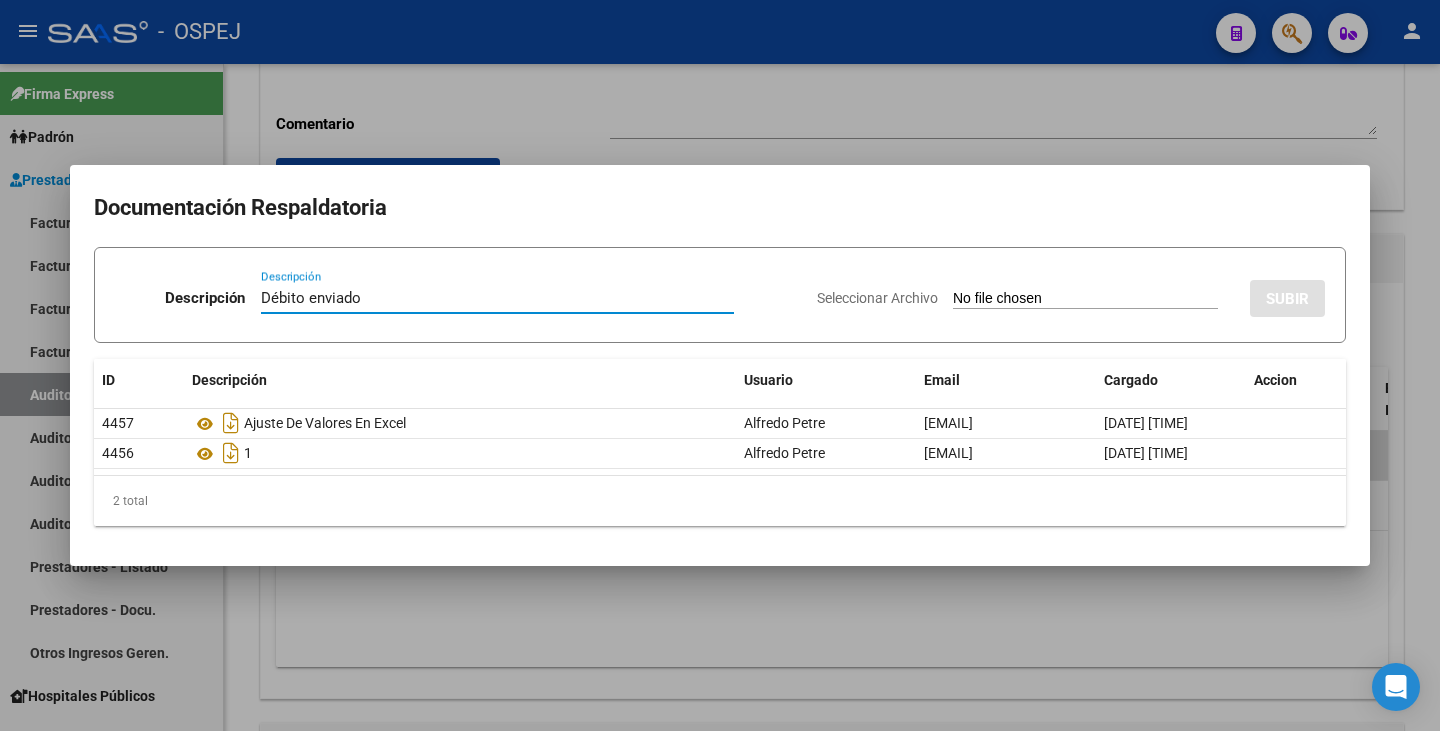 type on "Débito enviado" 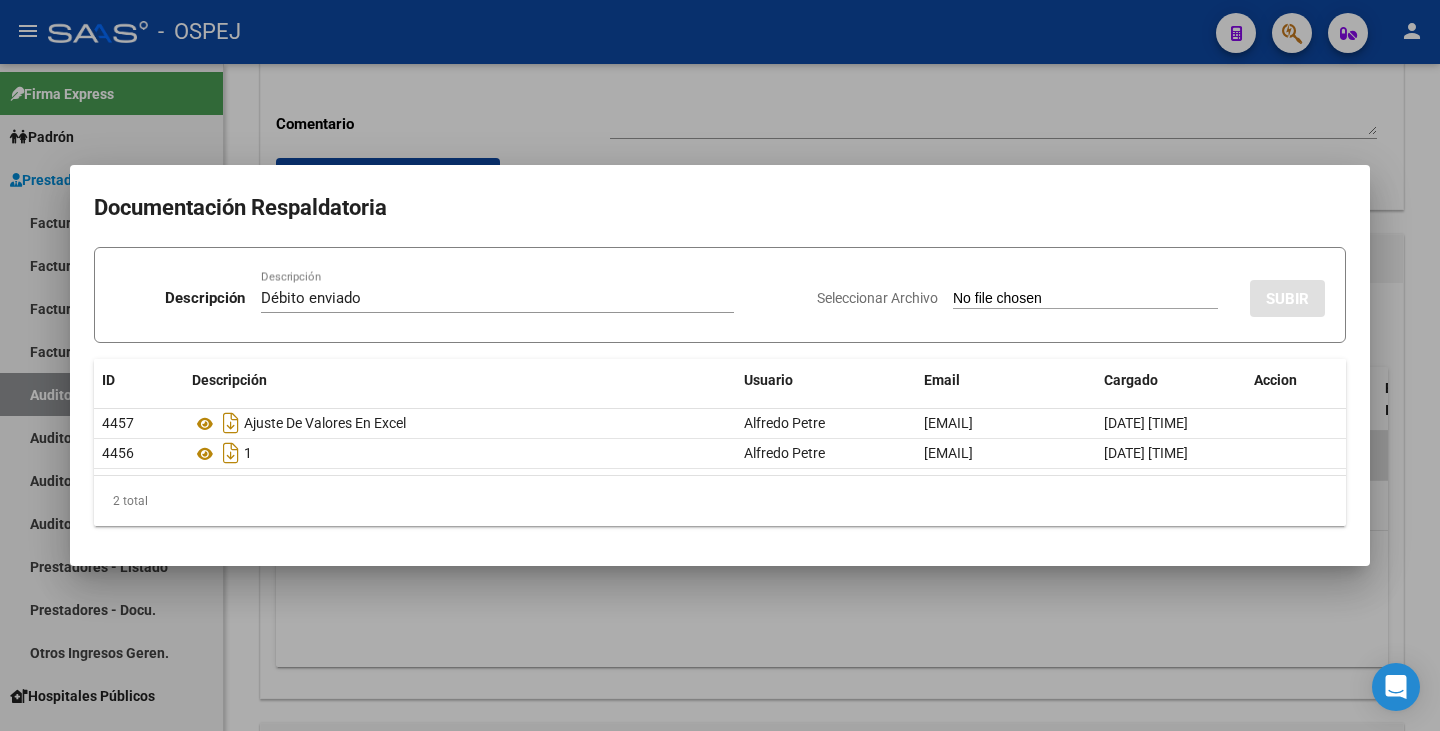 type on "C:\fakepath\[COMPANY_NAME] [NUMBER].pdf" 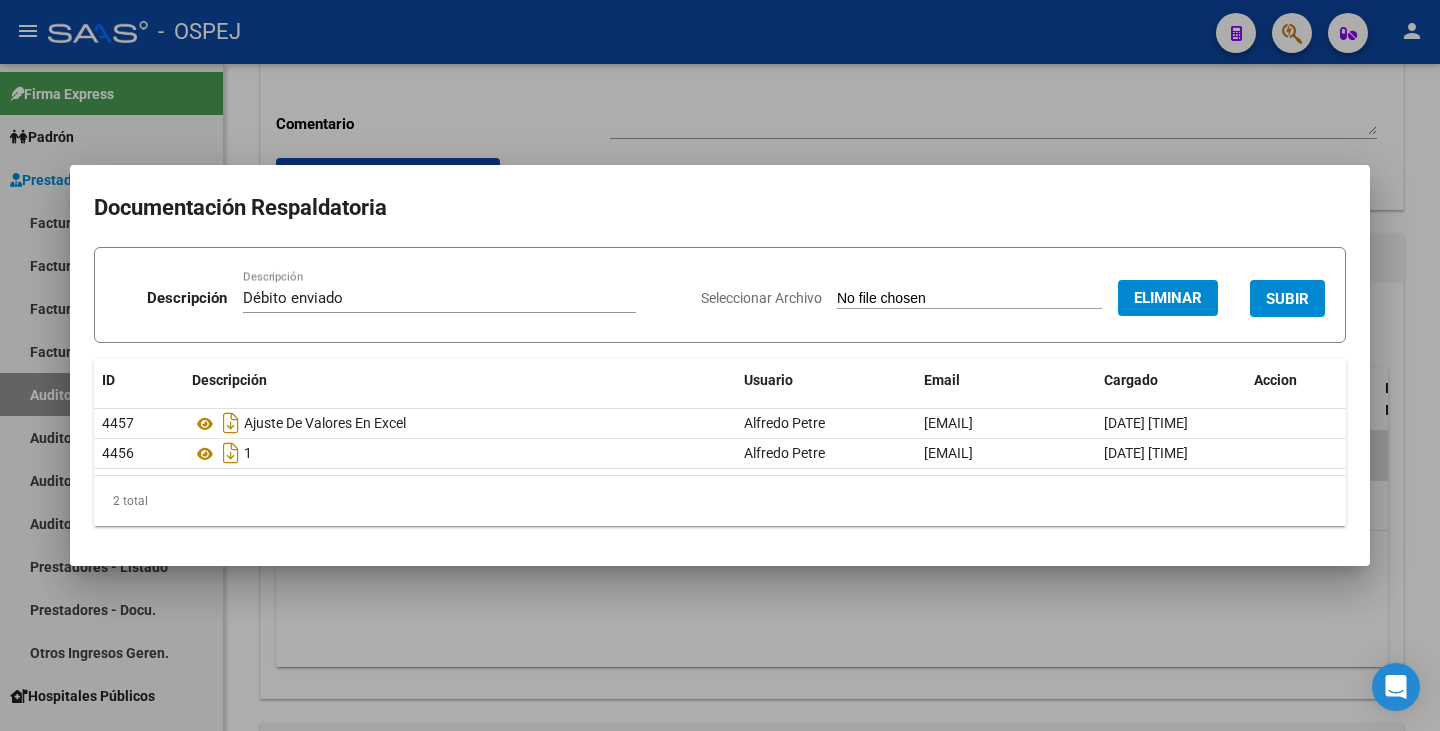 click on "SUBIR" at bounding box center [1287, 299] 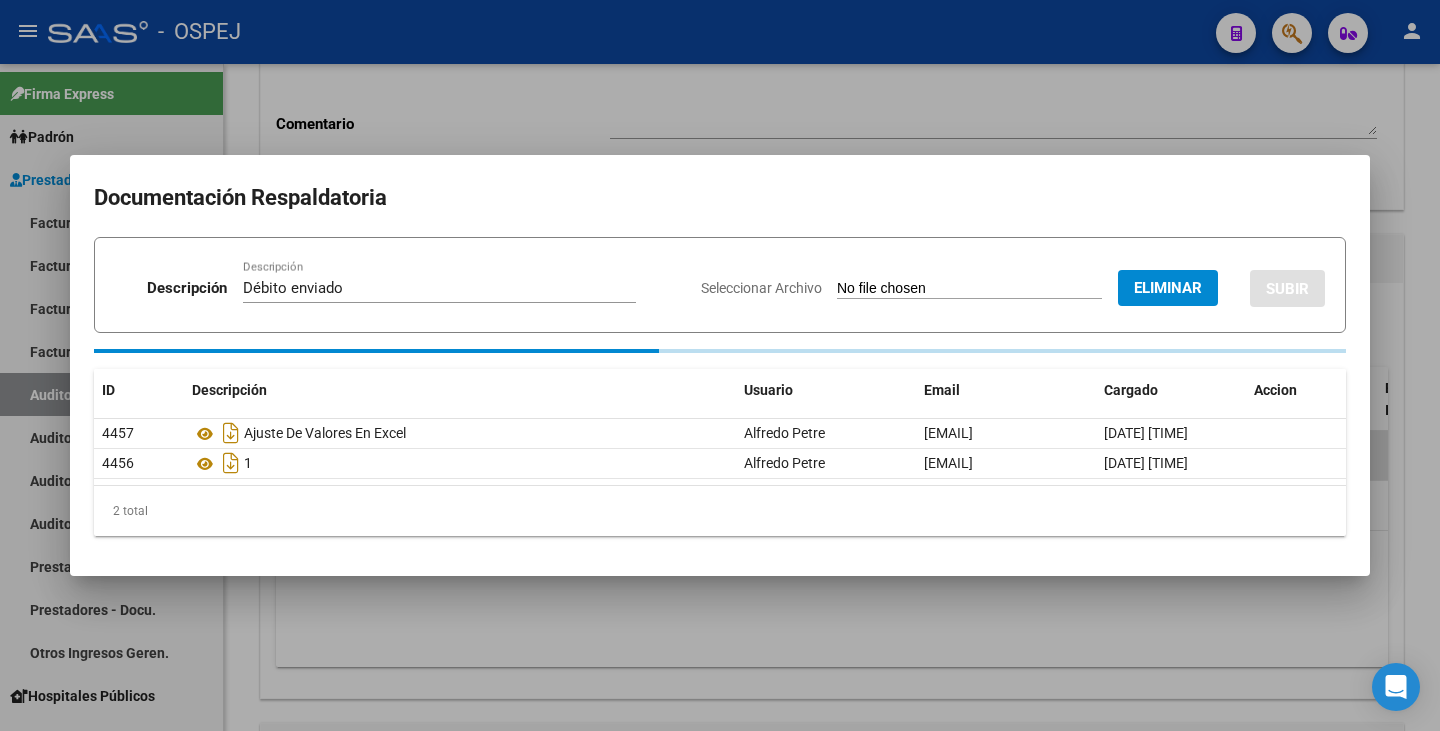 type 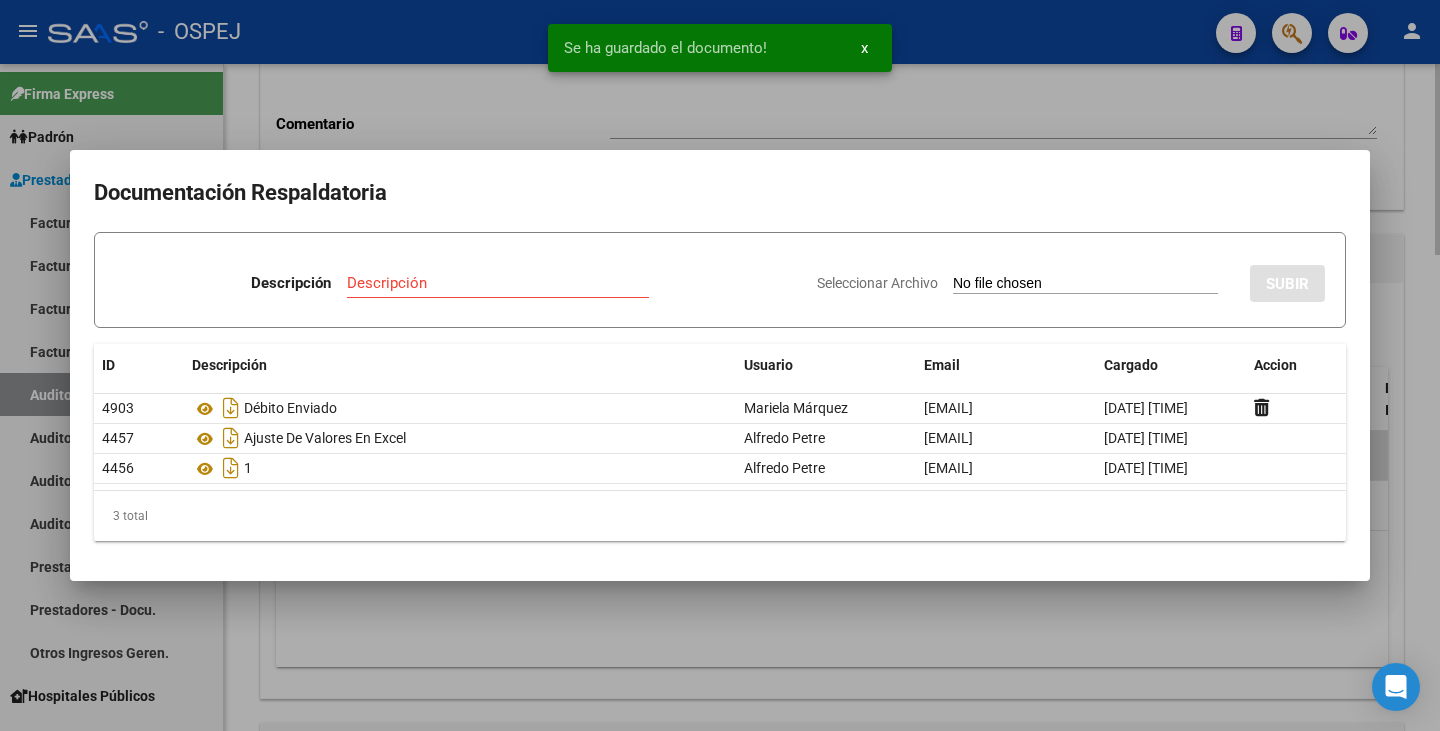 click at bounding box center (720, 365) 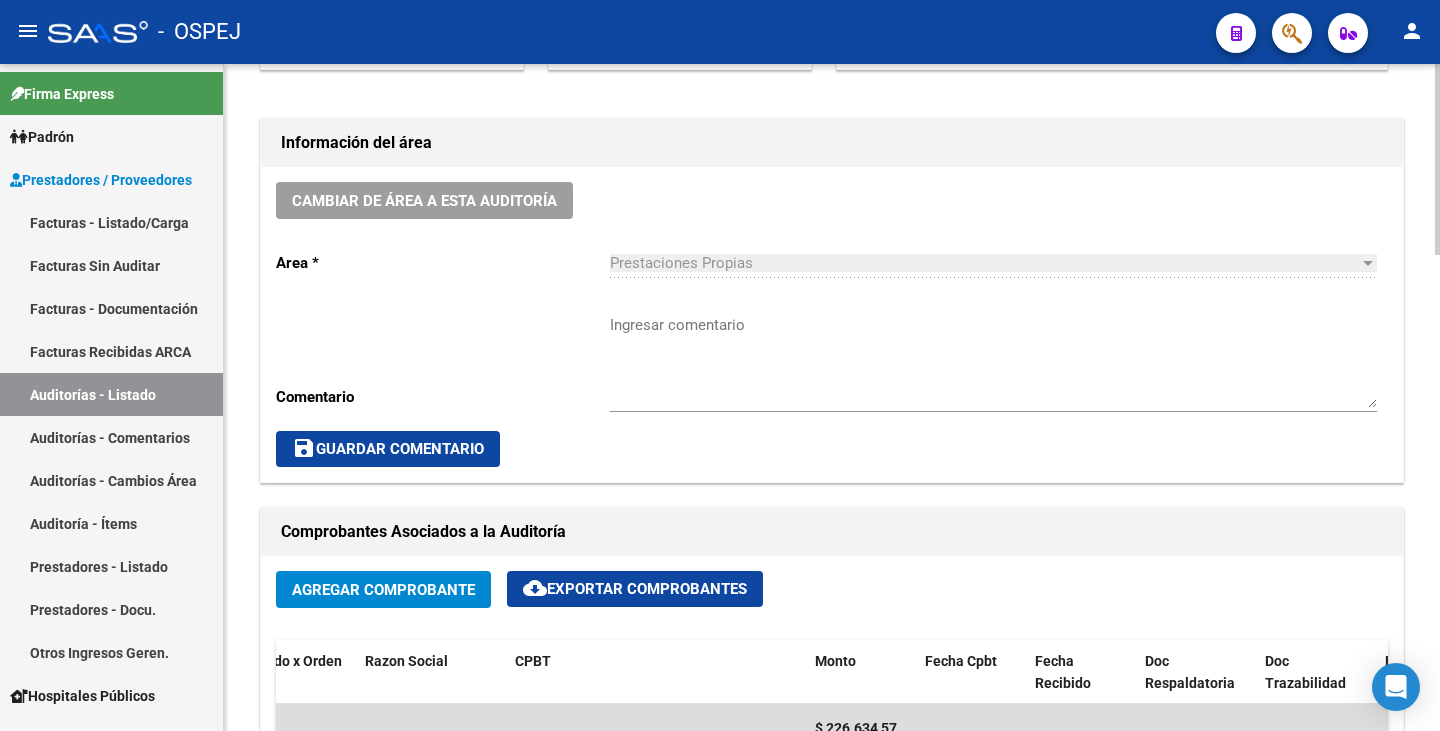 scroll, scrollTop: 500, scrollLeft: 0, axis: vertical 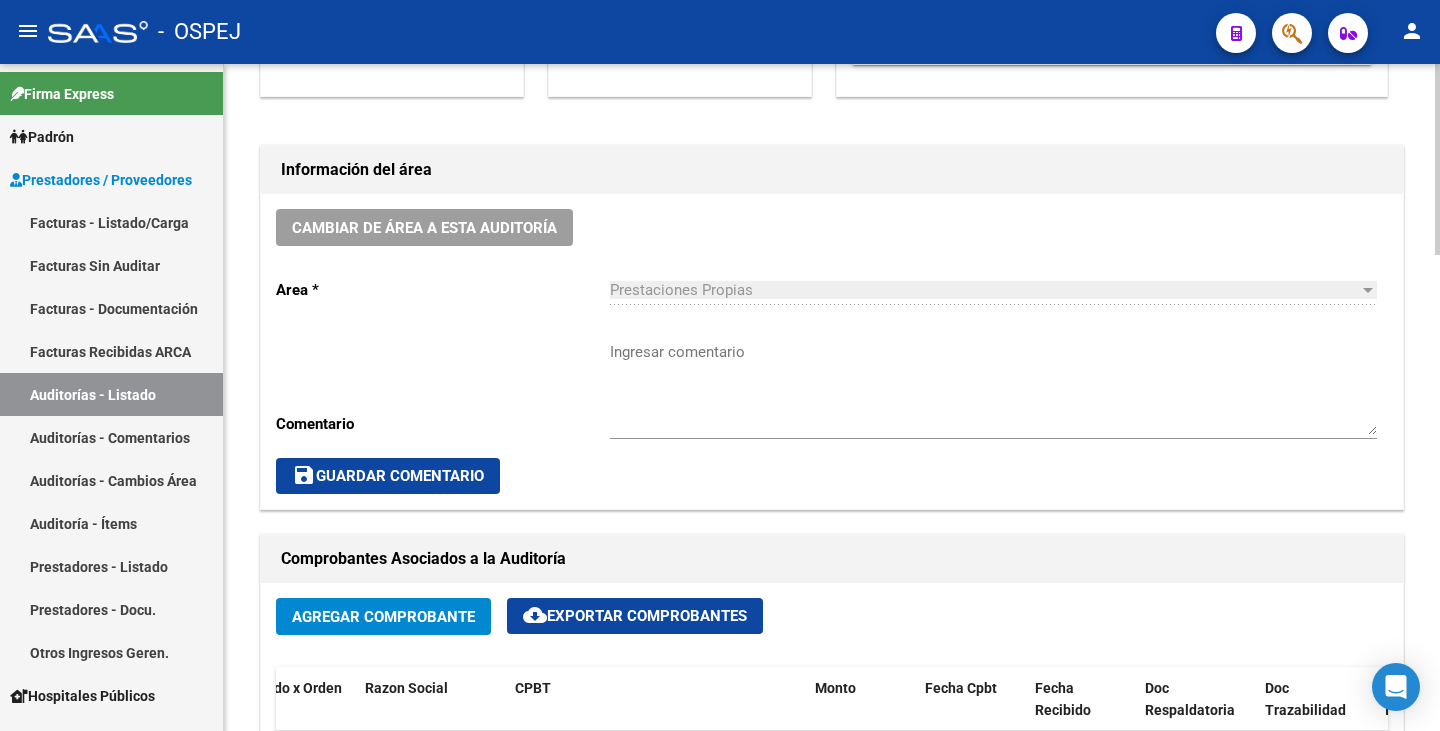 drag, startPoint x: 628, startPoint y: 344, endPoint x: 665, endPoint y: 358, distance: 39.56008 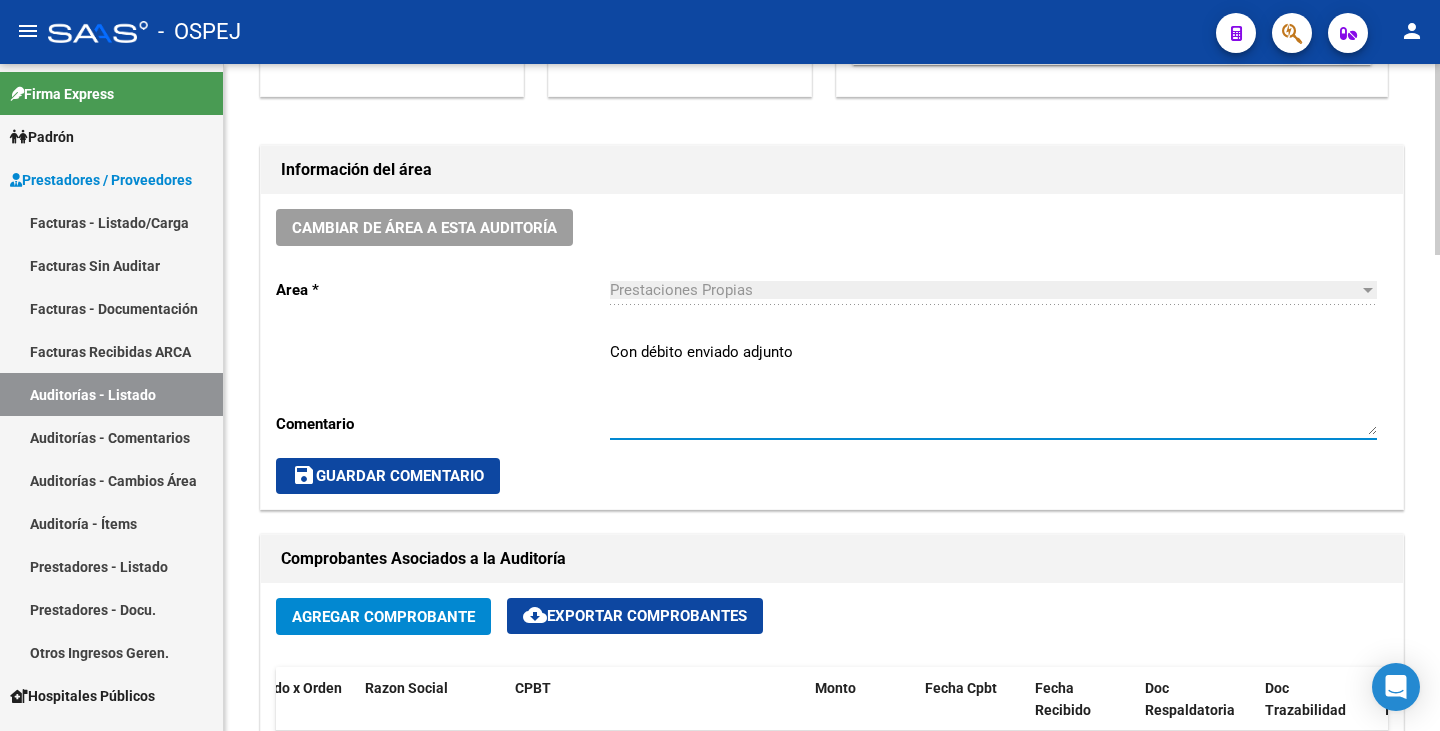 type on "Con débito enviado adjunto" 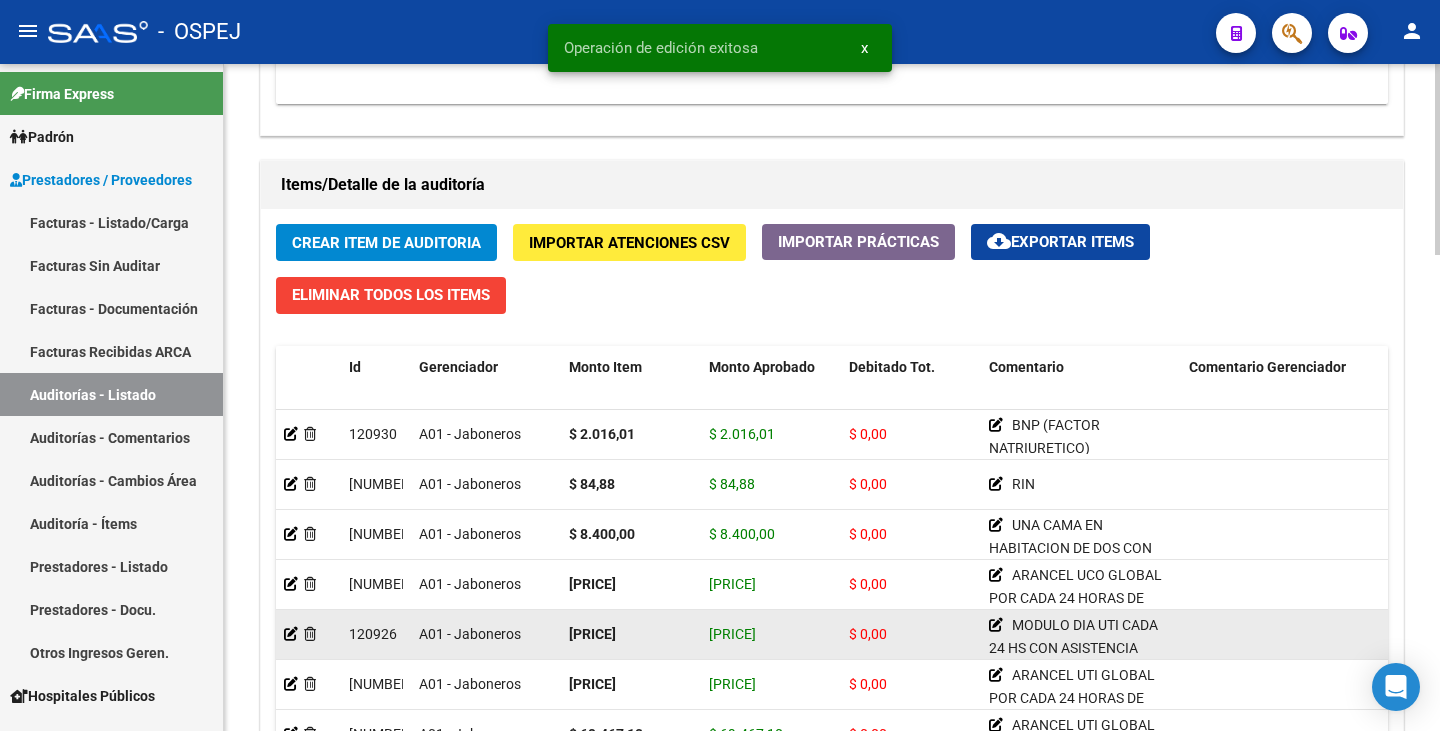 scroll, scrollTop: 1400, scrollLeft: 0, axis: vertical 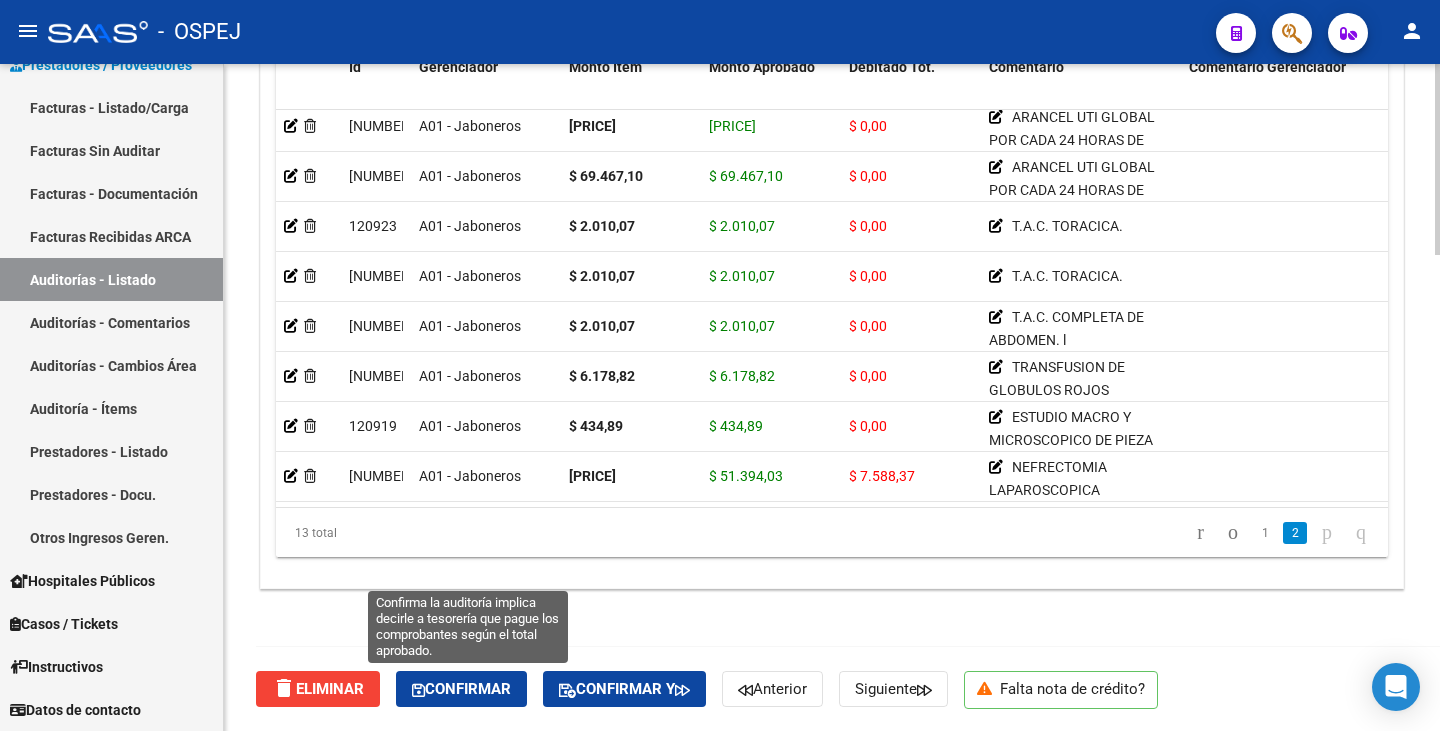 click on "Confirmar" 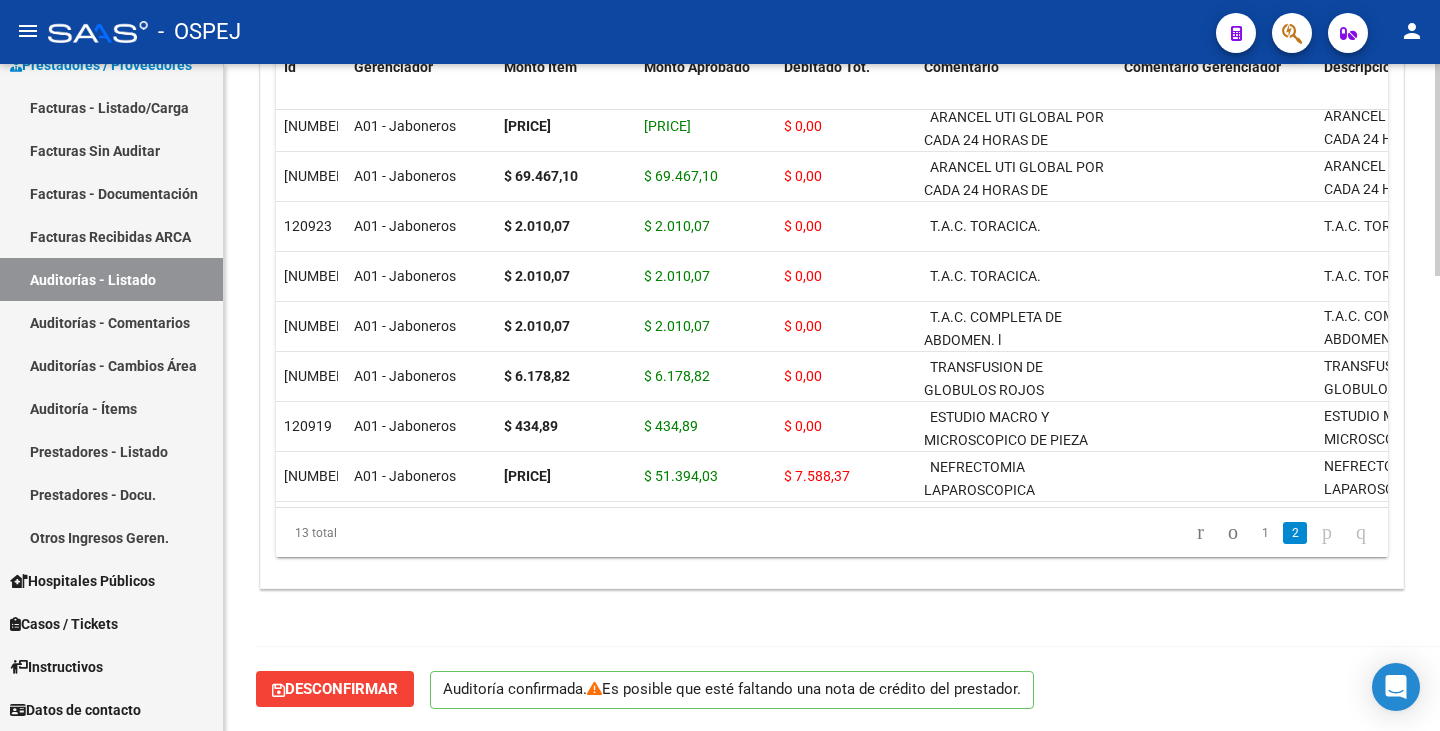 scroll, scrollTop: 1432, scrollLeft: 0, axis: vertical 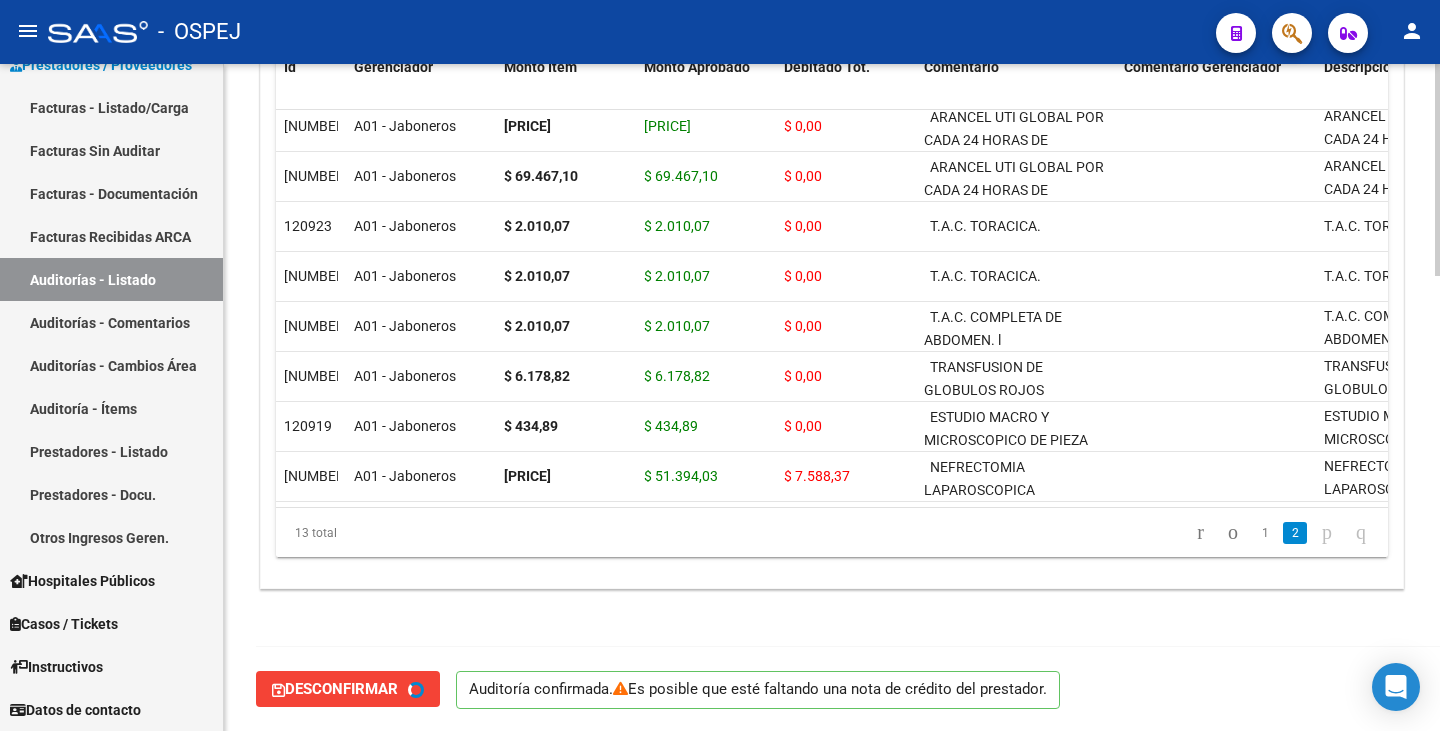 type on "202508" 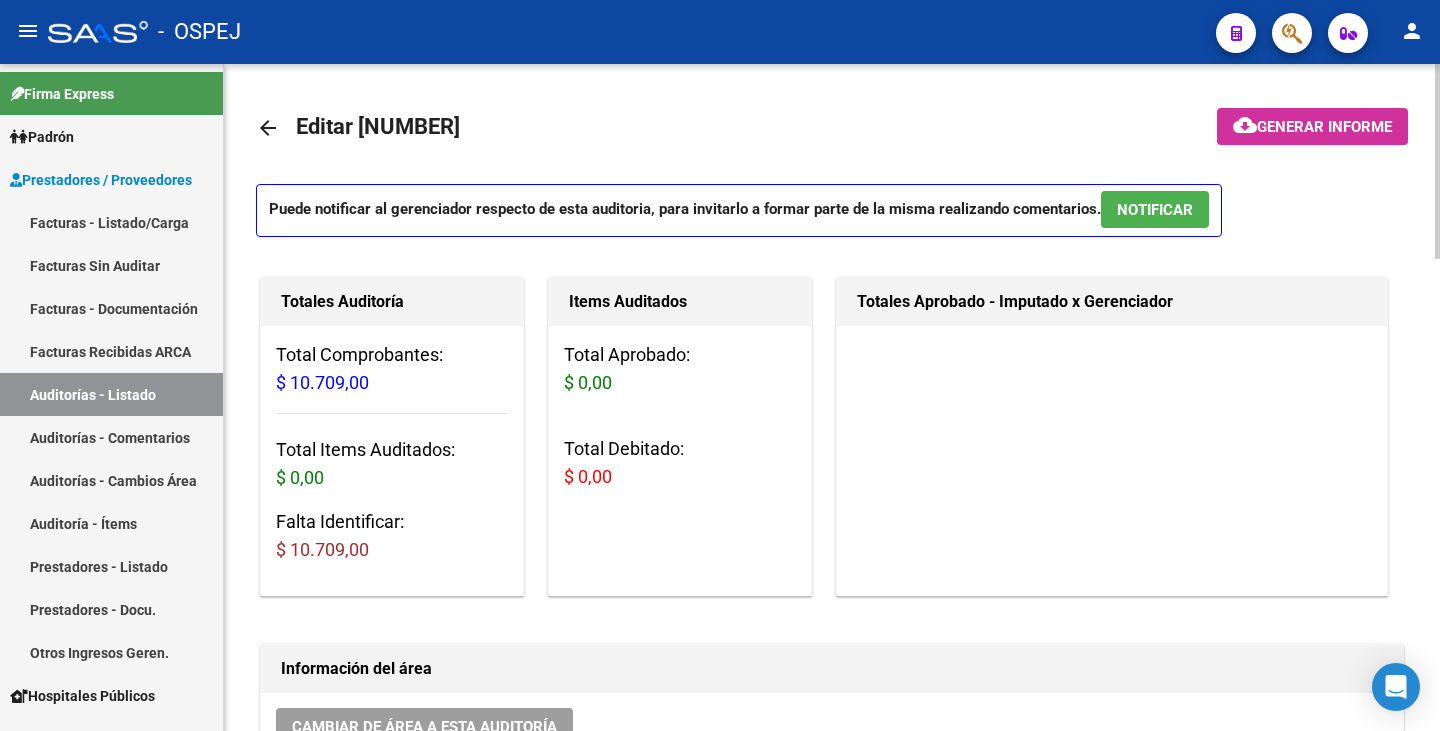 scroll, scrollTop: 0, scrollLeft: 0, axis: both 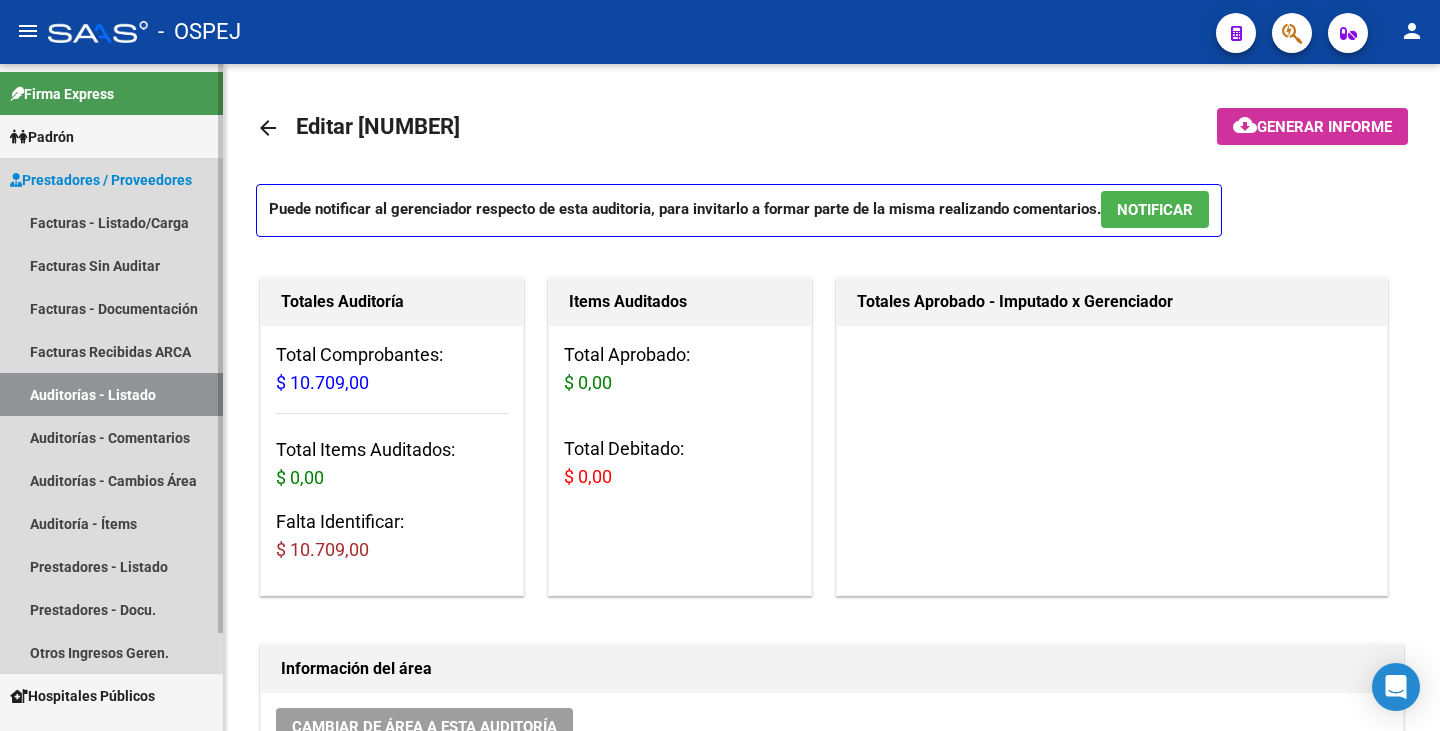 drag, startPoint x: 108, startPoint y: 391, endPoint x: 122, endPoint y: 384, distance: 15.652476 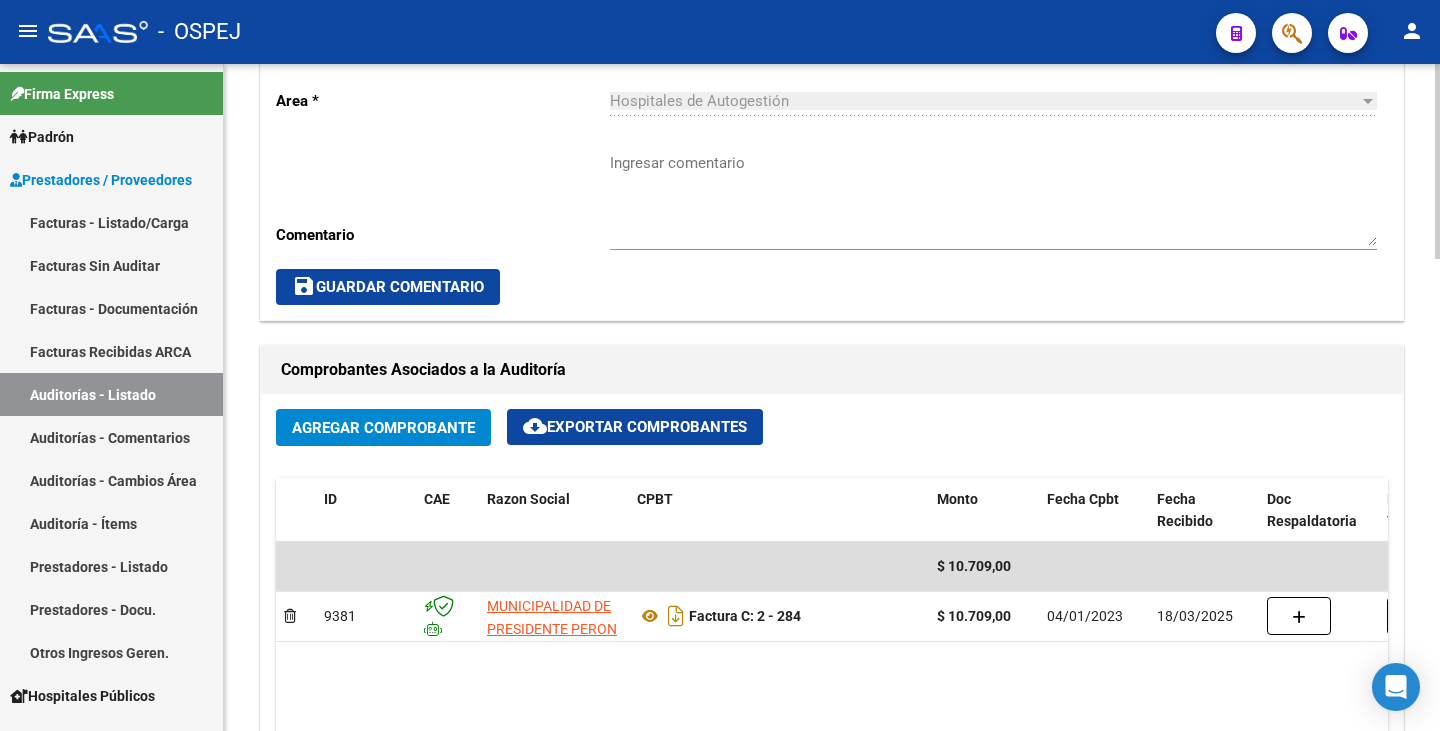 scroll, scrollTop: 900, scrollLeft: 0, axis: vertical 